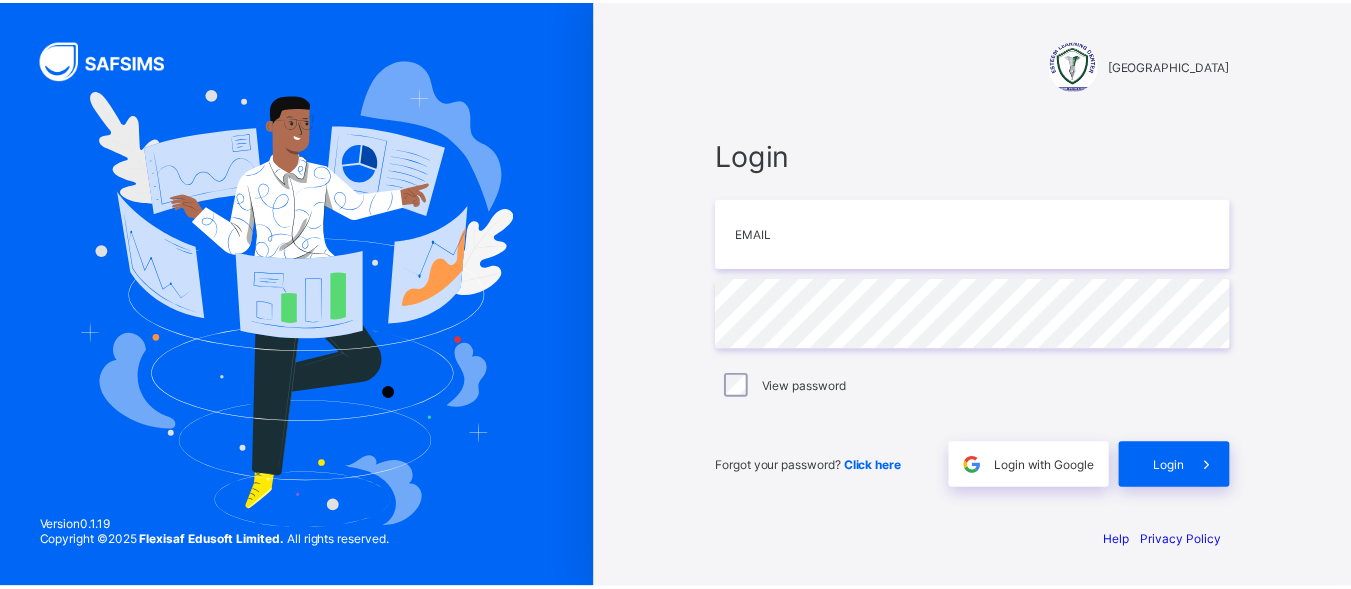 scroll, scrollTop: 0, scrollLeft: 0, axis: both 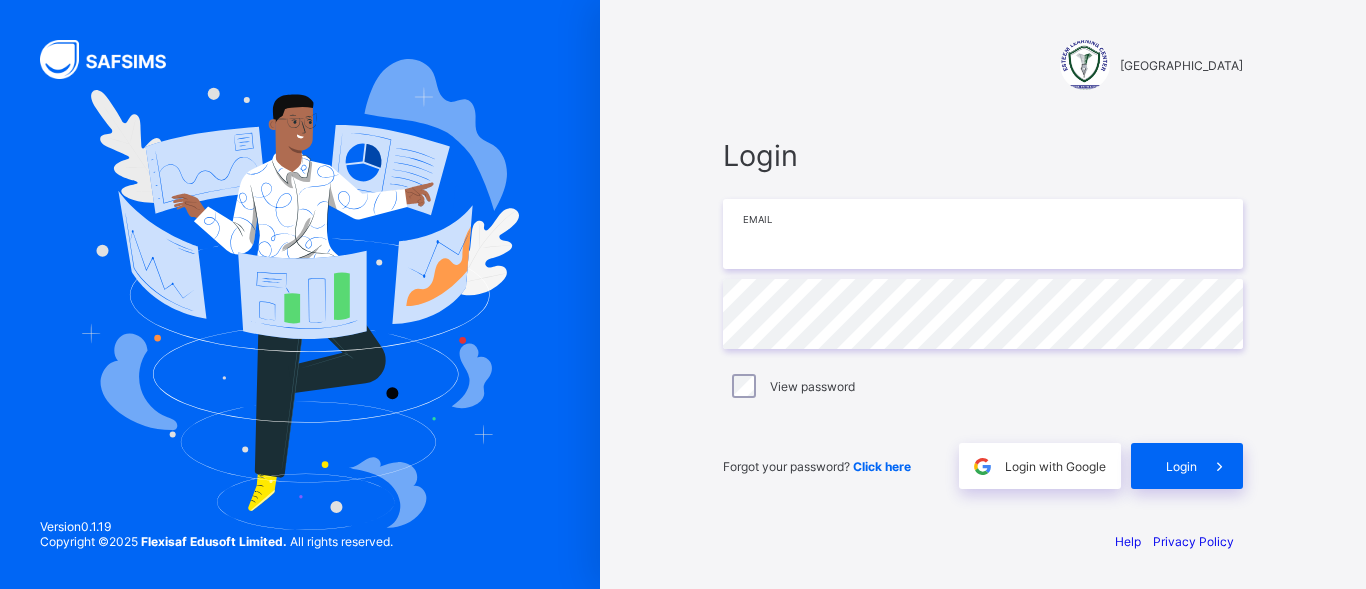 type on "**********" 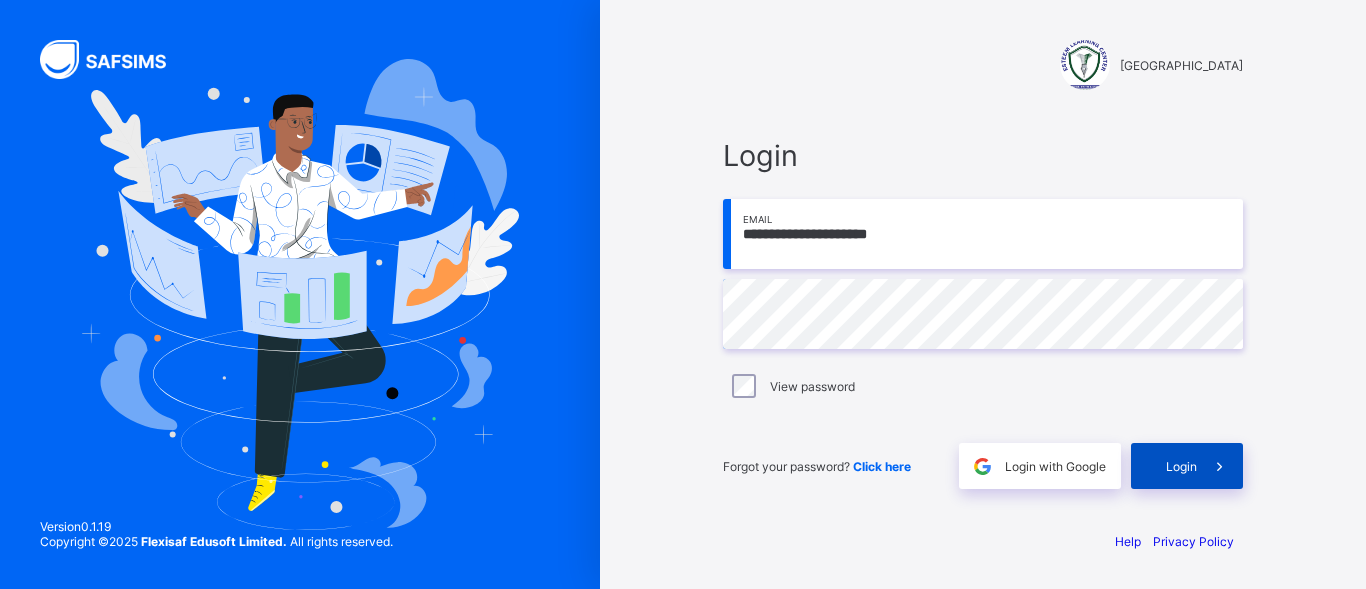 click at bounding box center [1219, 466] 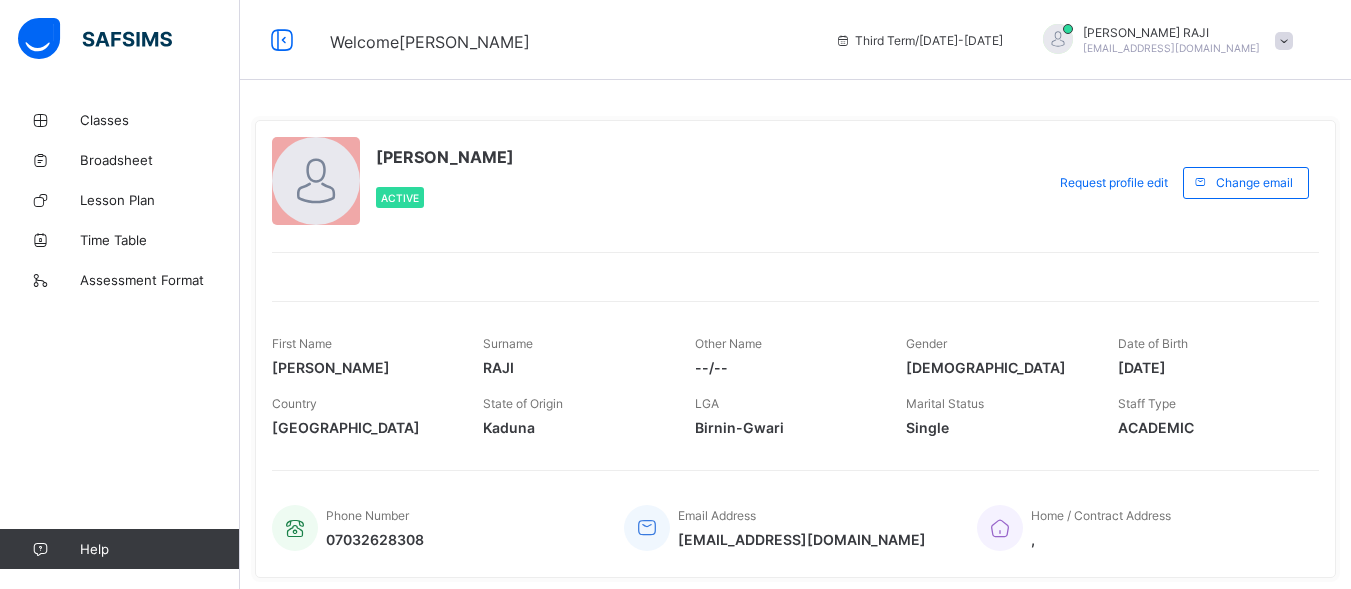 scroll, scrollTop: 411, scrollLeft: 0, axis: vertical 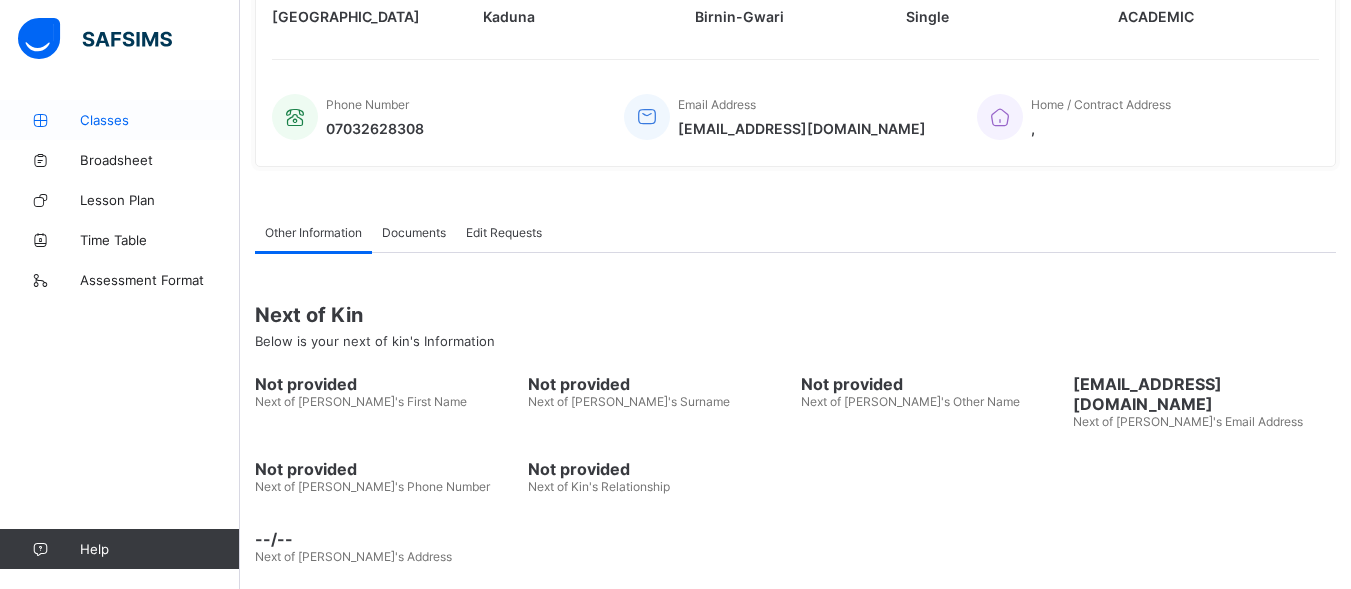 click on "Classes" at bounding box center (160, 120) 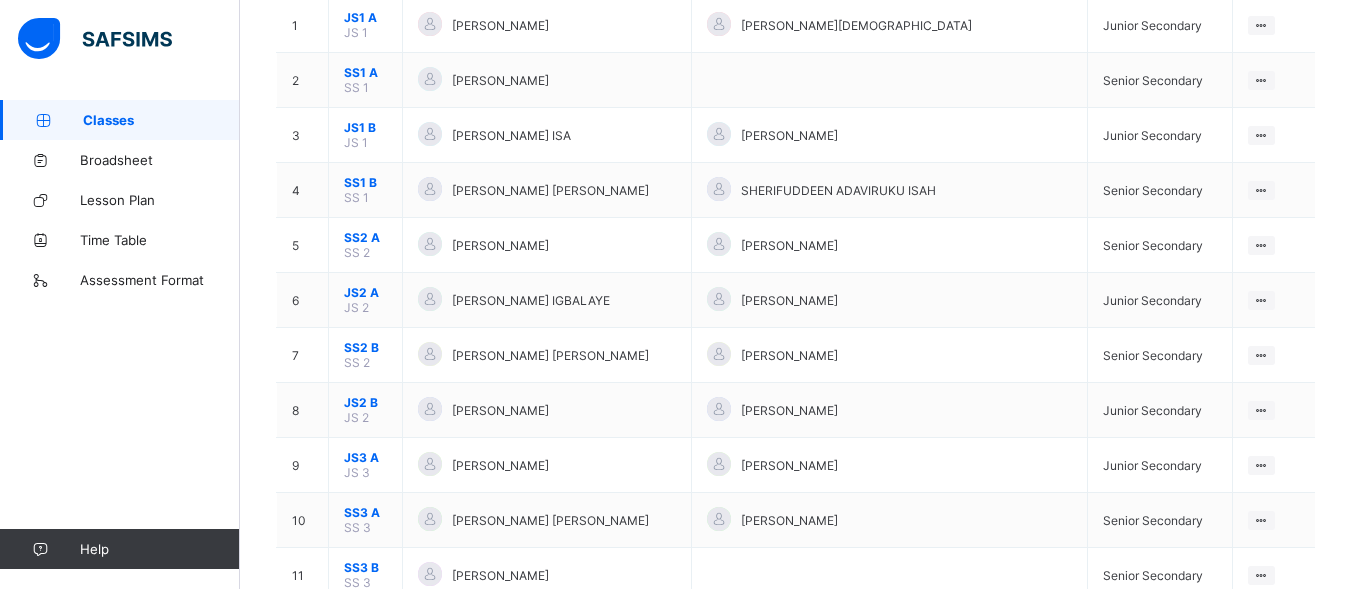 scroll, scrollTop: 279, scrollLeft: 0, axis: vertical 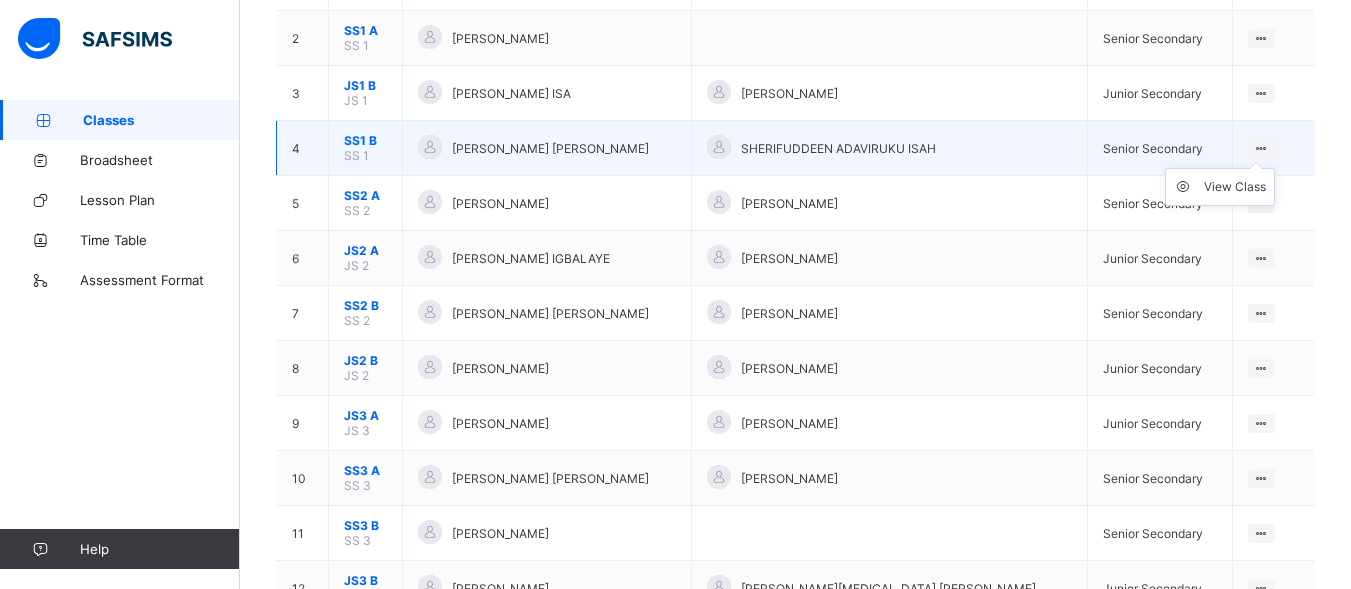 click on "View Class" at bounding box center [1220, 187] 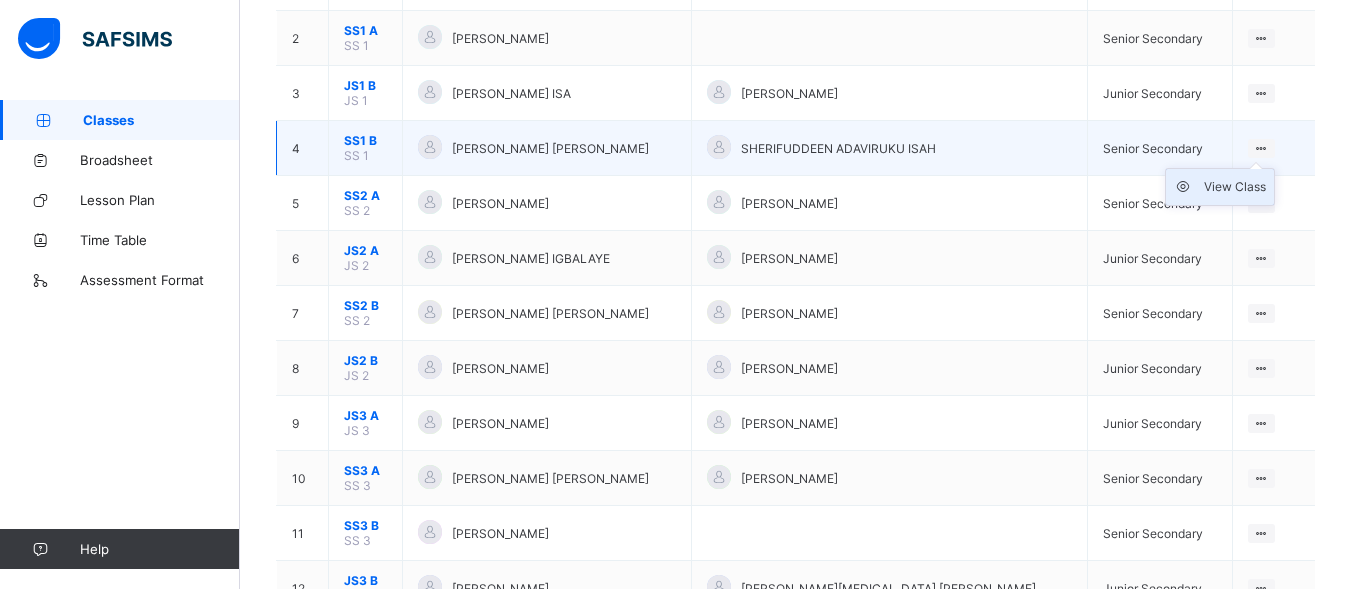 click on "View Class" at bounding box center [1235, 187] 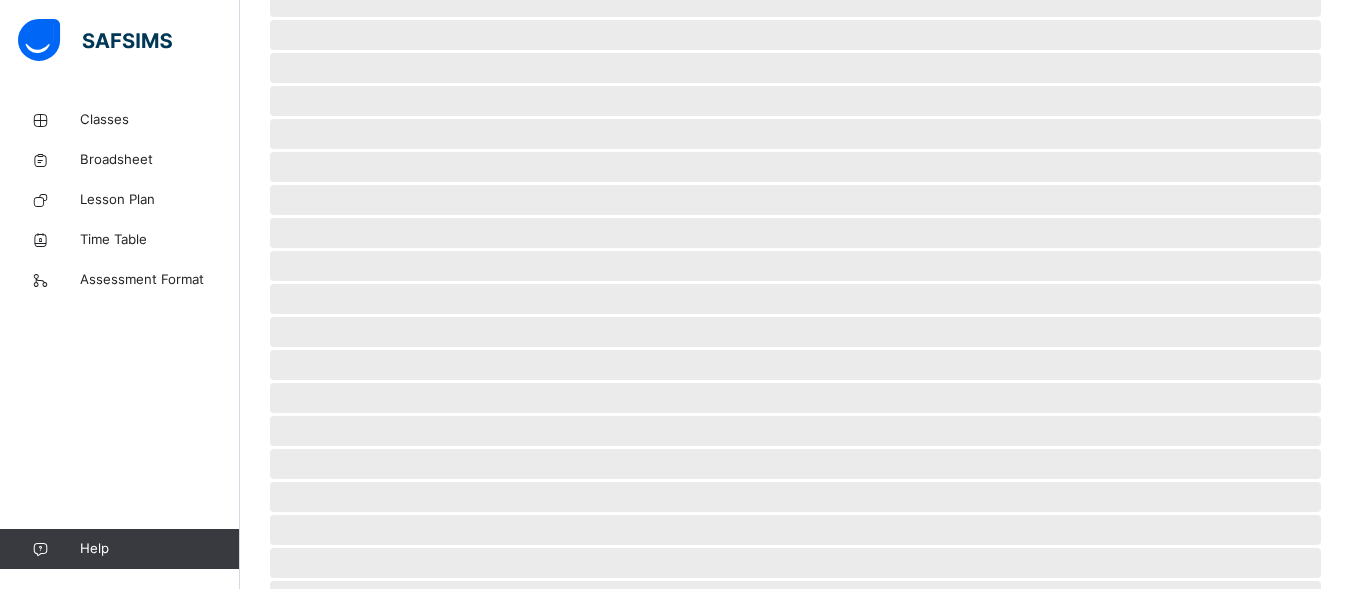 scroll, scrollTop: 0, scrollLeft: 0, axis: both 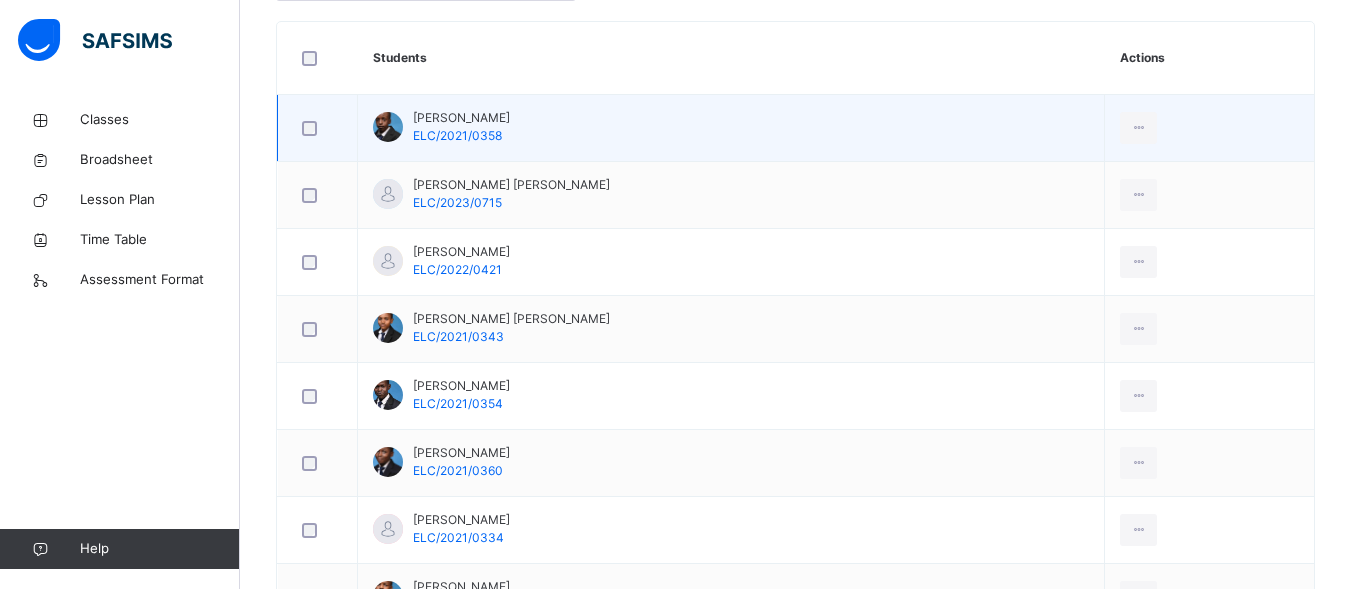 click at bounding box center (1209, 128) 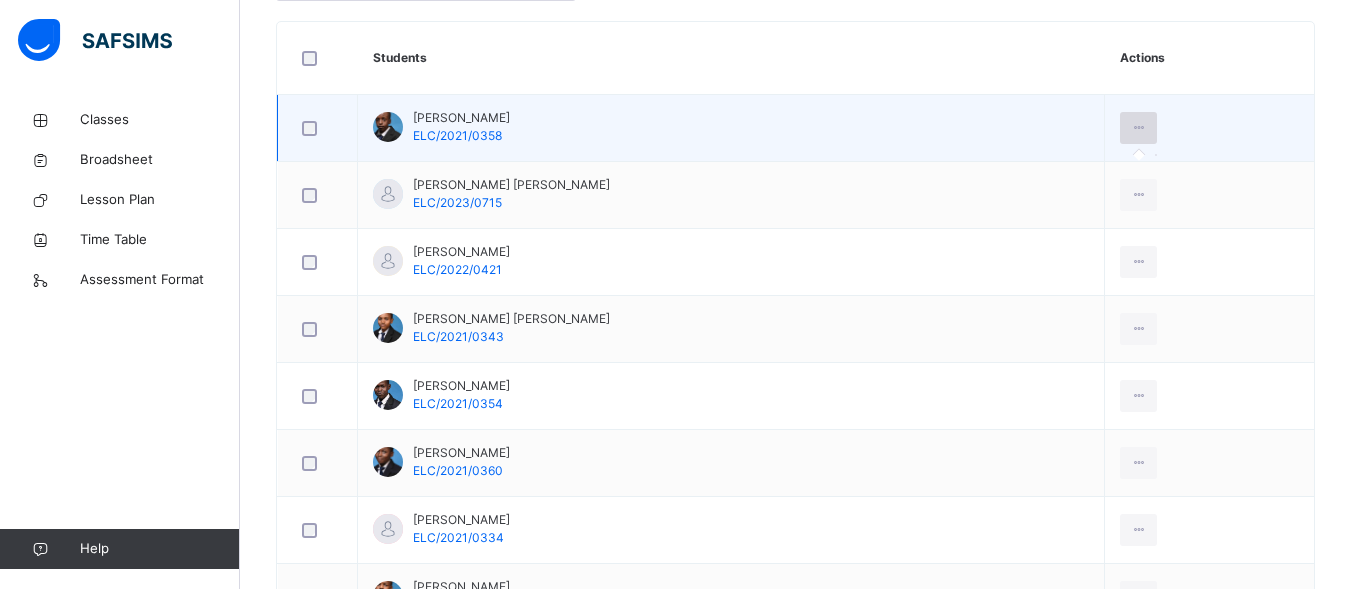click at bounding box center [1138, 128] 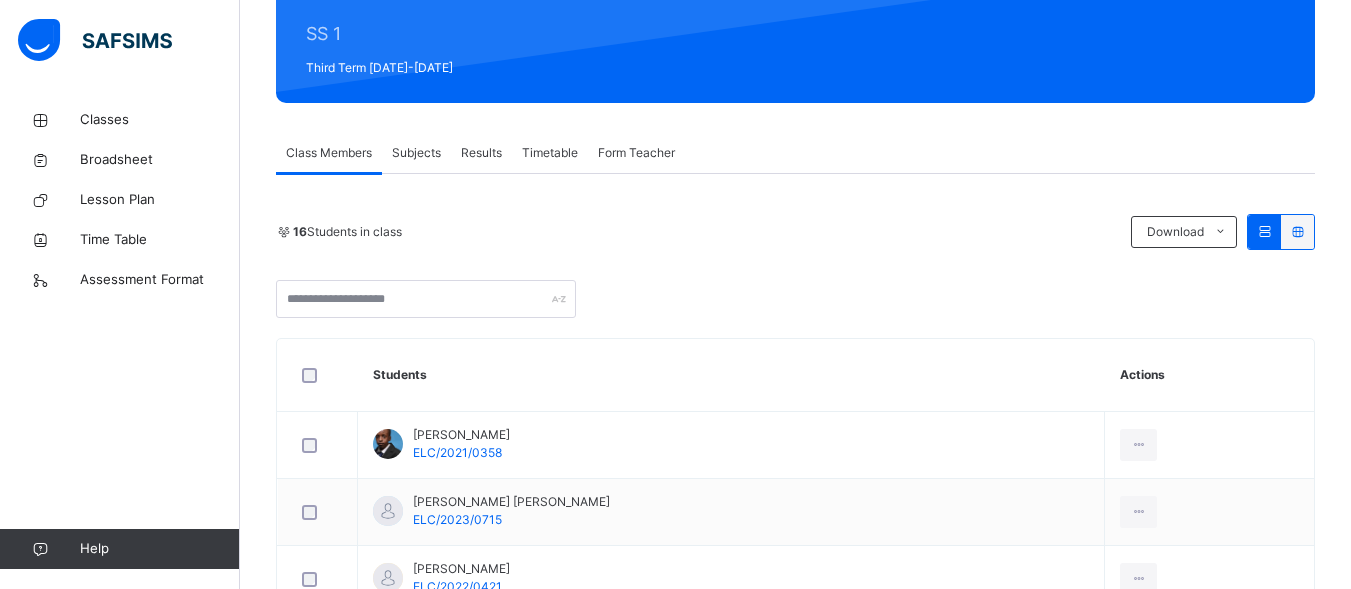 scroll, scrollTop: 200, scrollLeft: 0, axis: vertical 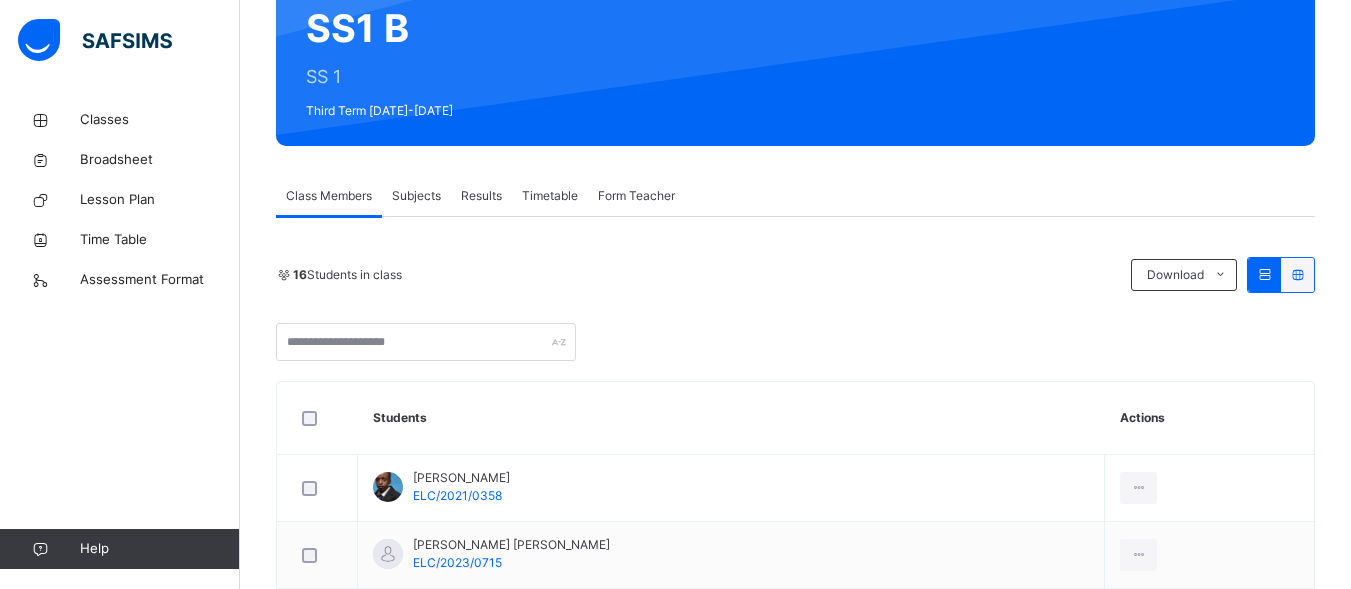 click on "Subjects" at bounding box center (416, 196) 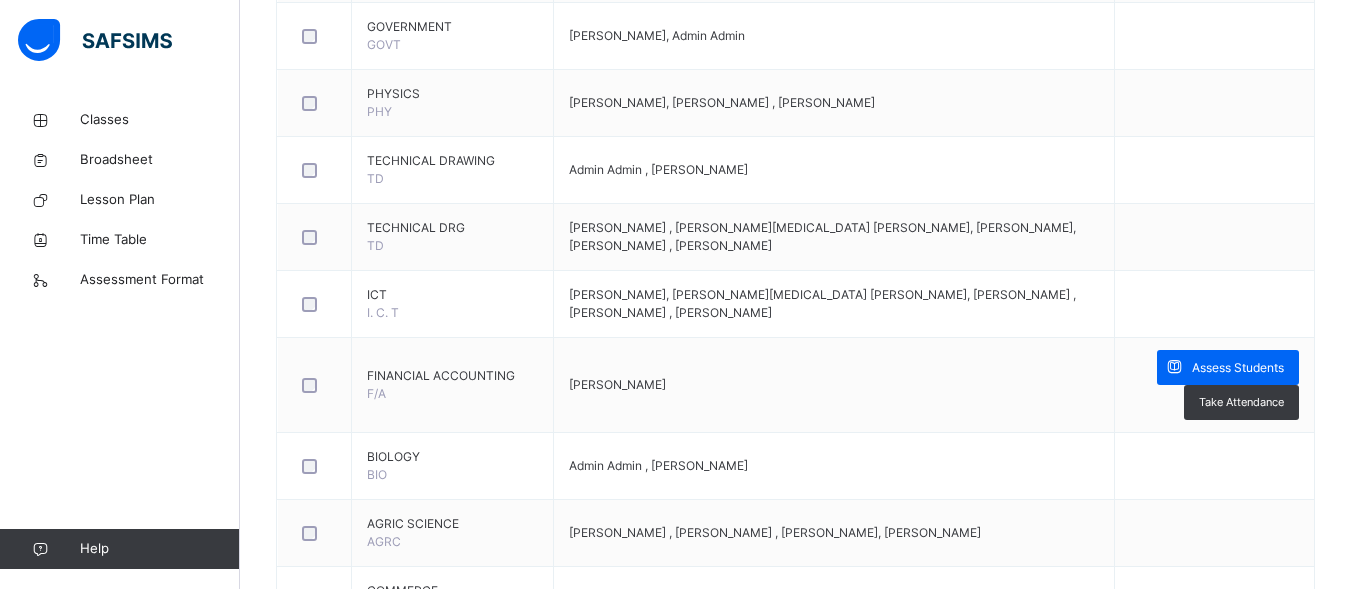 scroll, scrollTop: 1440, scrollLeft: 0, axis: vertical 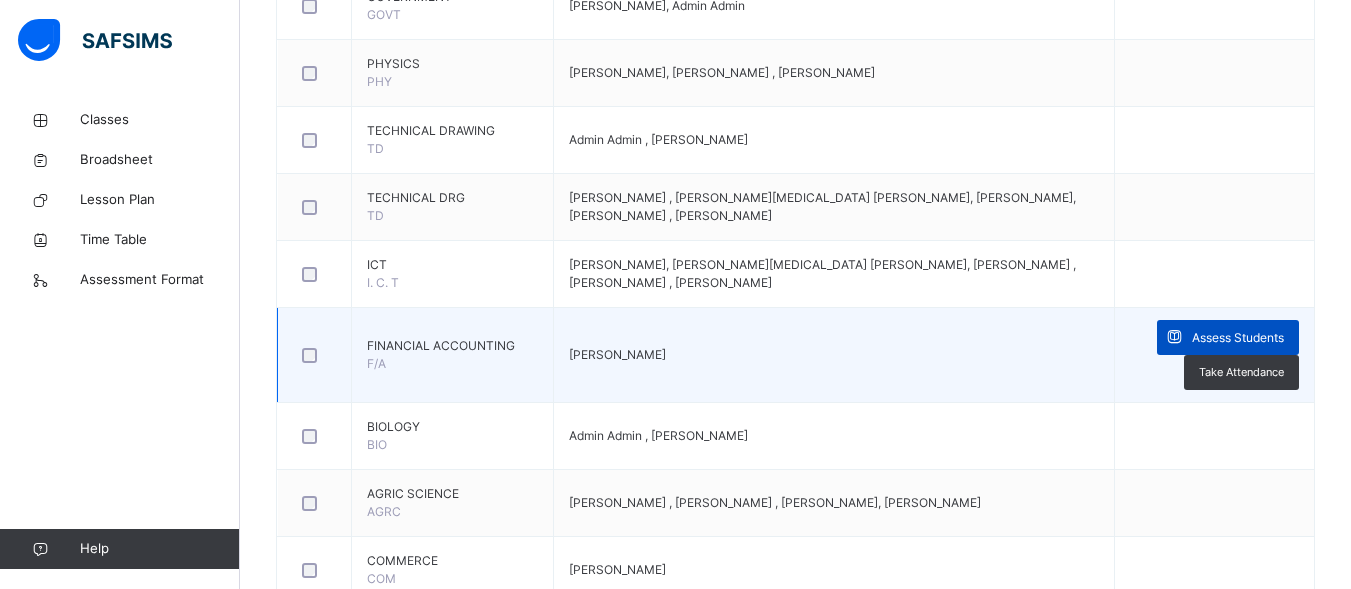 click on "Assess Students" at bounding box center [1238, 338] 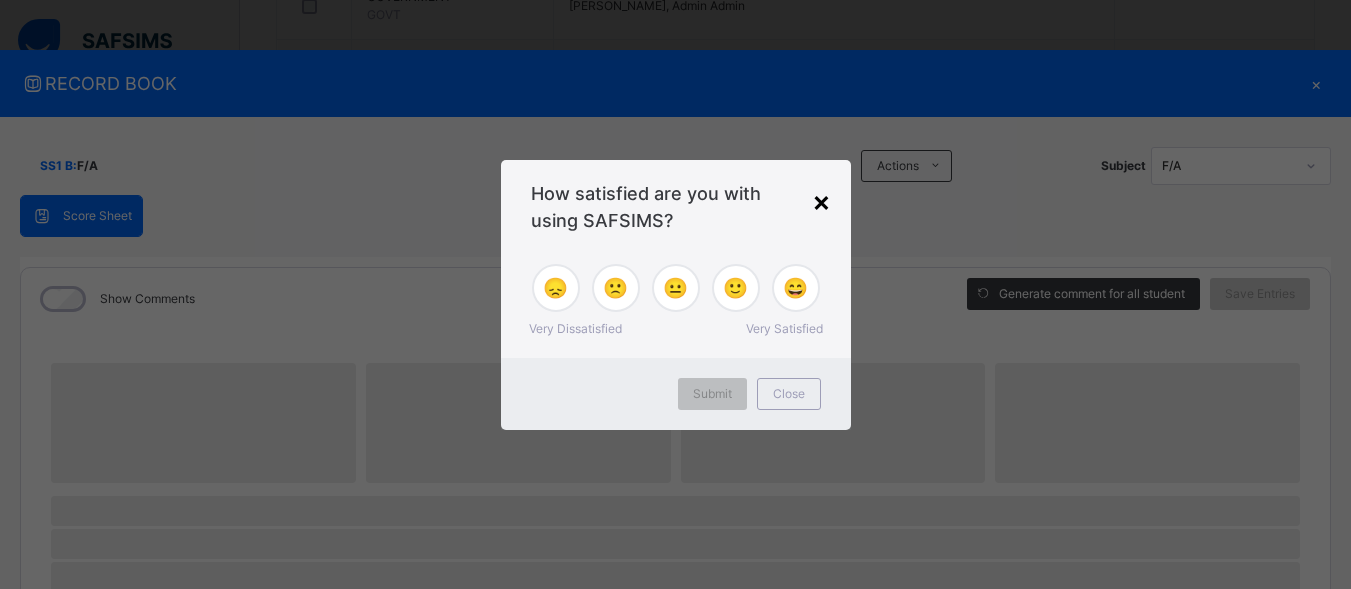 click on "×" at bounding box center [821, 201] 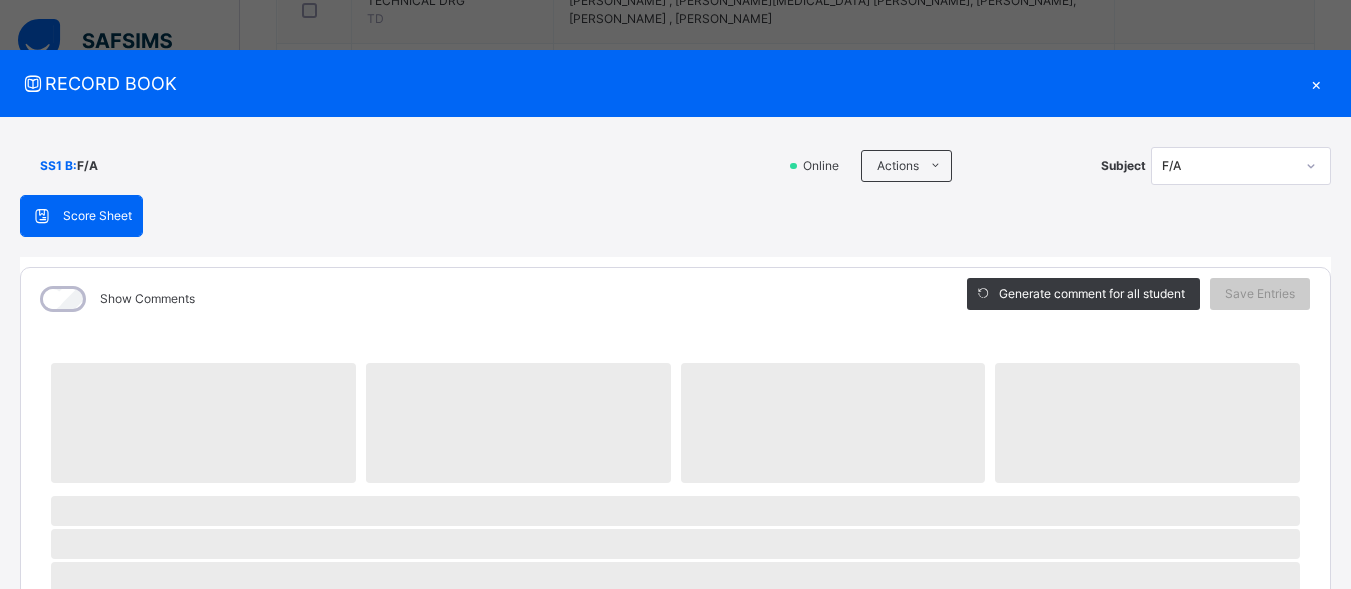 scroll, scrollTop: 1640, scrollLeft: 0, axis: vertical 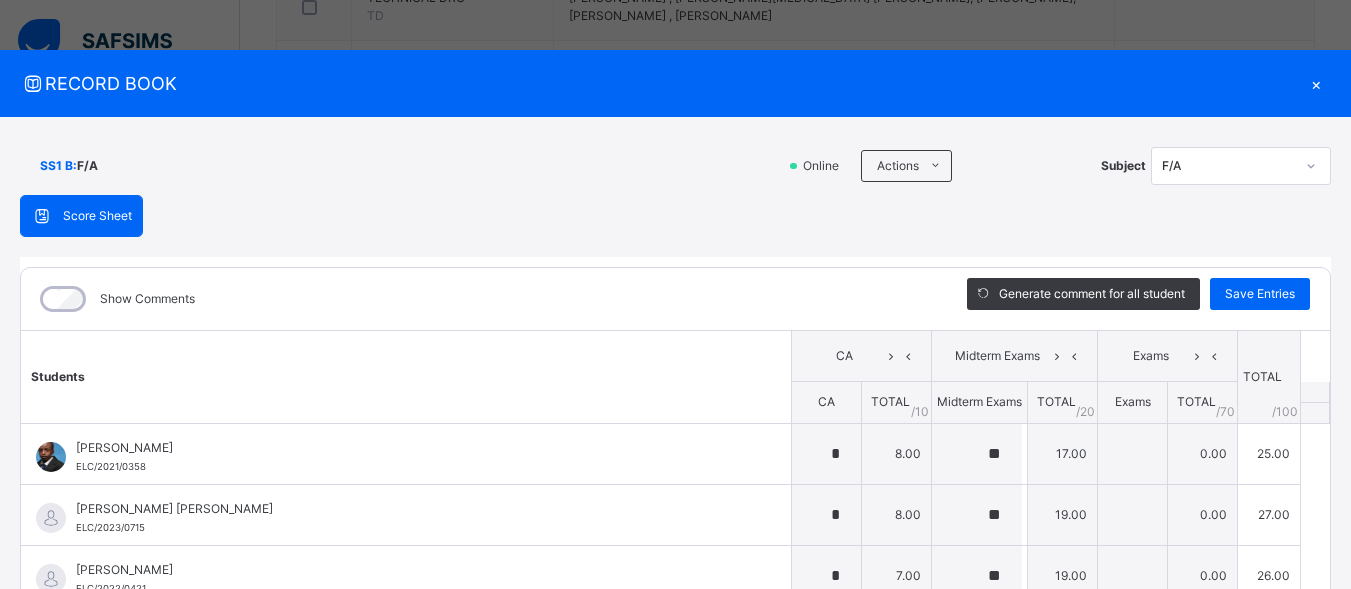 type on "*" 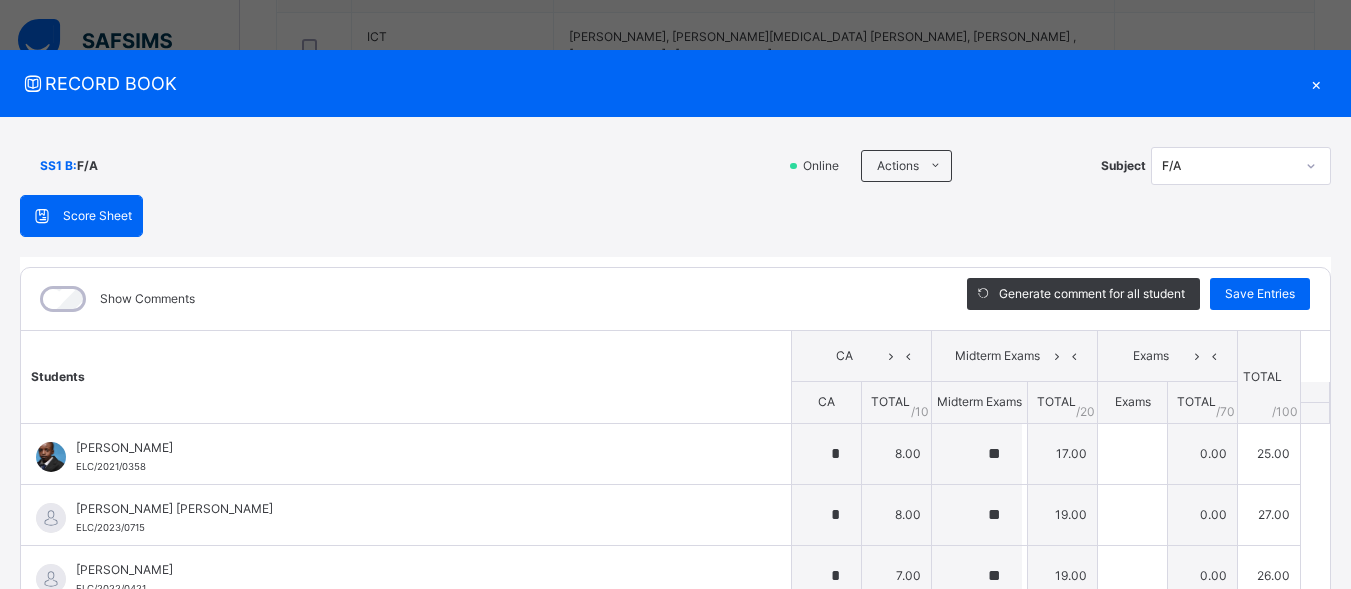 scroll, scrollTop: 1680, scrollLeft: 0, axis: vertical 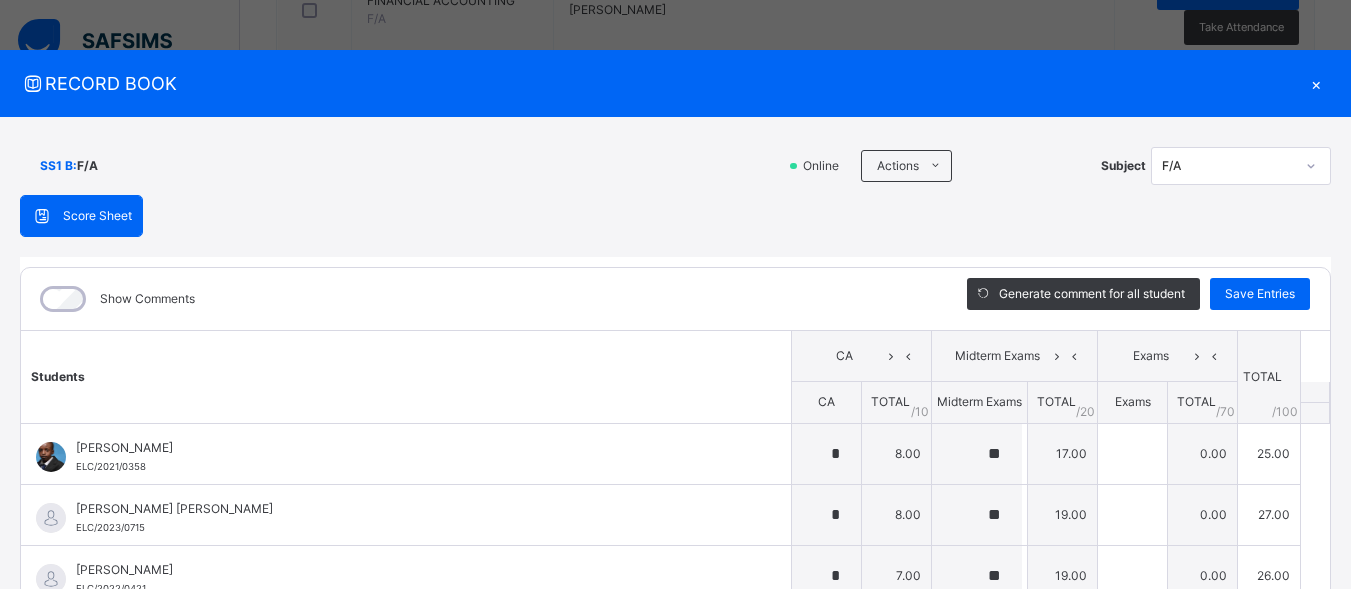 click on "SS1   B :   F/A Online Actions  Download Empty Score Sheet  Upload/map score sheet Subject  F/A ESTEEM LEARNING CENTER  Date: [DATE] 6:01:49 pm Score Sheet Score Sheet Show Comments   Generate comment for all student   Save Entries Class Level:  SS1   B Subject:  F/A Session:  2024/2025 Session Session:  Third Term Students CA Midterm Exams Exams TOTAL /100 Comment CA TOTAL / 10 Midterm Exams TOTAL / 20 Exams TOTAL / 70 ABBA ALIYU YABO ELC/2021/0358 ABBA ALIYU YABO ELC/2021/0358 * 8.00 ** 17.00 0.00 25.00 Generate comment 0 / 250   ×   Subject Teacher’s Comment Generate and see in full the comment developed by the AI with an option to regenerate the comment JS ABBA ALIYU YABO   ELC/2021/0358   Total 25.00  / 100.00 [PERSON_NAME] Bot   Regenerate     Use this comment   [PERSON_NAME] [PERSON_NAME] ELC/2023/0715 [PERSON_NAME] [PERSON_NAME] ELC/2023/0715 * 8.00 ** 19.00 0.00 27.00 Generate comment 0 / 250   ×   Subject Teacher’s Comment [PERSON_NAME] [PERSON_NAME]   ELC/2023/0715   Total 27.00  / 100.00 [PERSON_NAME] Bot   Regenerate" at bounding box center (675, 489) 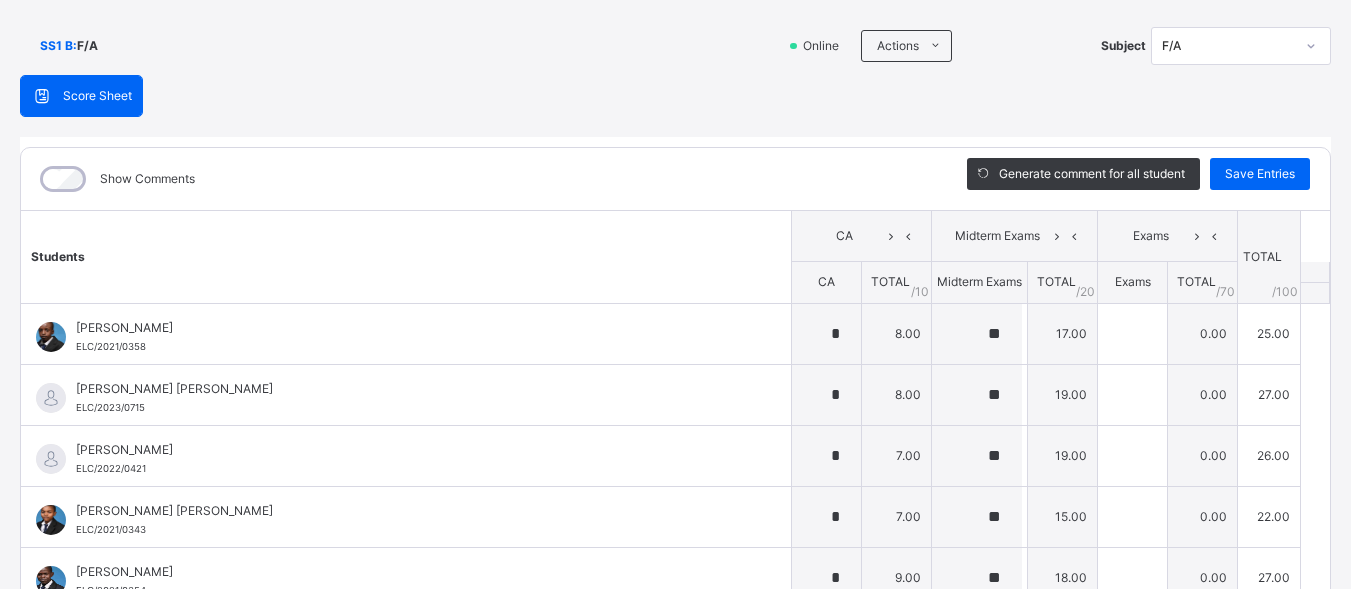 scroll, scrollTop: 160, scrollLeft: 0, axis: vertical 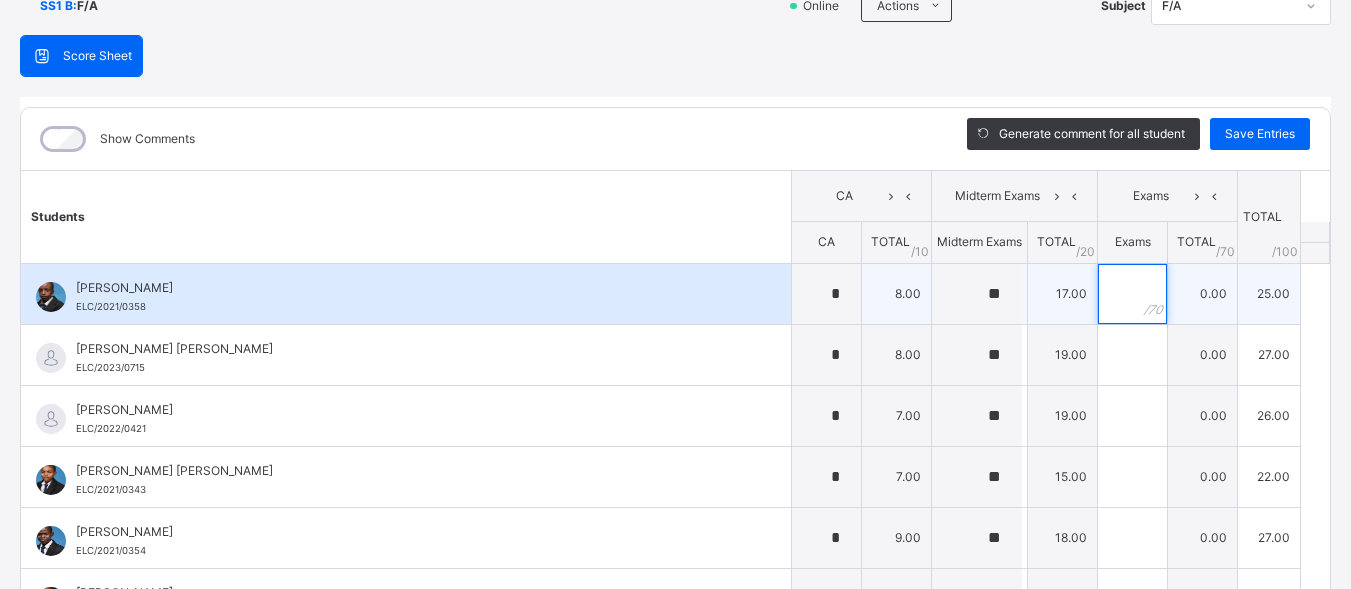 click at bounding box center [1132, 294] 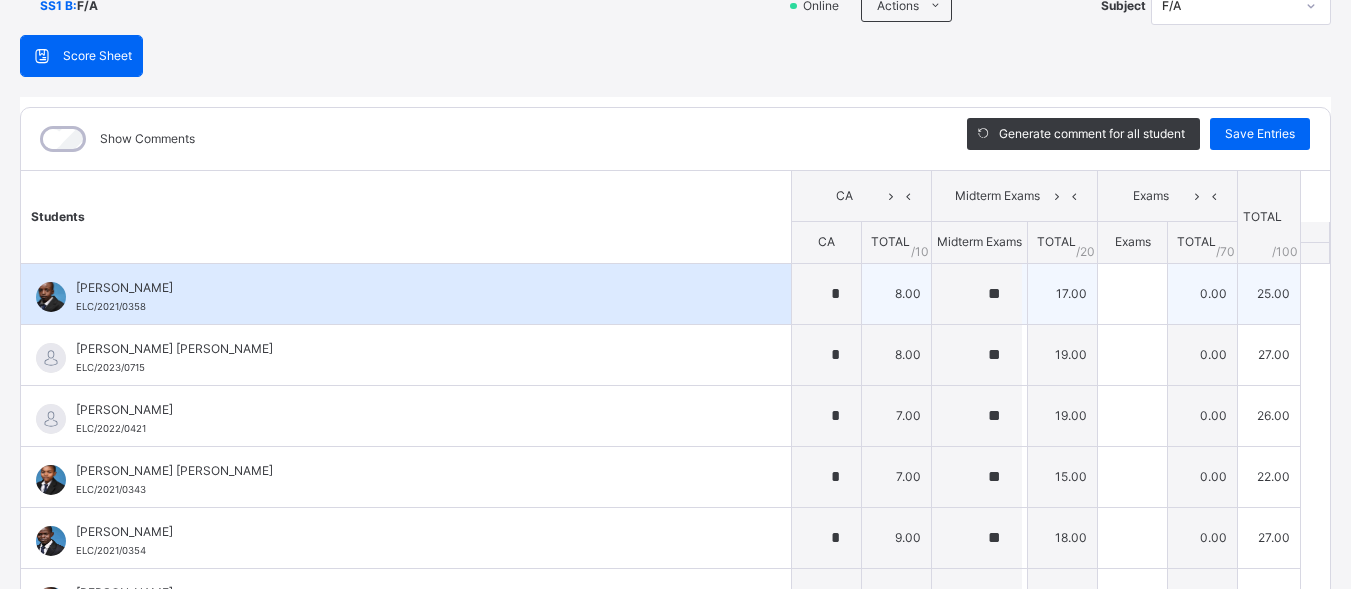 click at bounding box center (1132, 294) 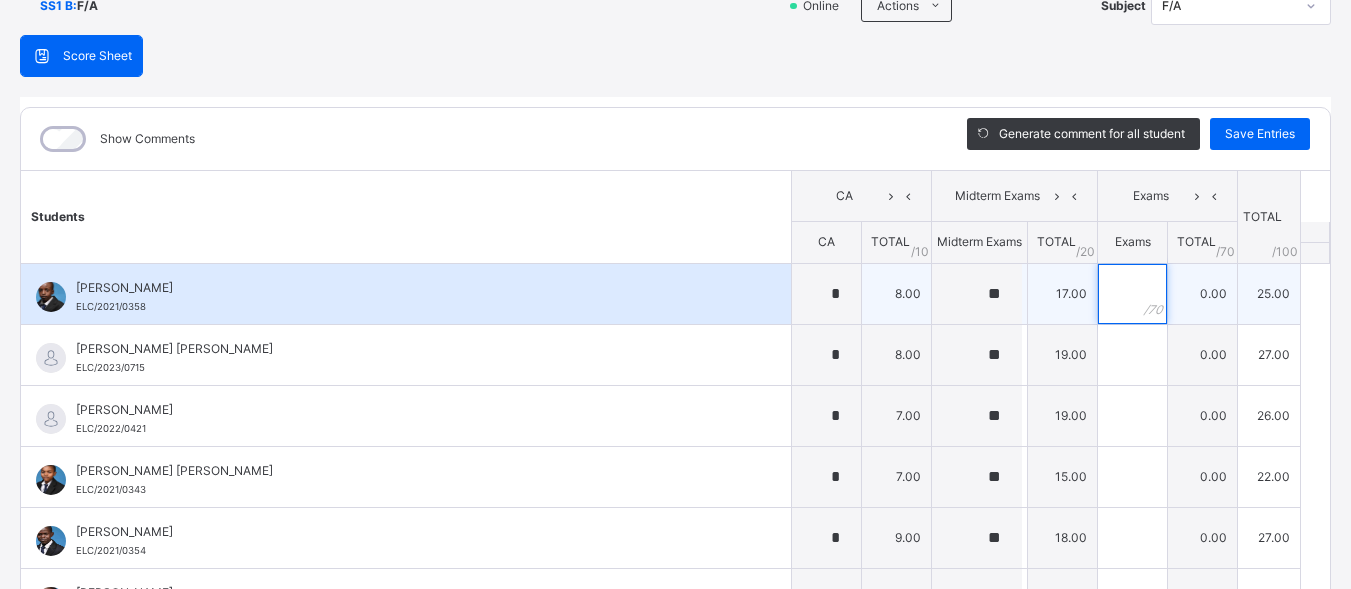 click at bounding box center (1132, 294) 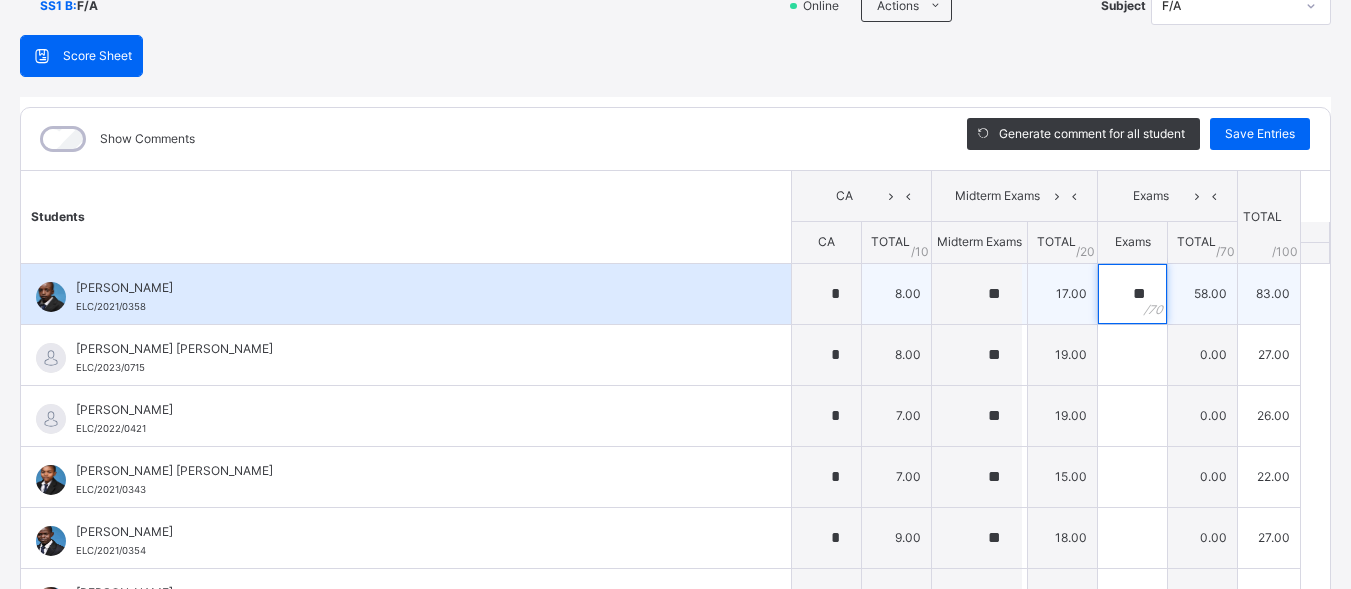 type on "**" 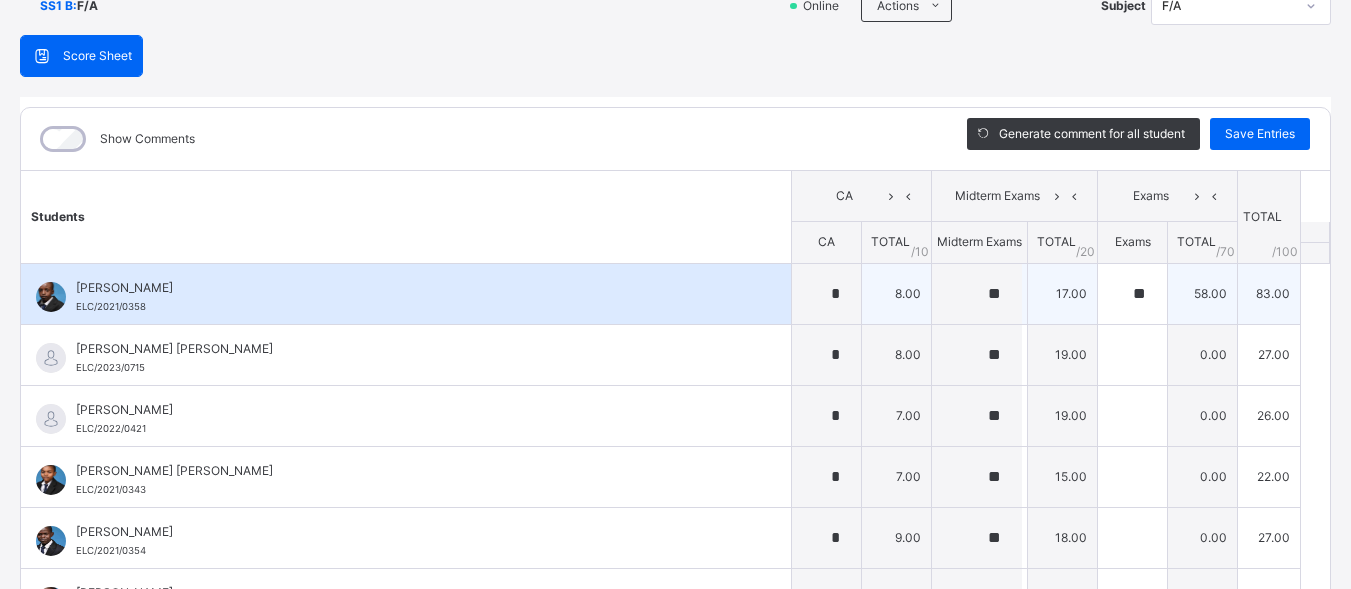 click on "**" at bounding box center (1132, 294) 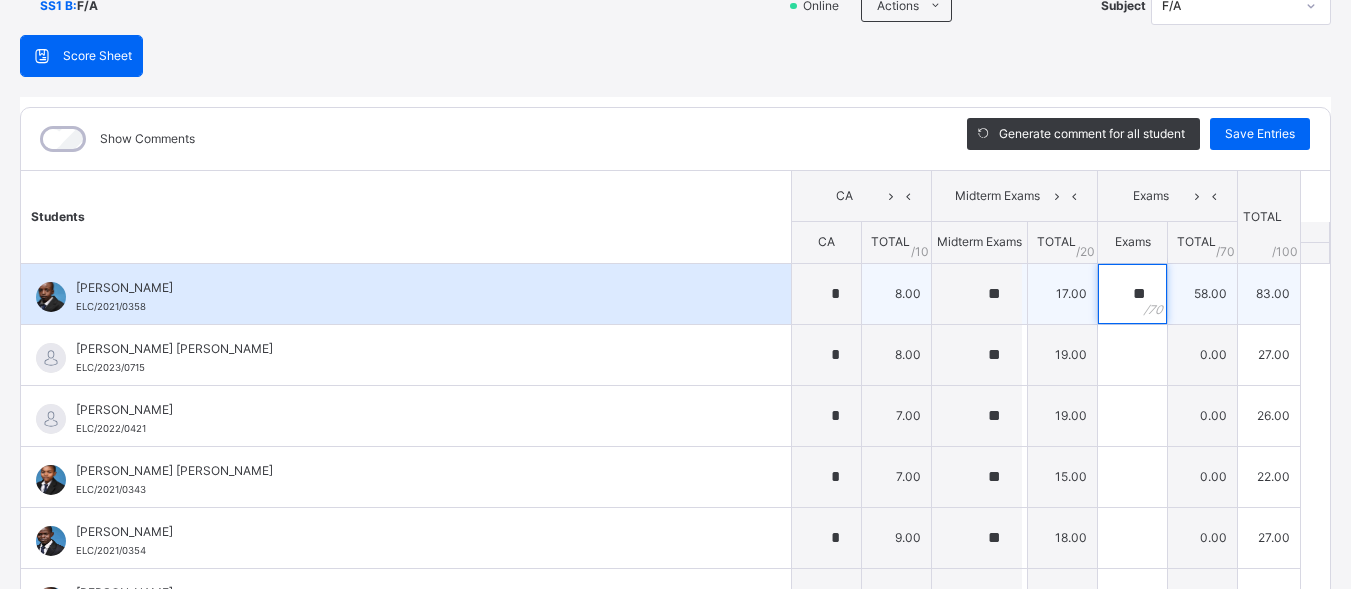 click on "**" at bounding box center (1132, 294) 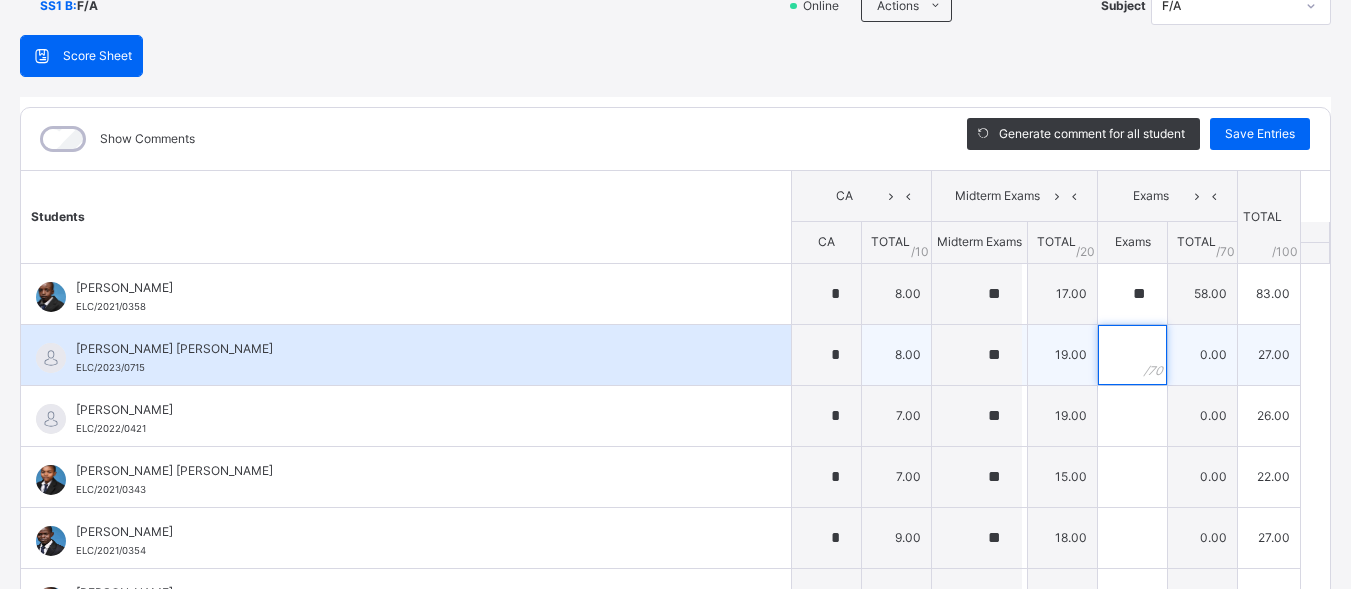 click at bounding box center [1132, 355] 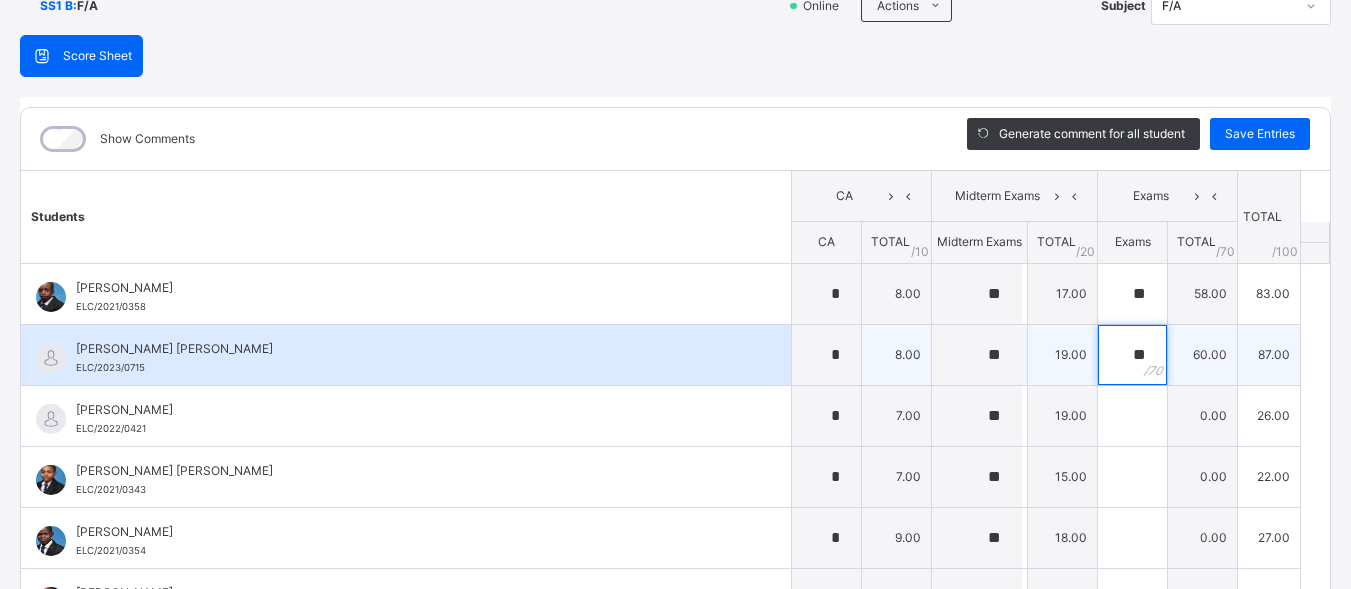 type on "**" 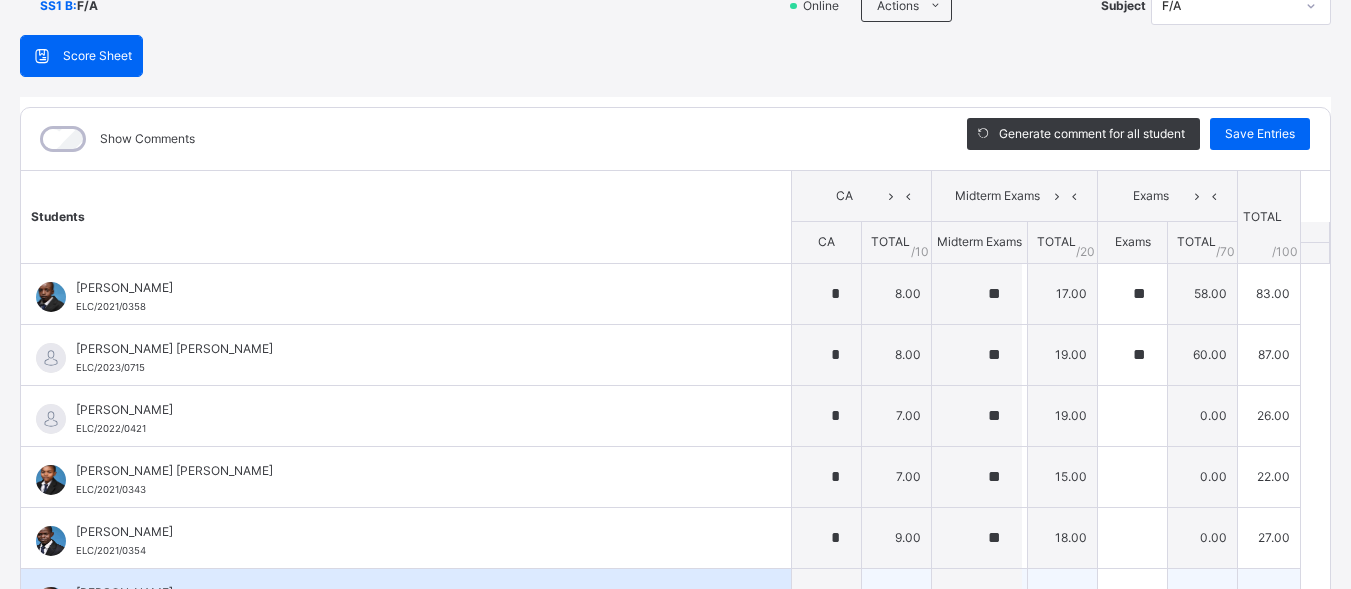 click on "[PERSON_NAME] ELC/2021/0358 ABBA ALIYU YABO ELC/2021/0358 * 8.00 ** 17.00 ** 58.00 83.00 Generate comment 0 / 250   ×   Subject Teacher’s Comment Generate and see in full the comment developed by the AI with an option to regenerate the comment JS ABBA ALIYU YABO   ELC/2021/0358   Total 83.00  / 100.00 [PERSON_NAME] Bot   Regenerate     Use this comment   [PERSON_NAME] [PERSON_NAME] ELC/2023/0715 [PERSON_NAME] [PERSON_NAME] ELC/2023/0715 * 8.00 ** 19.00 ** 60.00 87.00 Generate comment 0 / 250   ×   Subject Teacher’s Comment Generate and see in full the comment developed by the AI with an option to regenerate the comment [PERSON_NAME] [PERSON_NAME]   ELC/2023/0715   Total 87.00  / 100.00 [PERSON_NAME] Bot   Regenerate     Use this comment   [PERSON_NAME] ELC/2022/0421 [PERSON_NAME]/2022/0421 * 7.00 ** 19.00 0.00 26.00 Generate comment 0 / 250   ×   Subject Teacher’s Comment Generate and see in full the comment developed by the AI with an option to regenerate the comment [PERSON_NAME] [PERSON_NAME]   ELC/2022/0421   Total" at bounding box center [675, 720] 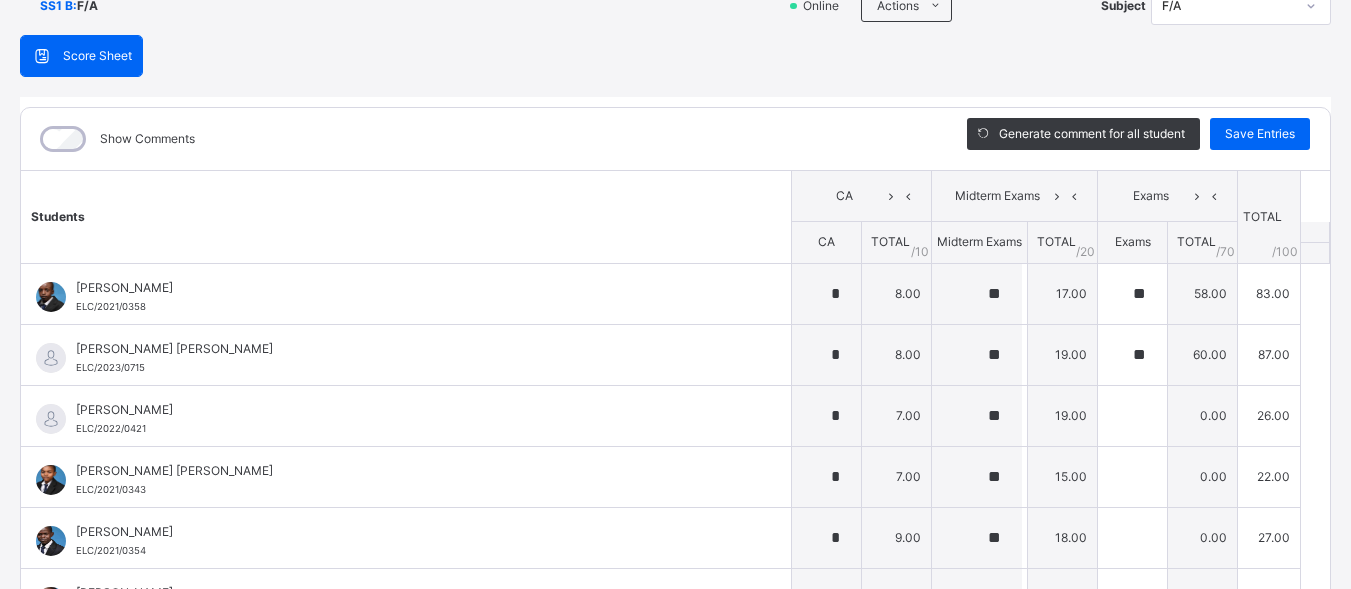click on "Score Sheet Score Sheet Show Comments   Generate comment for all student   Save Entries Class Level:  SS1   B Subject:  F/A Session:  2024/2025 Session Session:  Third Term Students CA Midterm Exams Exams TOTAL /100 Comment CA TOTAL / 10 Midterm Exams TOTAL / 20 Exams TOTAL / 70 ABBA ALIYU YABO ELC/2021/0358 ABBA ALIYU YABO ELC/2021/0358 * 8.00 ** 17.00 ** 58.00 83.00 Generate comment 0 / 250   ×   Subject Teacher’s Comment Generate and see in full the comment developed by the AI with an option to regenerate the comment JS ABBA ALIYU YABO   ELC/2021/0358   Total 83.00  / 100.00 [PERSON_NAME] Bot   Regenerate     Use this comment   [PERSON_NAME] [PERSON_NAME] ELC/2023/0715 [PERSON_NAME] [PERSON_NAME] ELC/2023/0715 * 8.00 ** 19.00 ** 60.00 87.00 Generate comment 0 / 250   ×   Subject Teacher’s Comment Generate and see in full the comment developed by the AI with an option to regenerate the comment [PERSON_NAME] [PERSON_NAME]   ELC/2023/0715   Total 87.00  / 100.00 [PERSON_NAME] Bot   Regenerate     Use this comment   [PERSON_NAME] *" at bounding box center (675, 358) 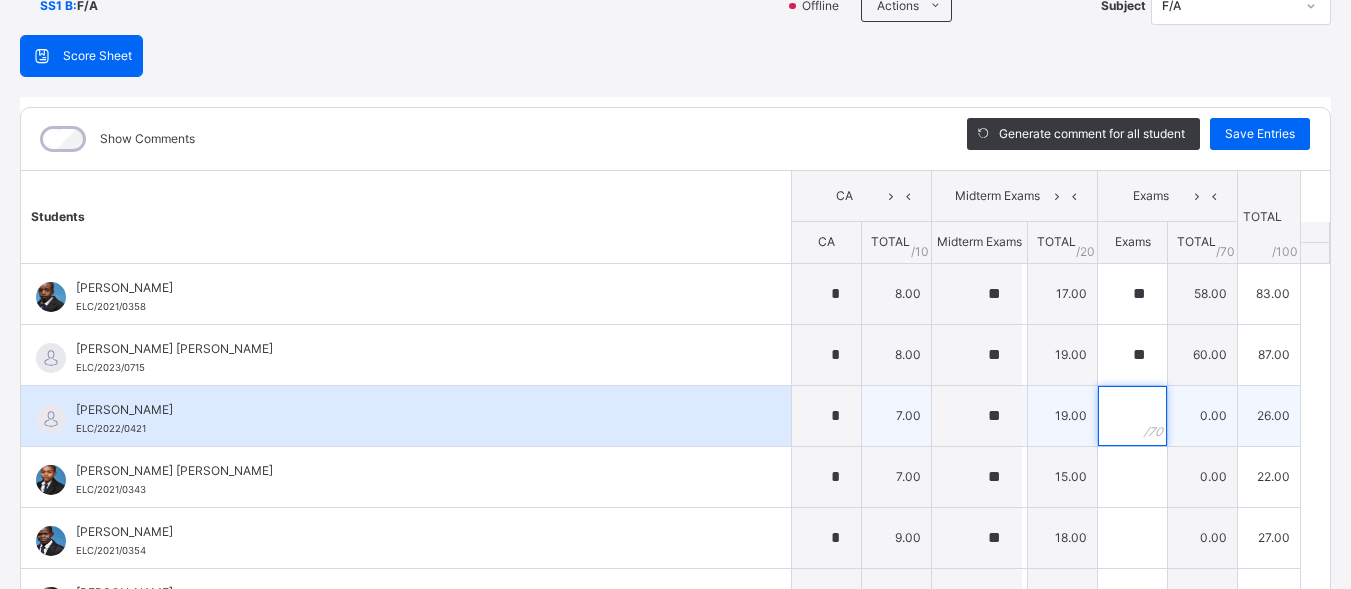 click at bounding box center (1132, 416) 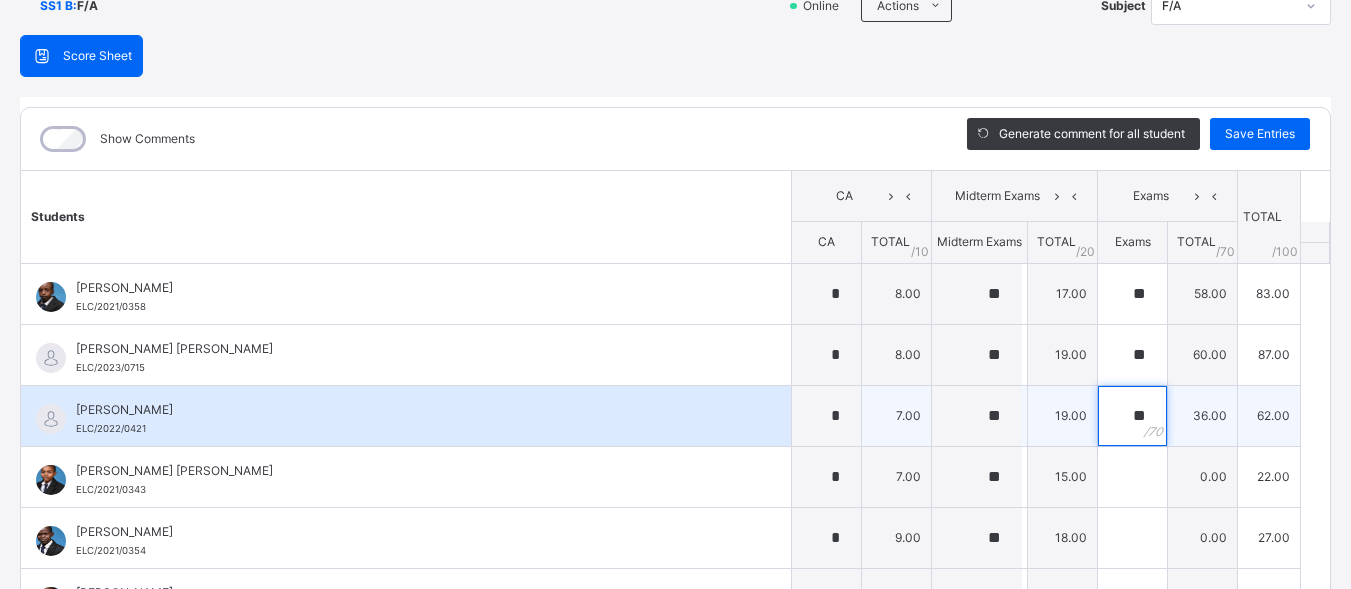 type on "**" 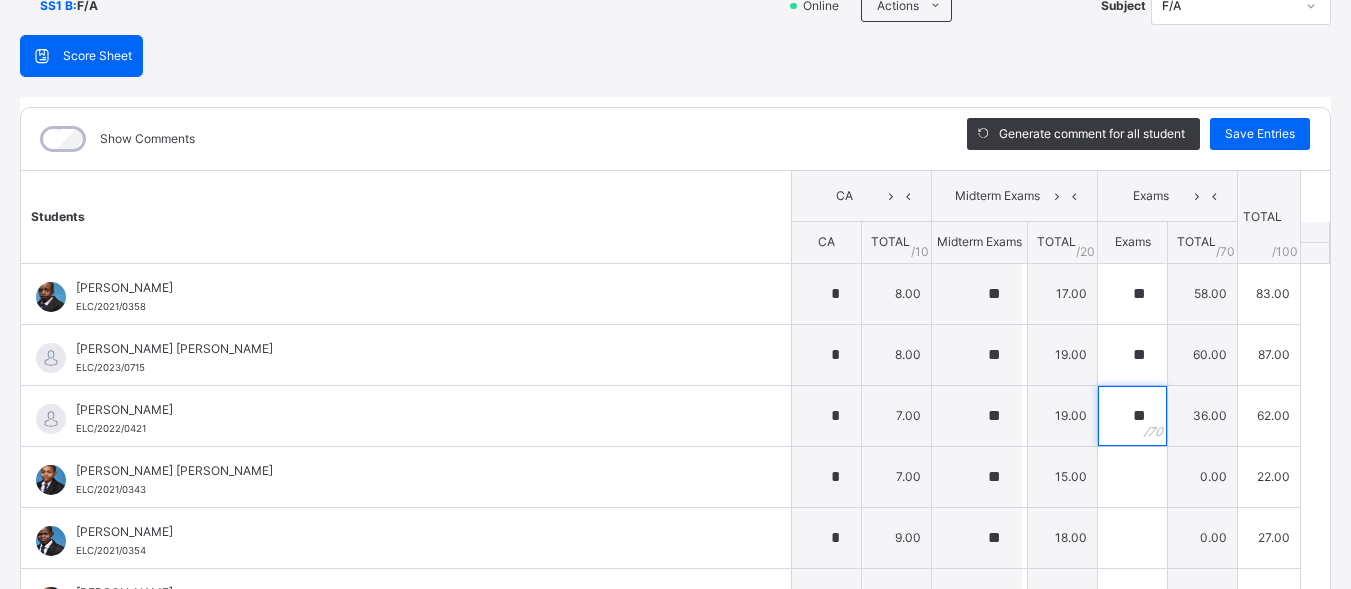 scroll, scrollTop: 322, scrollLeft: 0, axis: vertical 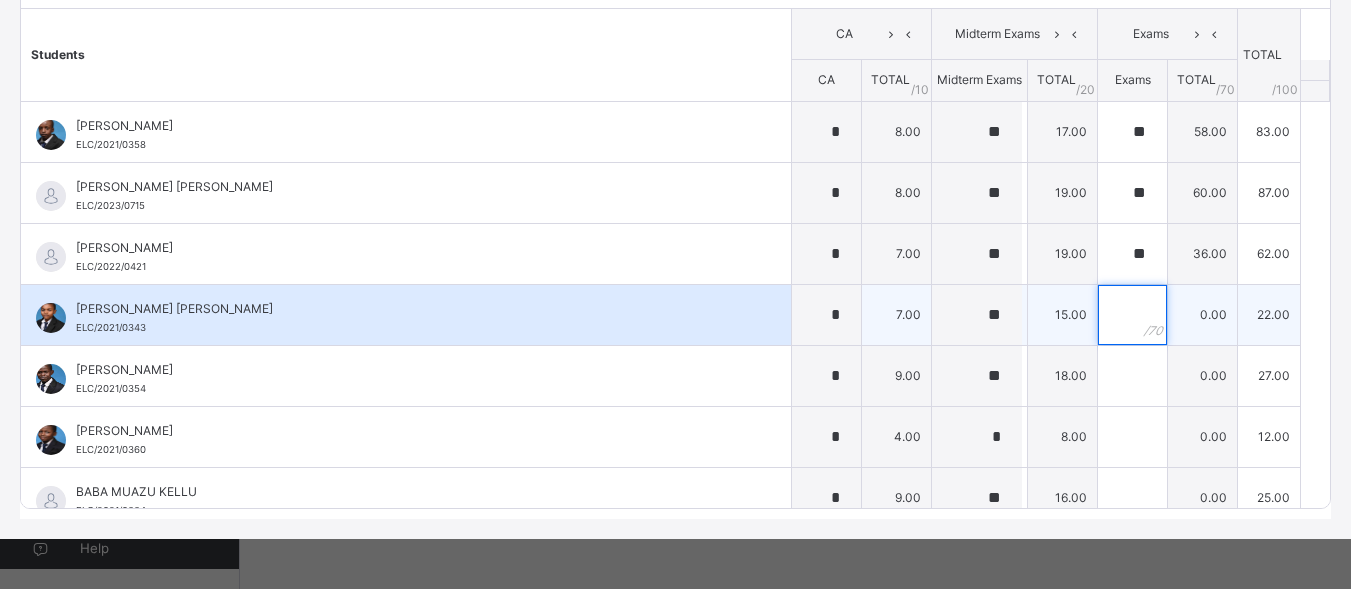 click at bounding box center (1132, 315) 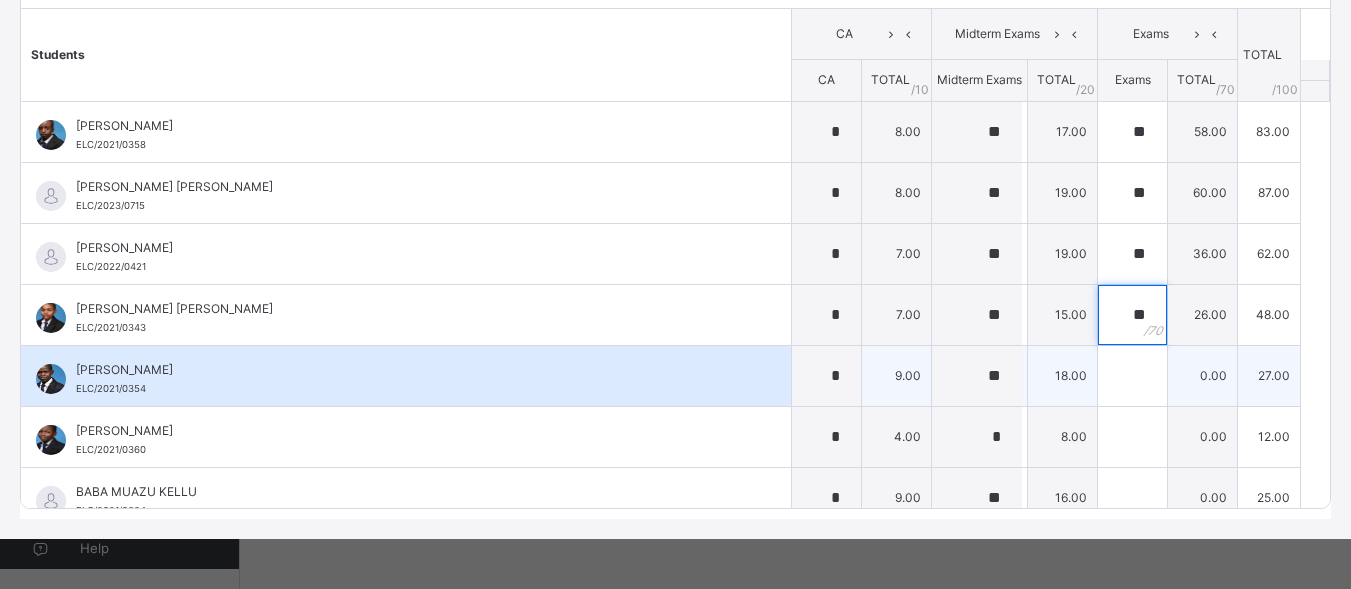 type on "**" 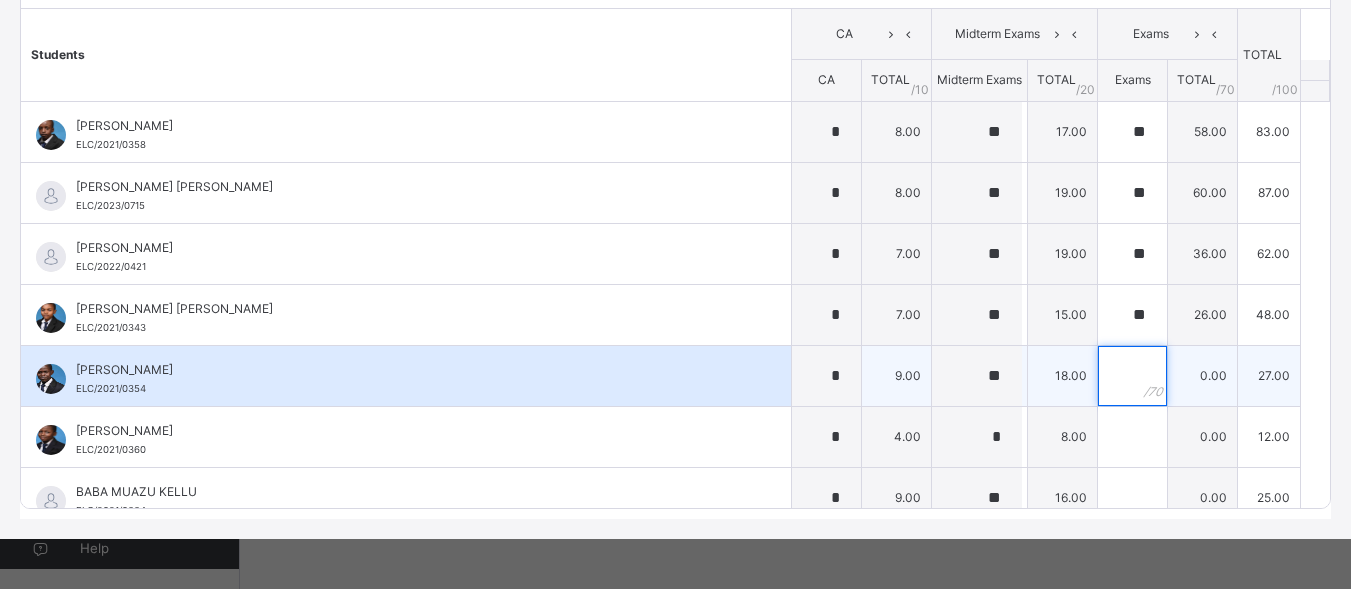 click at bounding box center [1132, 376] 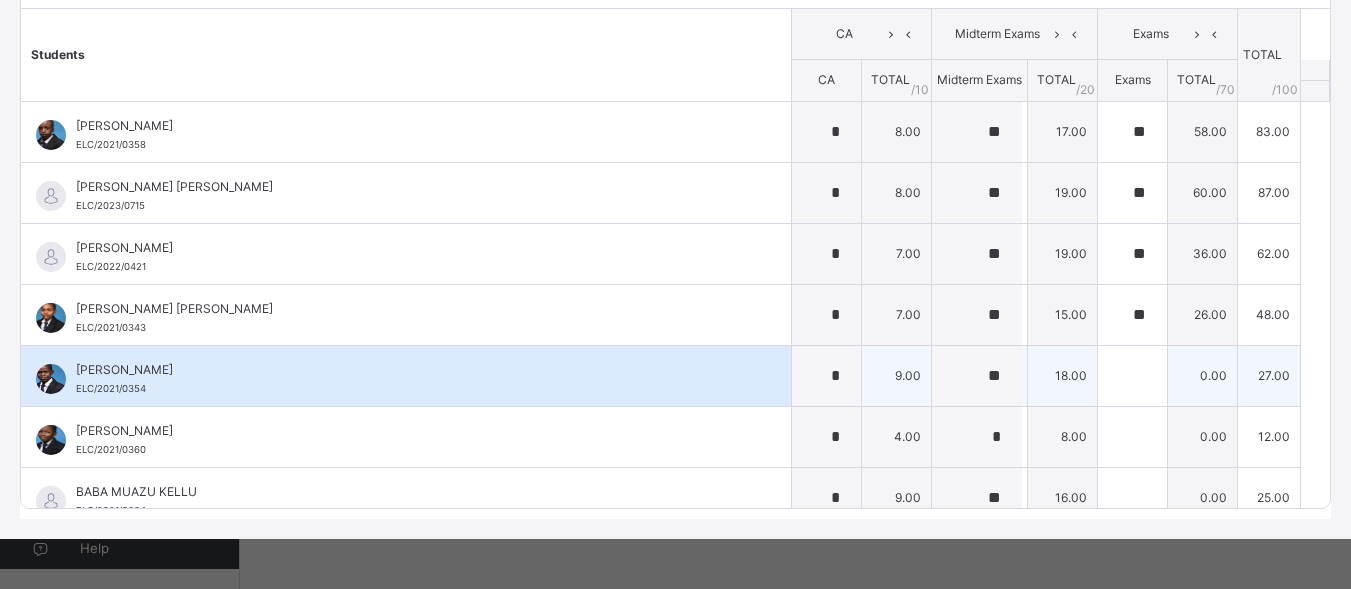 click at bounding box center [1132, 376] 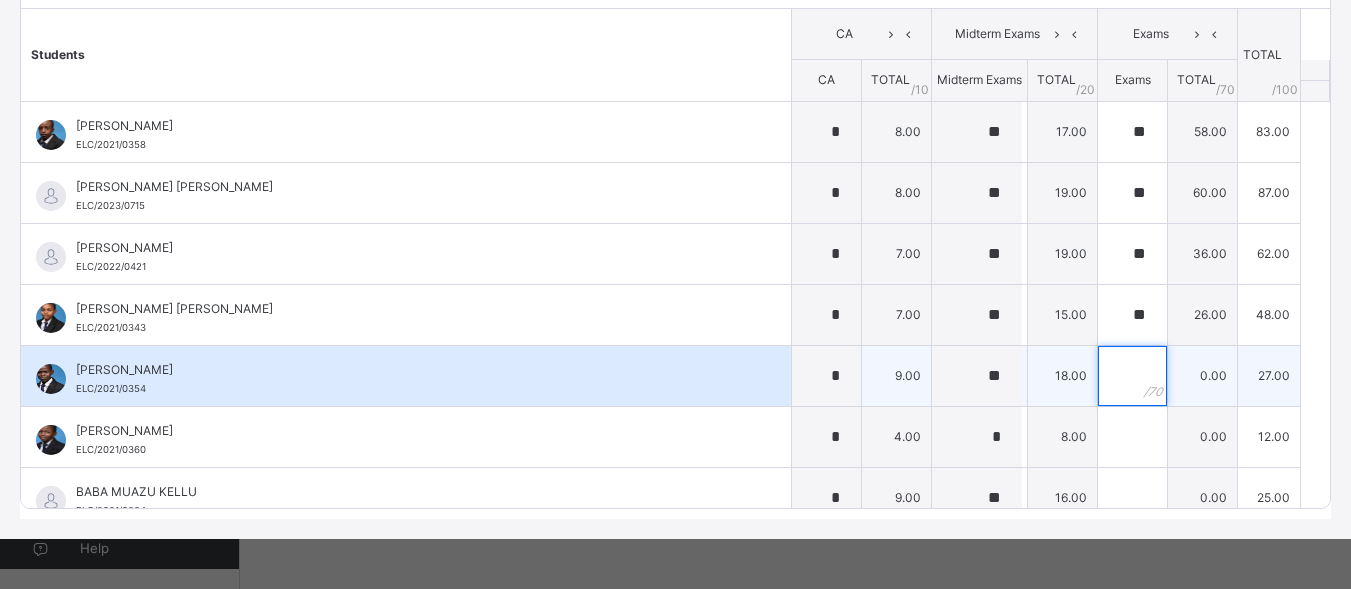 click at bounding box center [1132, 376] 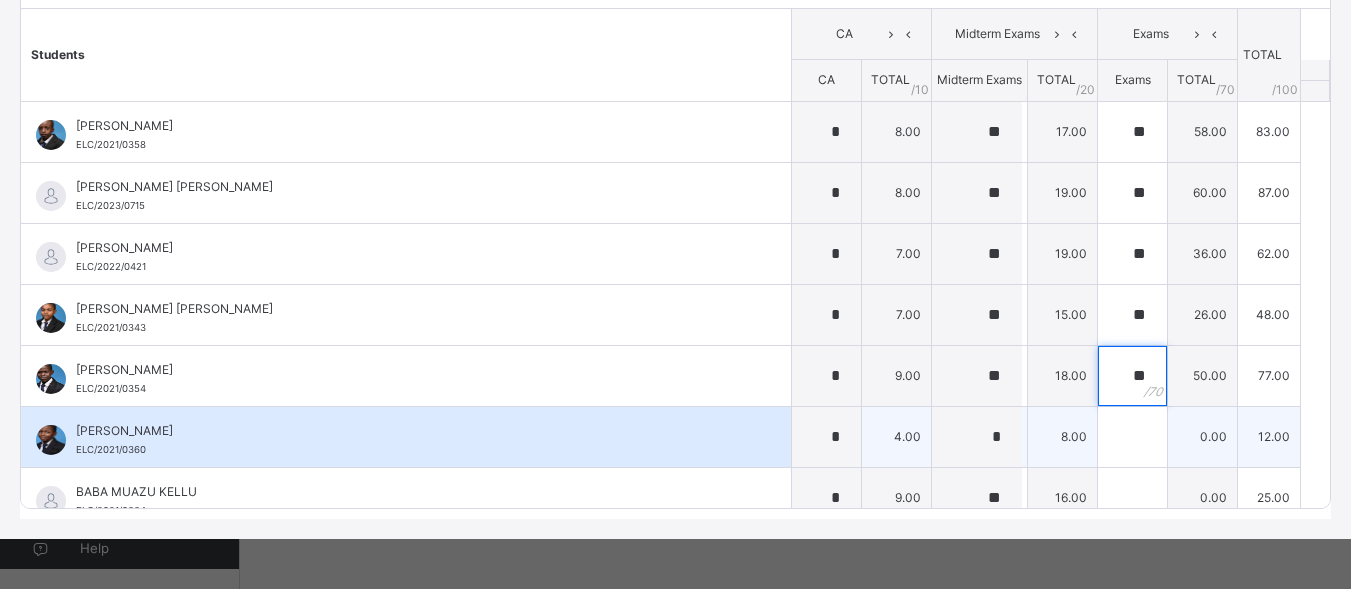 type on "**" 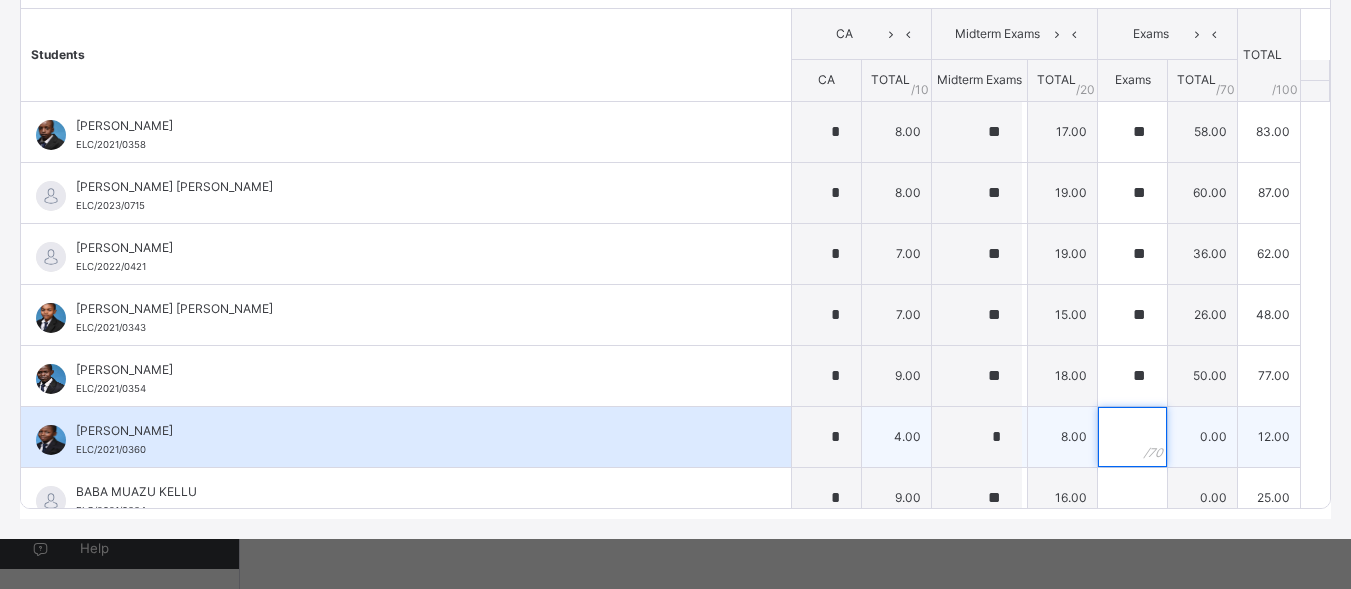 click at bounding box center [1132, 437] 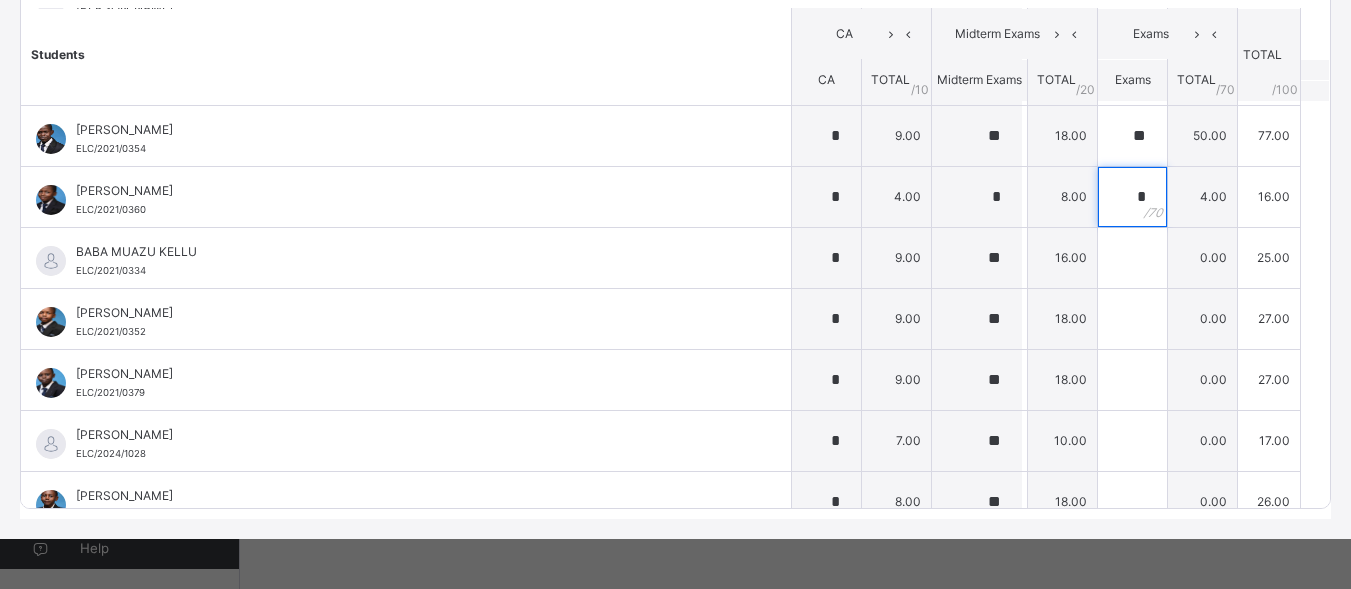 scroll, scrollTop: 280, scrollLeft: 0, axis: vertical 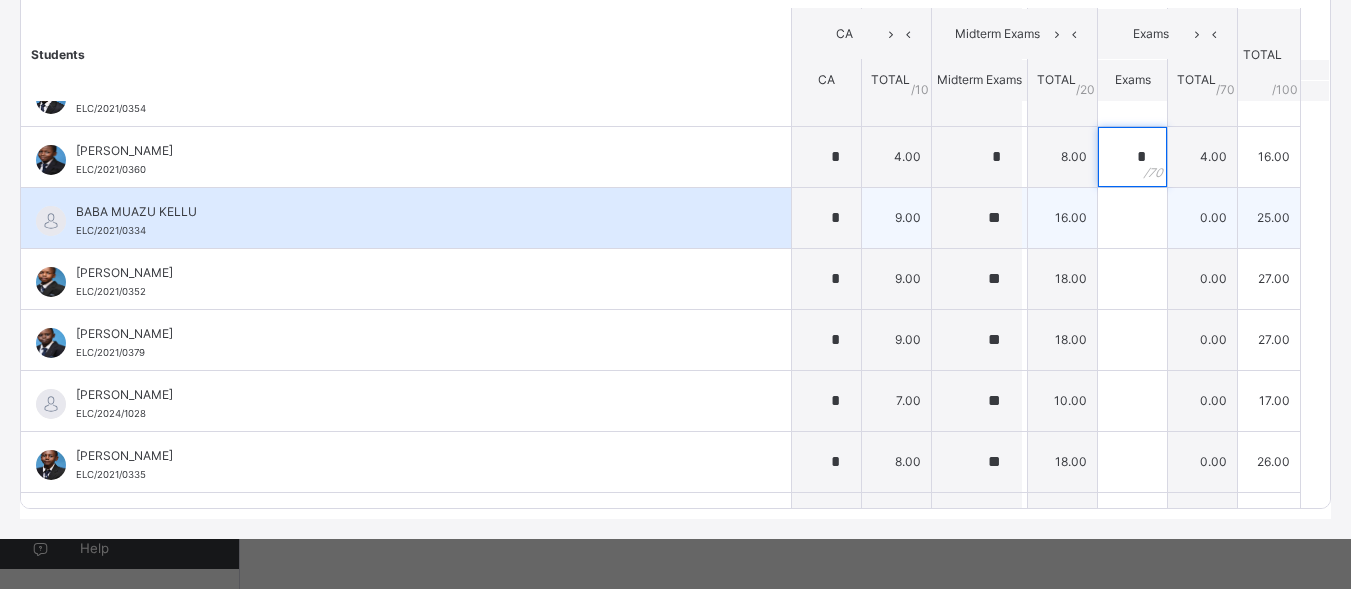 type on "*" 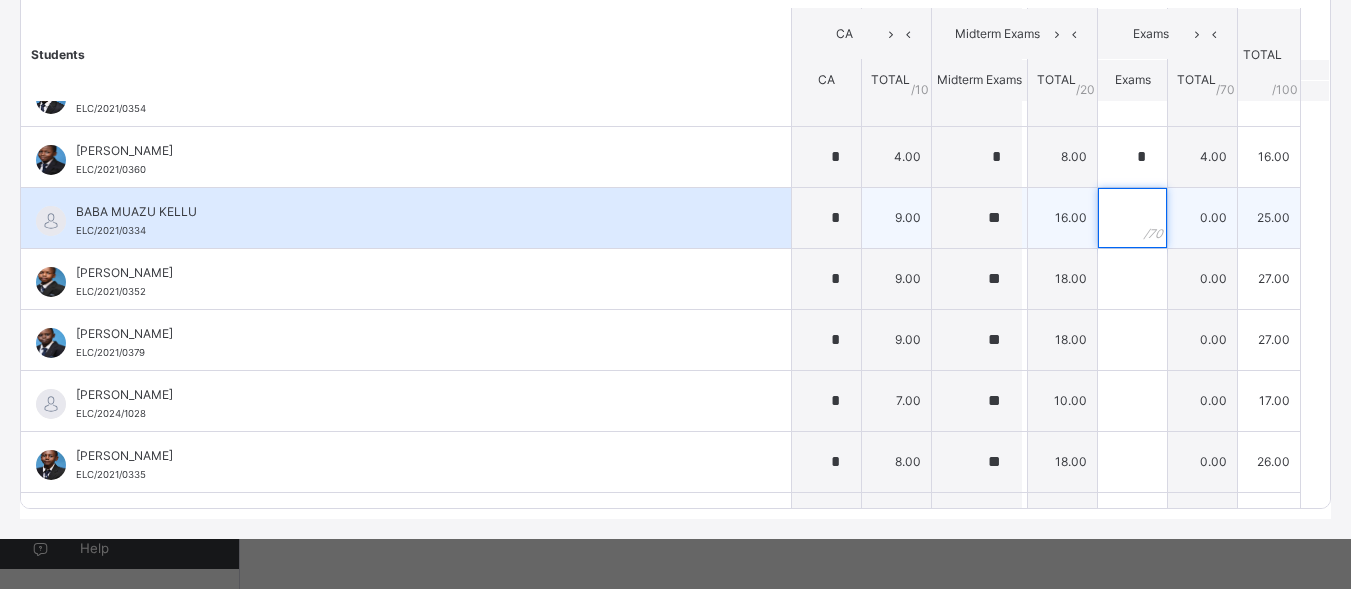 click at bounding box center (1132, 218) 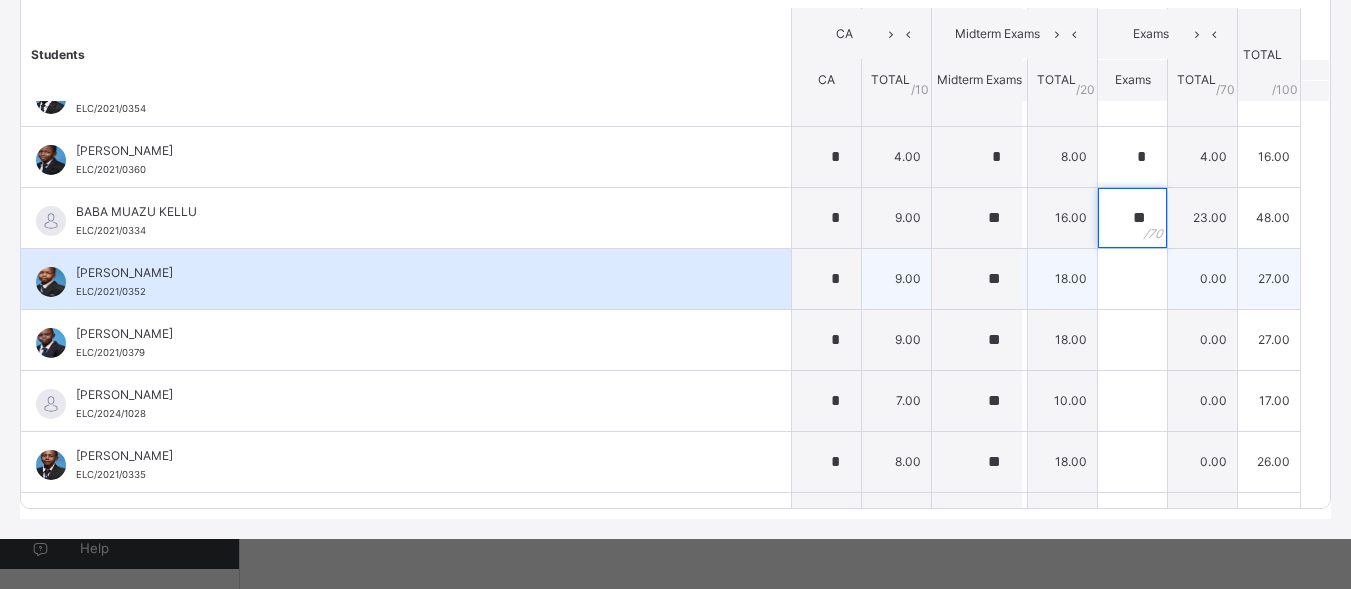 type on "**" 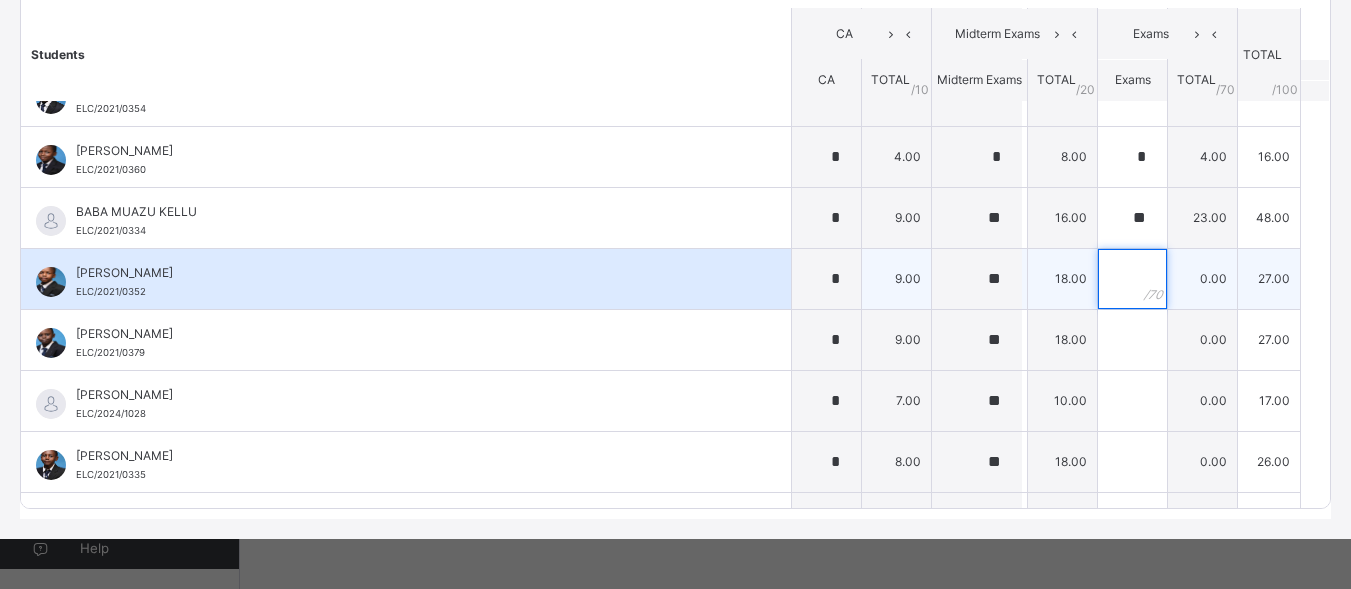 click at bounding box center (1132, 279) 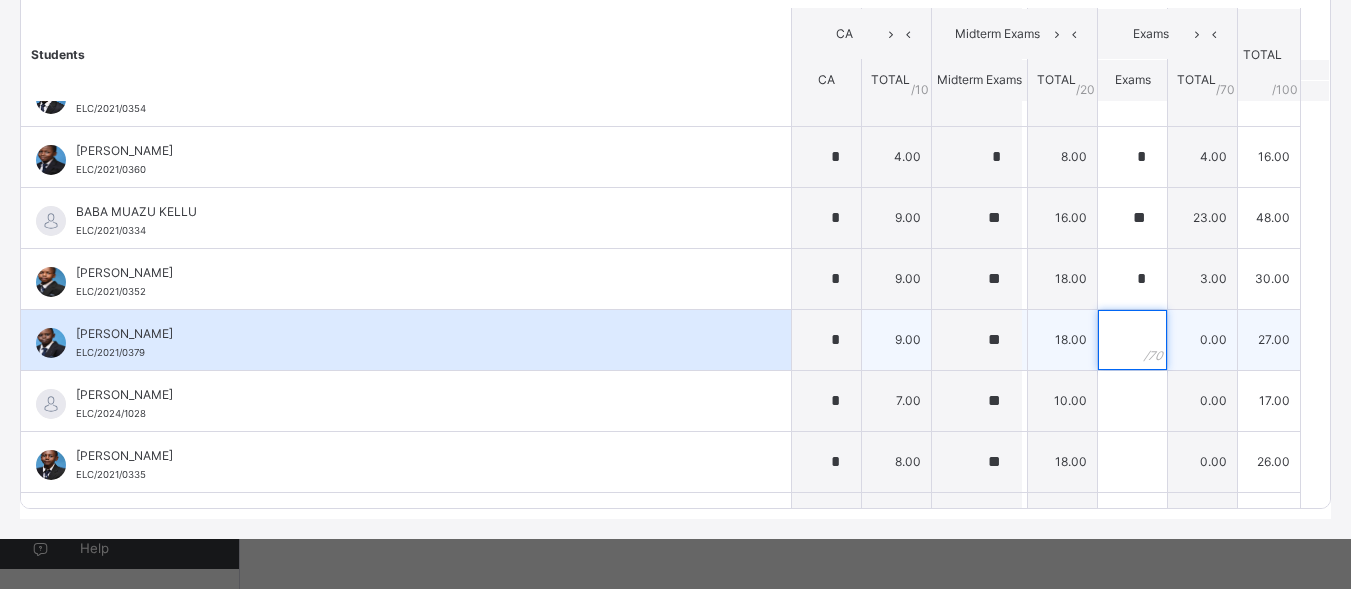 click at bounding box center [1132, 340] 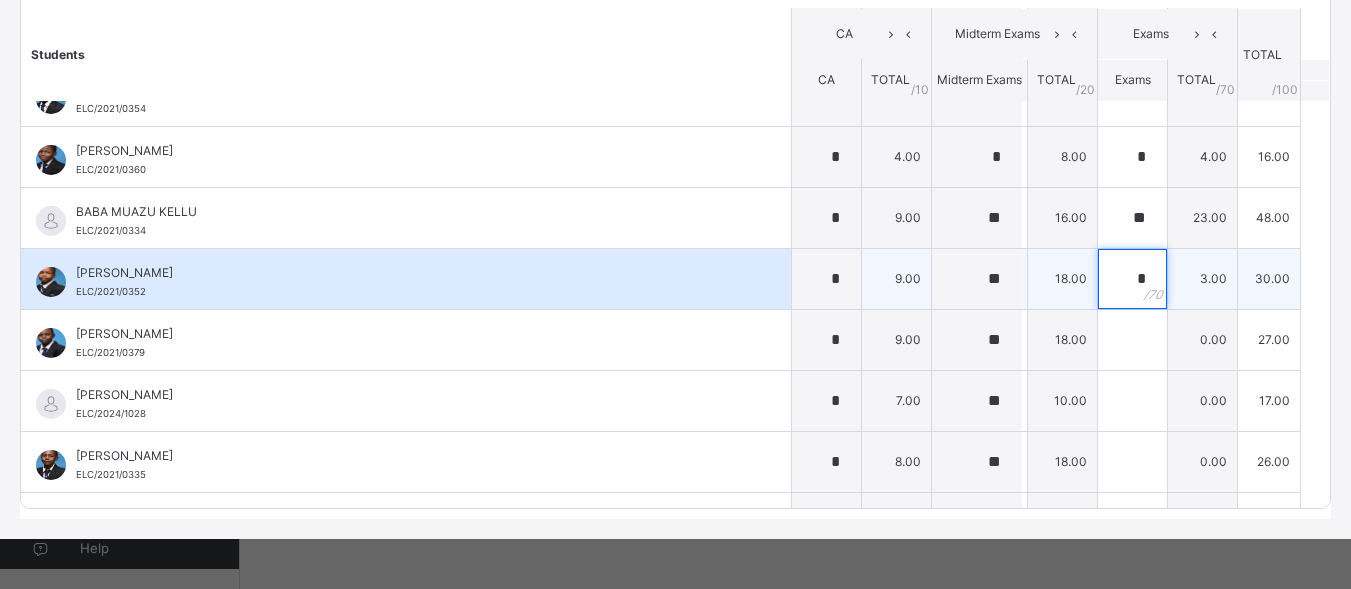 click on "*" at bounding box center (1132, 279) 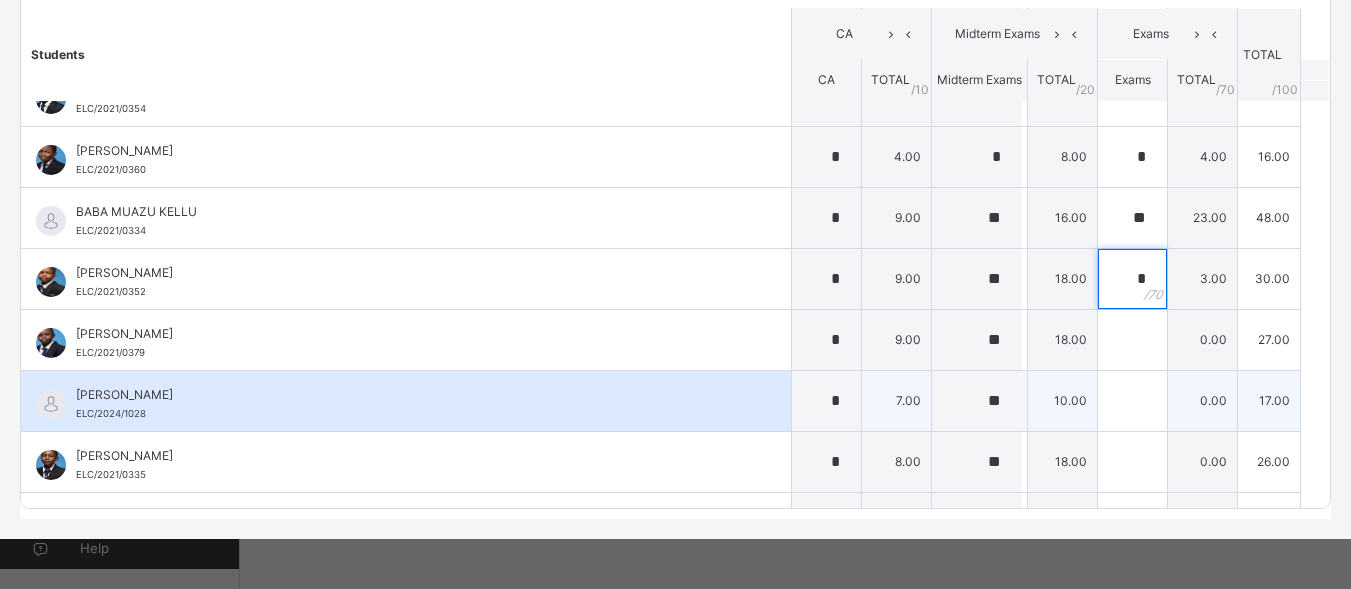type on "**" 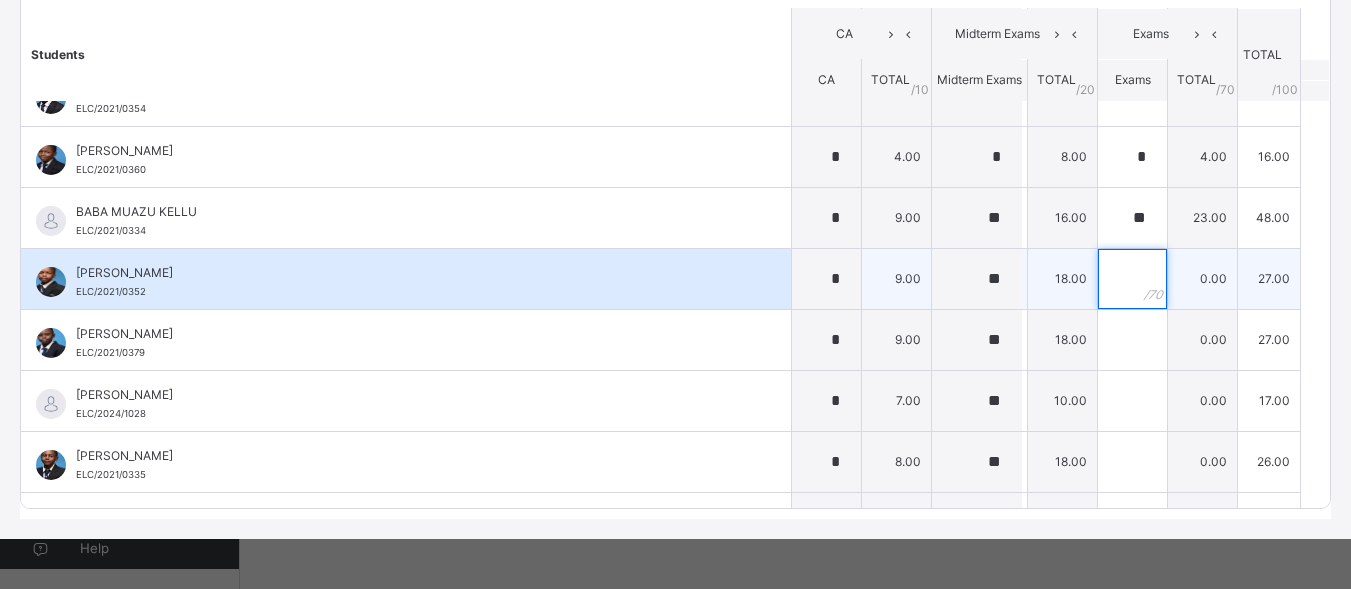 click at bounding box center [1132, 279] 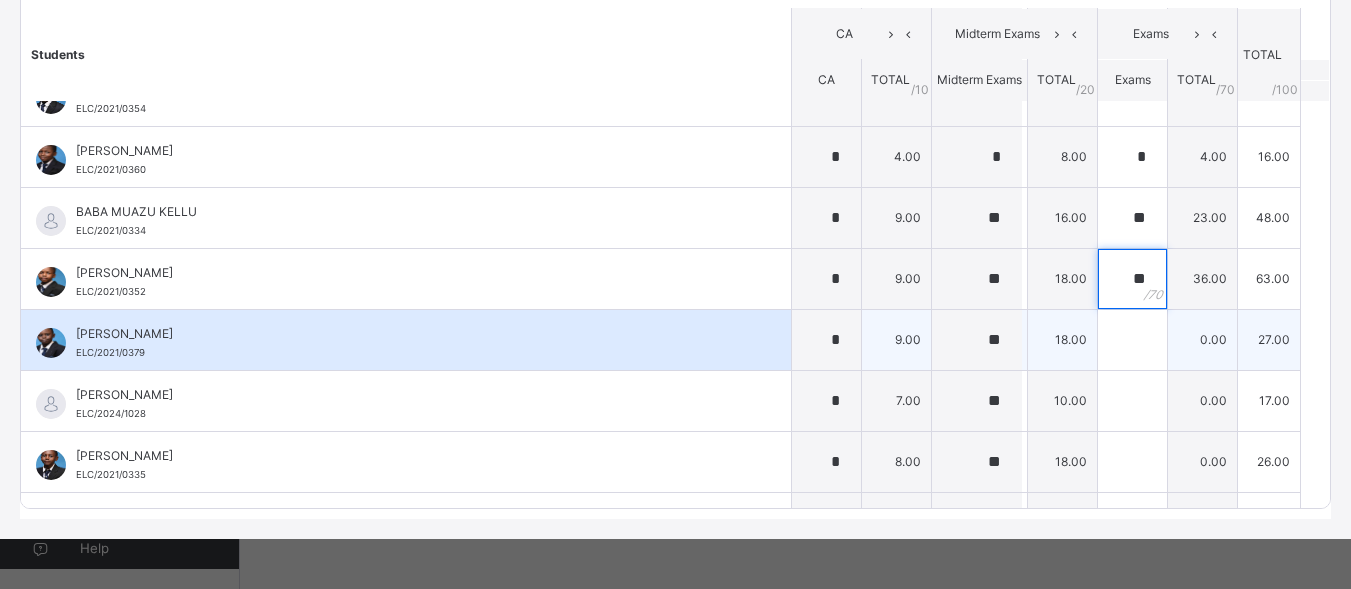 type on "**" 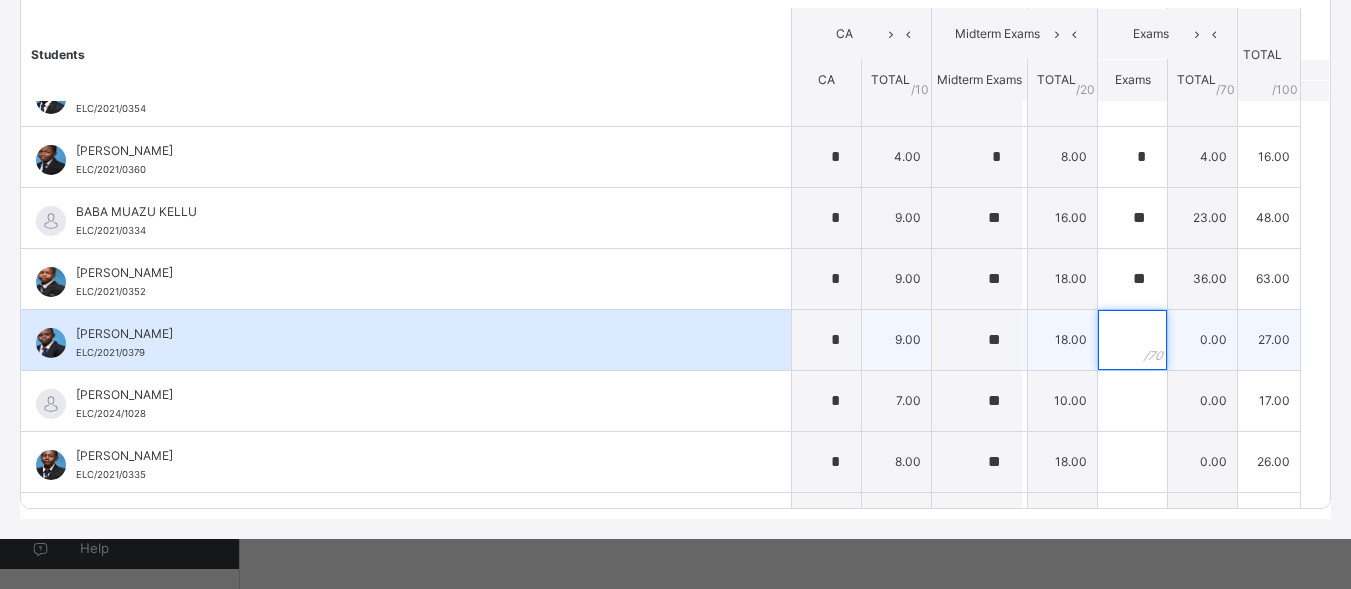 click at bounding box center (1132, 340) 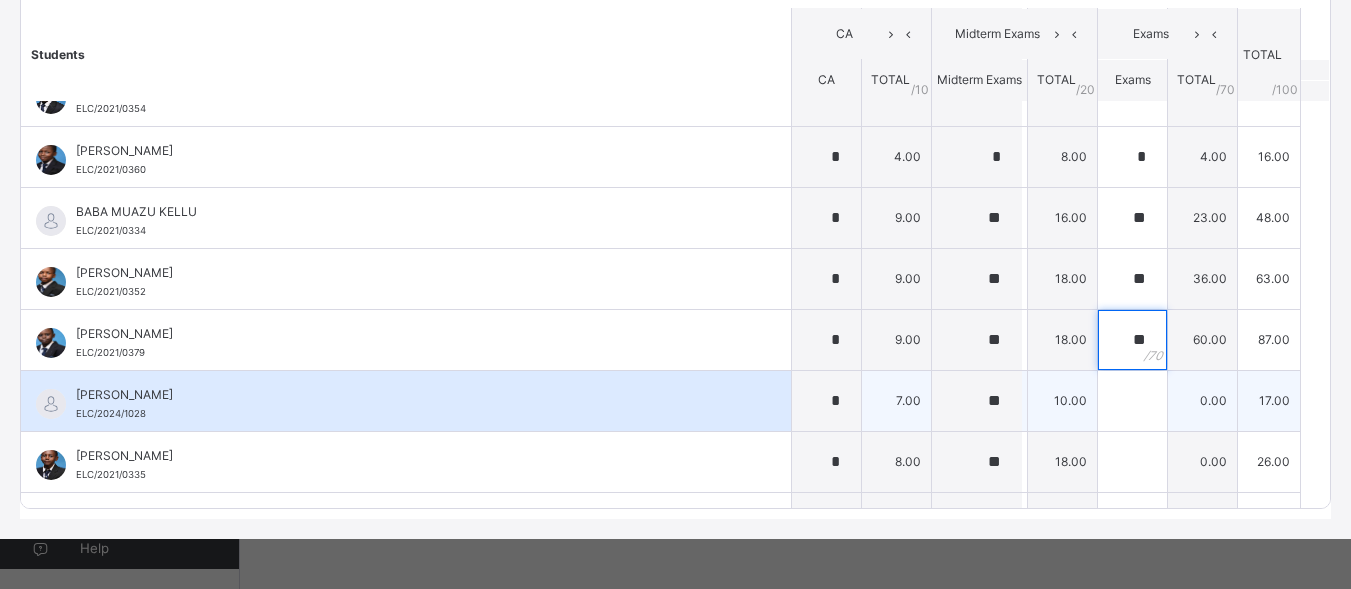 type on "**" 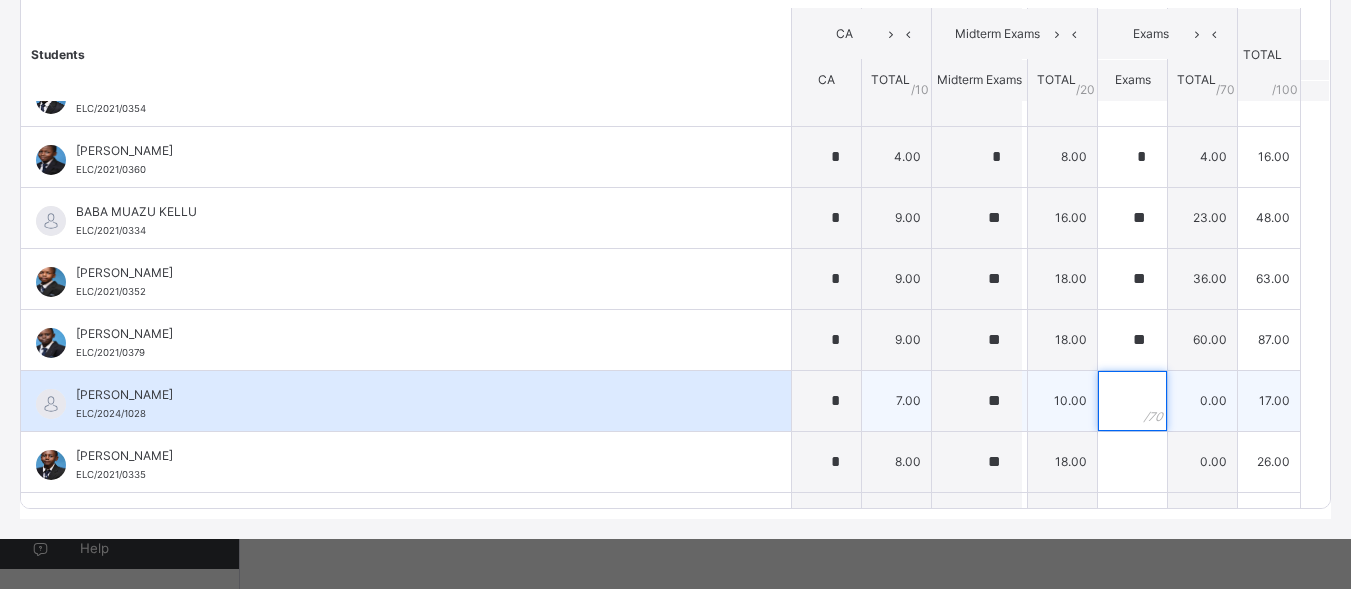 click at bounding box center (1132, 401) 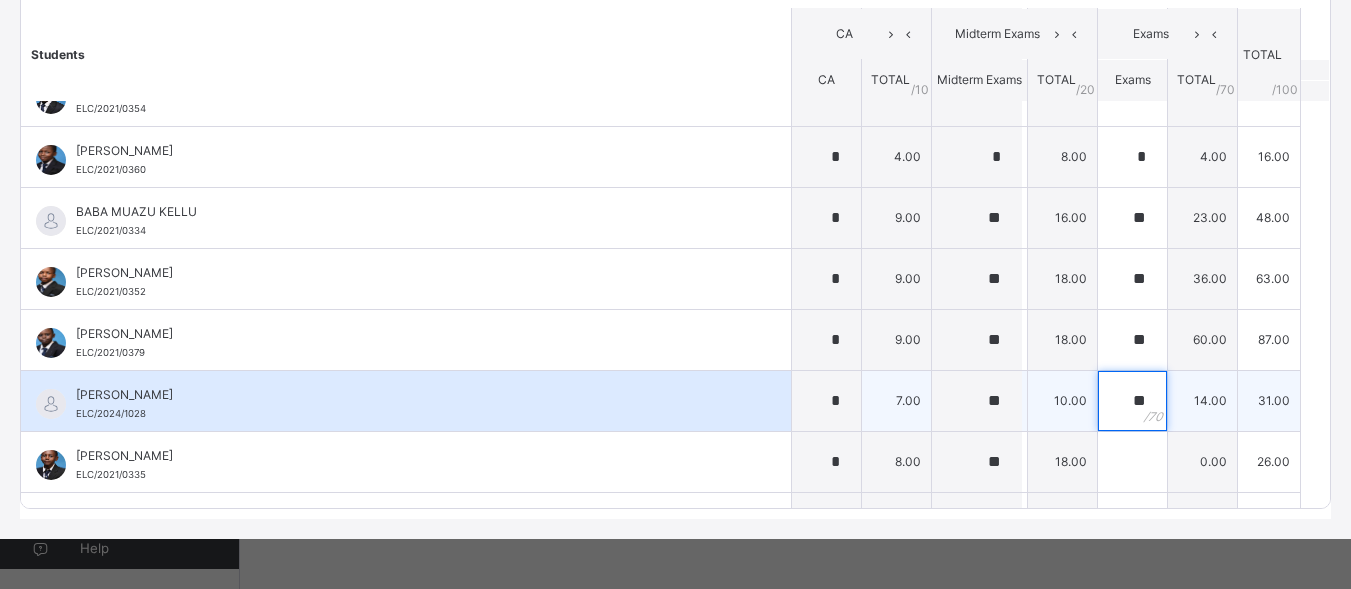 type on "**" 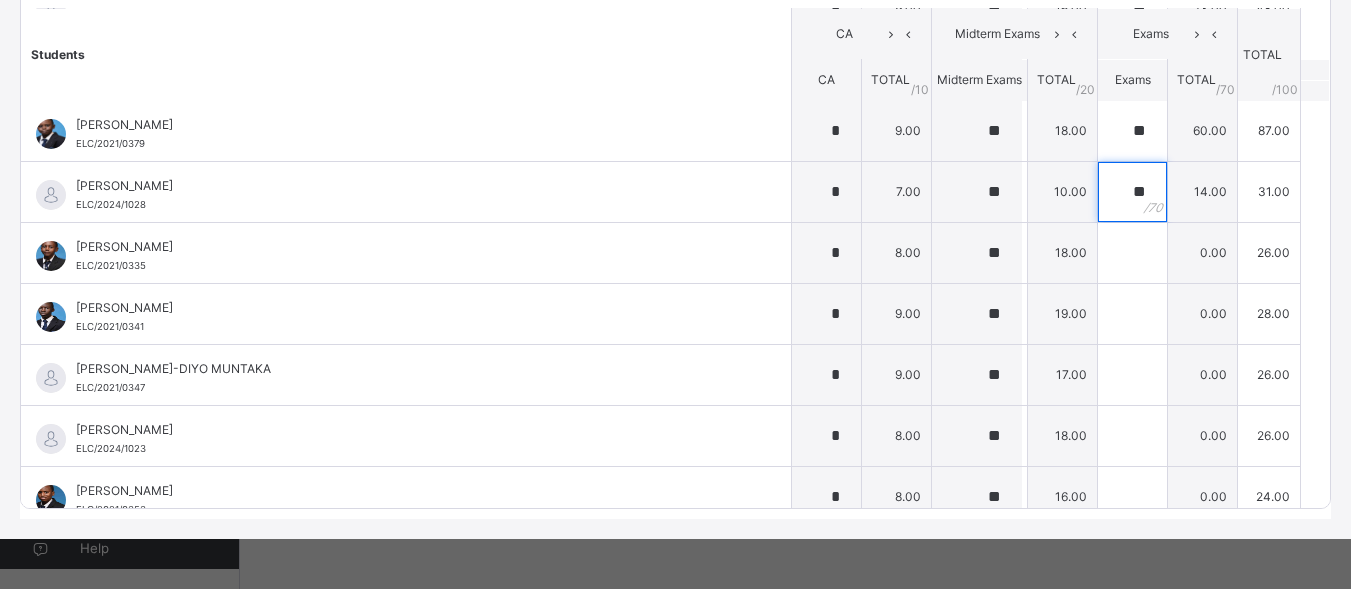 scroll, scrollTop: 509, scrollLeft: 0, axis: vertical 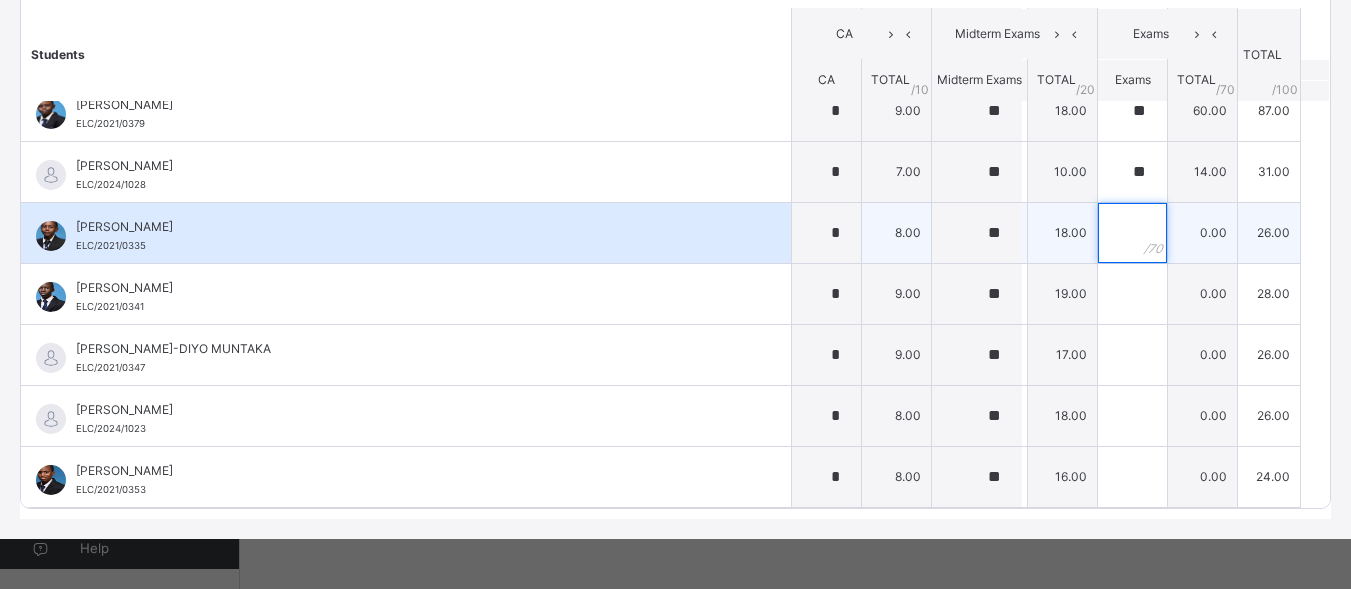 click at bounding box center (1132, 233) 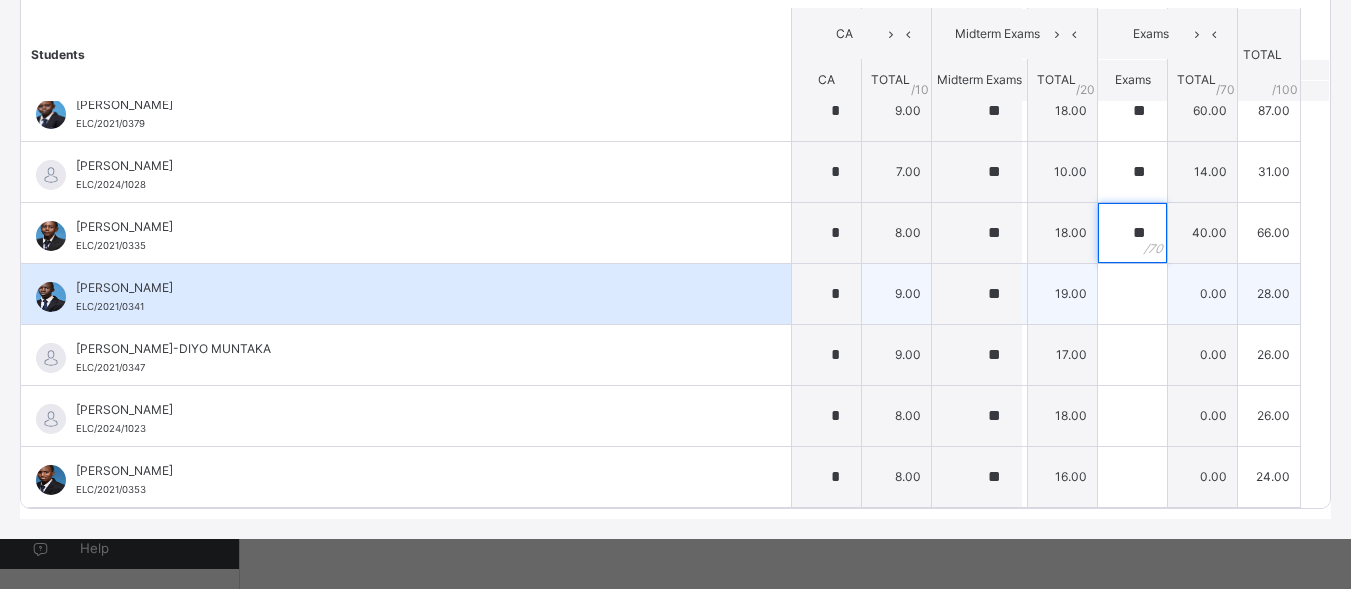 type on "**" 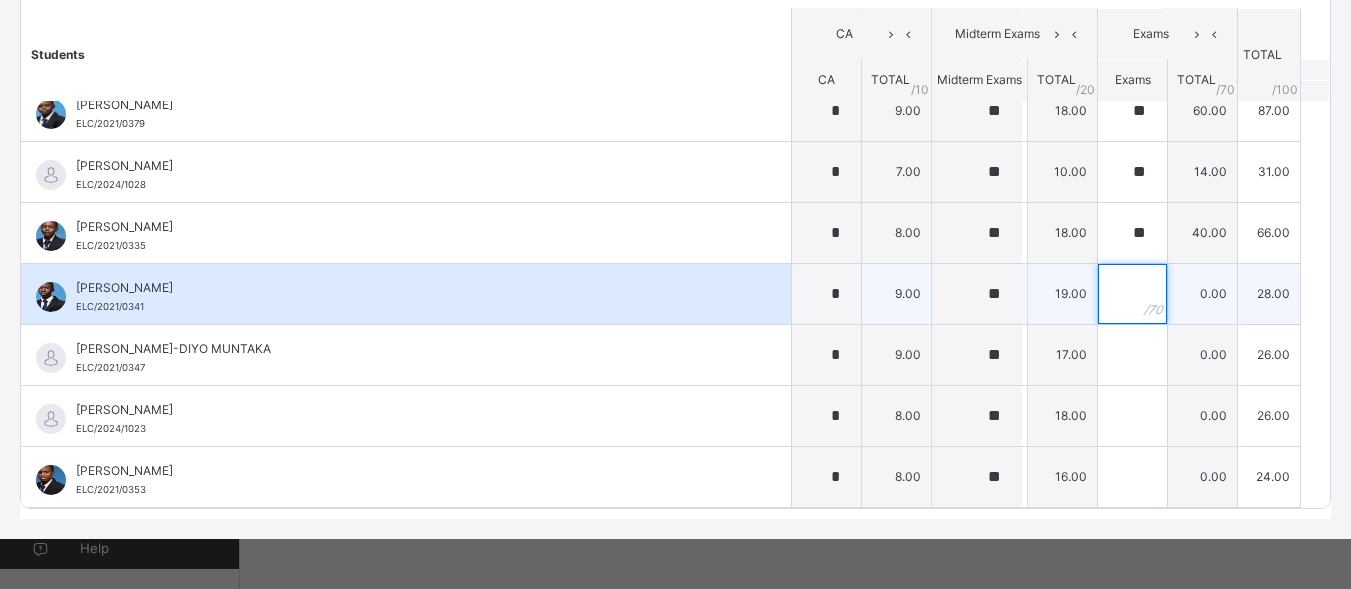 click at bounding box center [1132, 294] 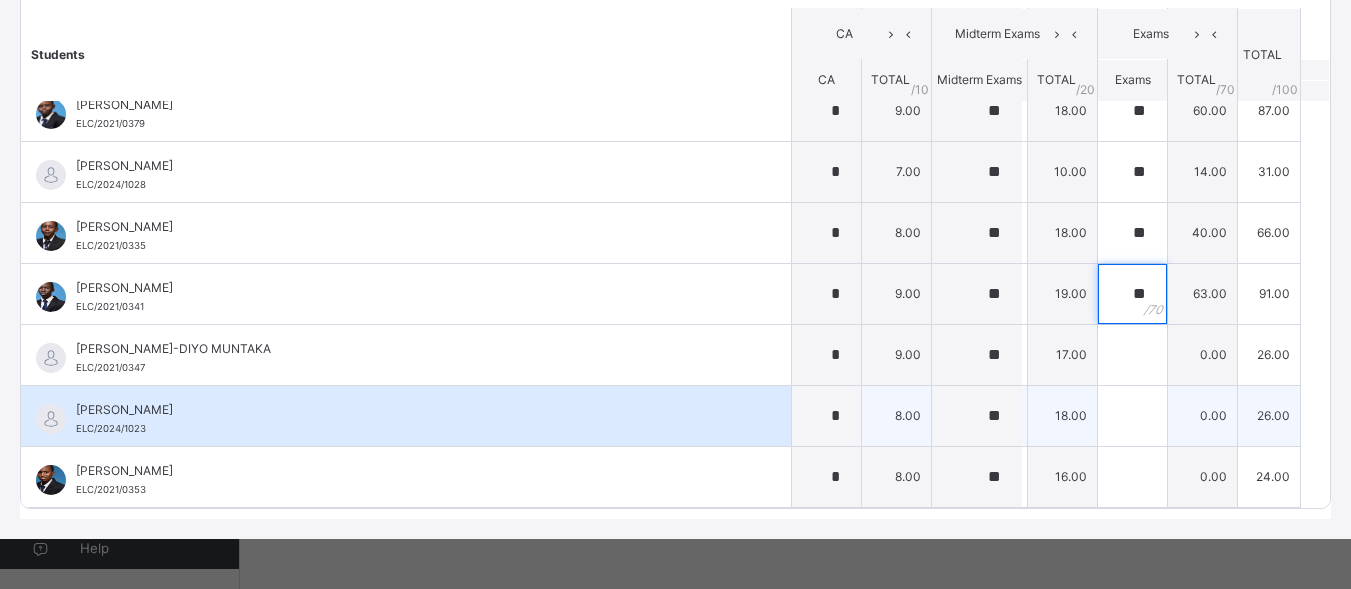type on "**" 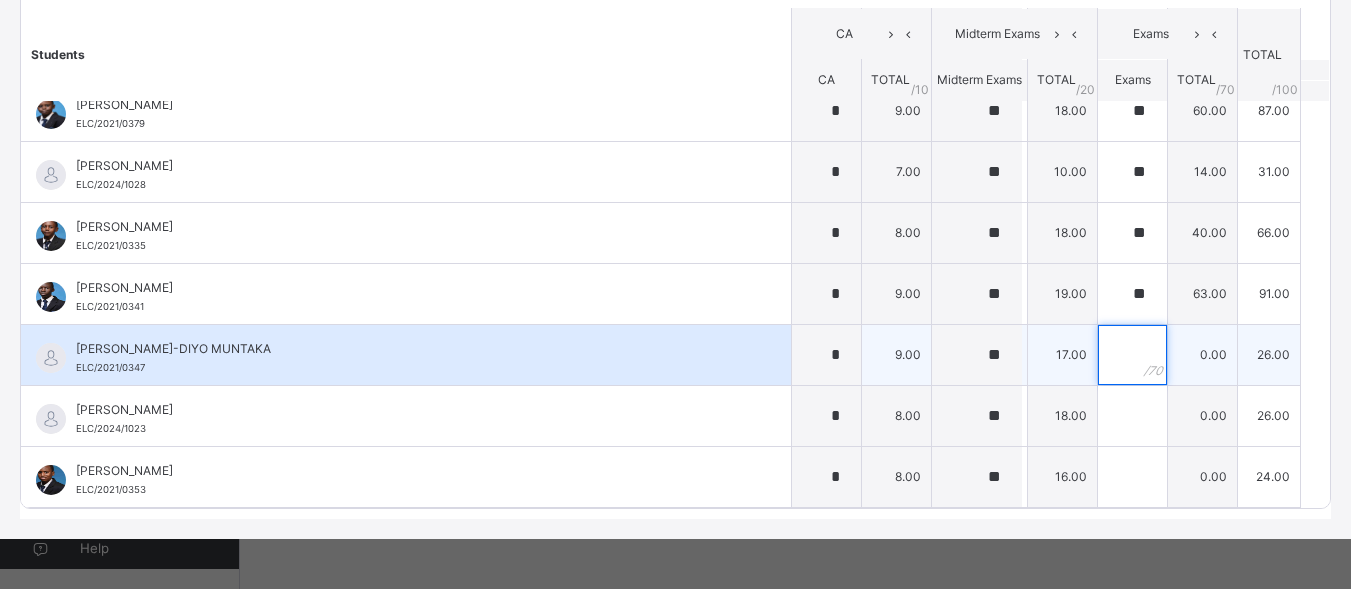 click at bounding box center [1132, 355] 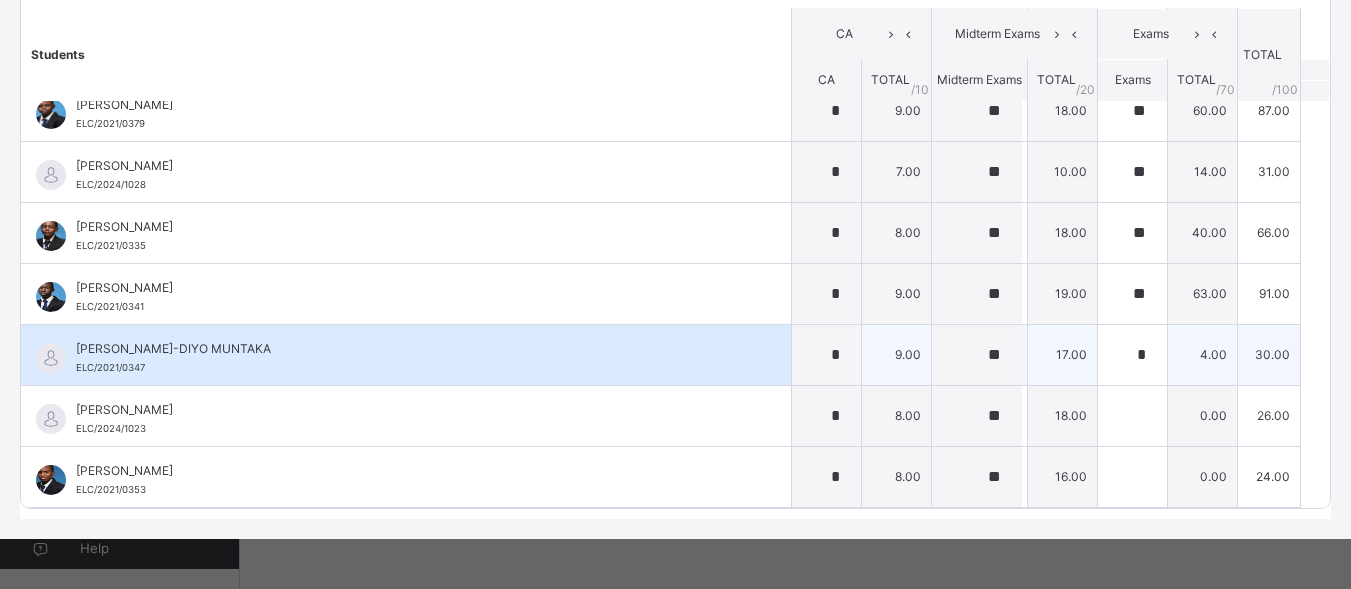 click on "*" at bounding box center [1132, 355] 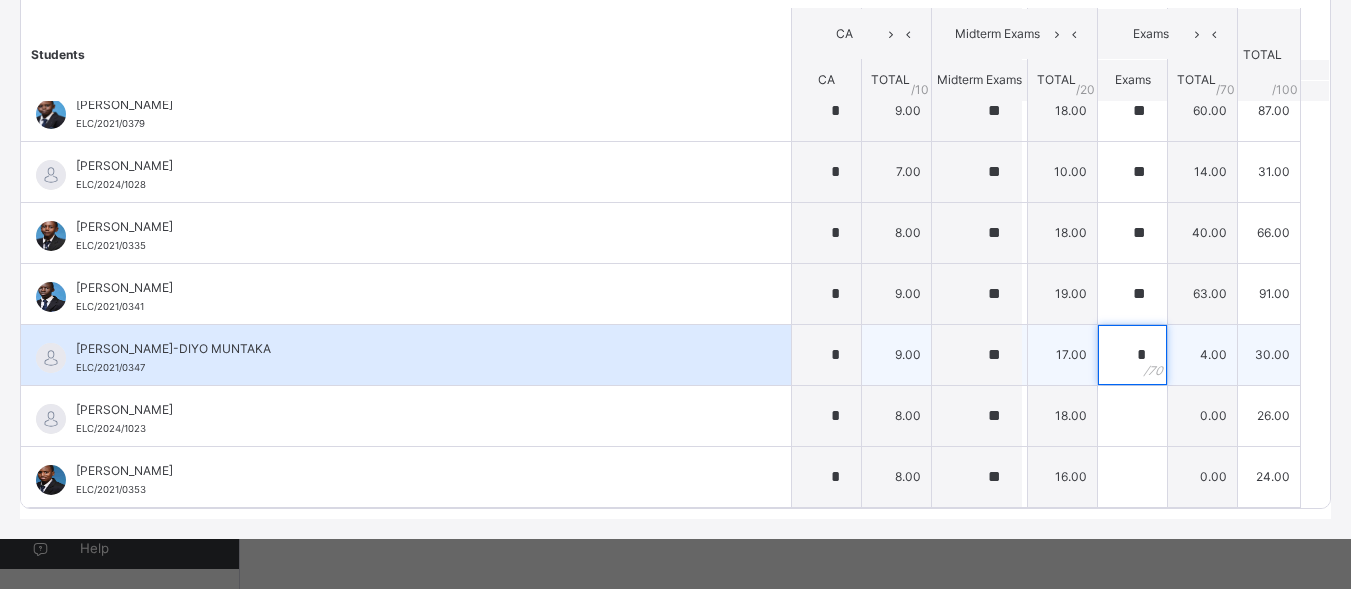 click on "*" at bounding box center (1132, 355) 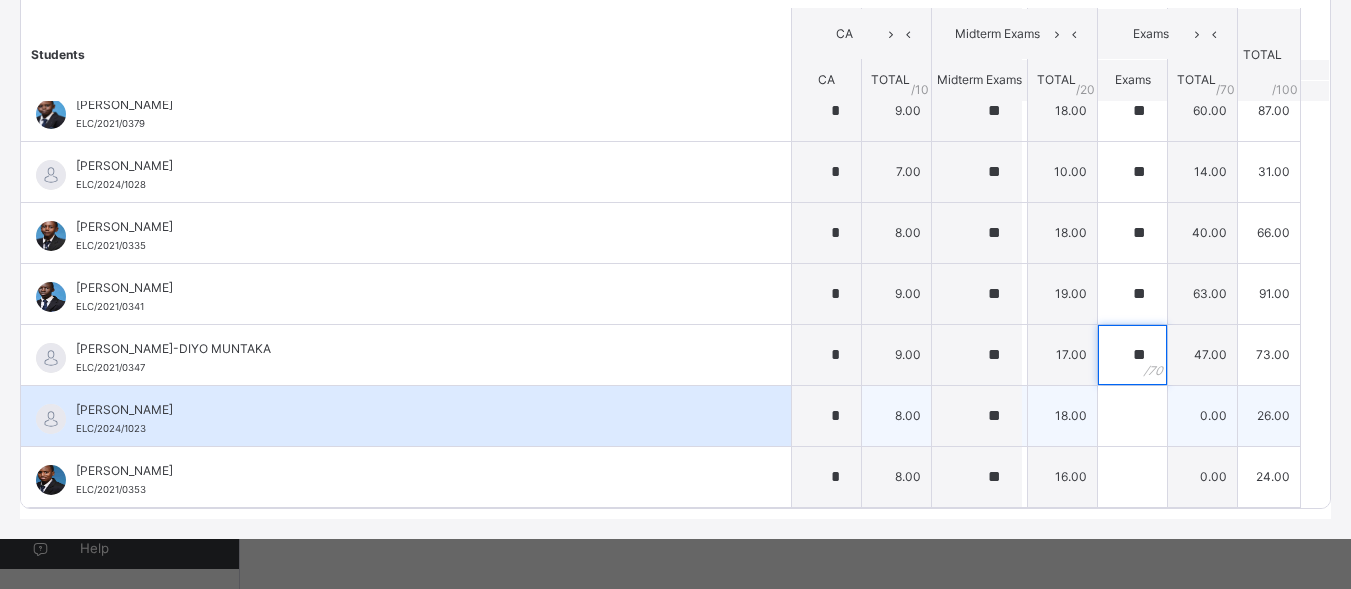 type on "**" 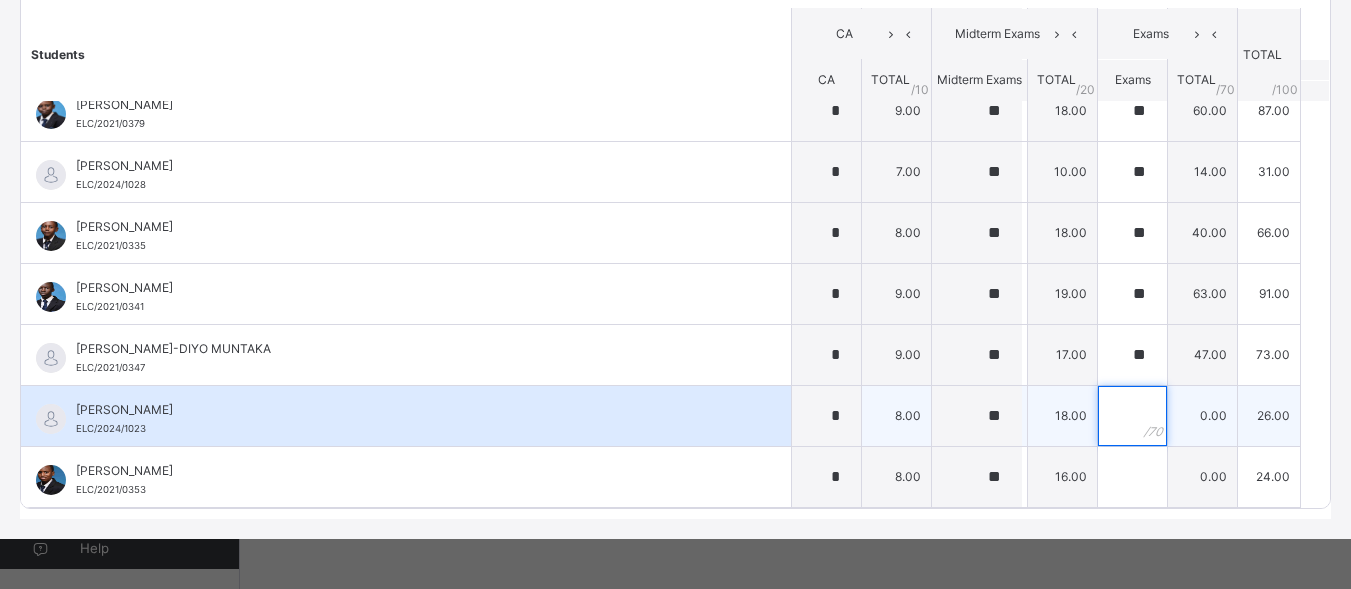 click at bounding box center (1132, 416) 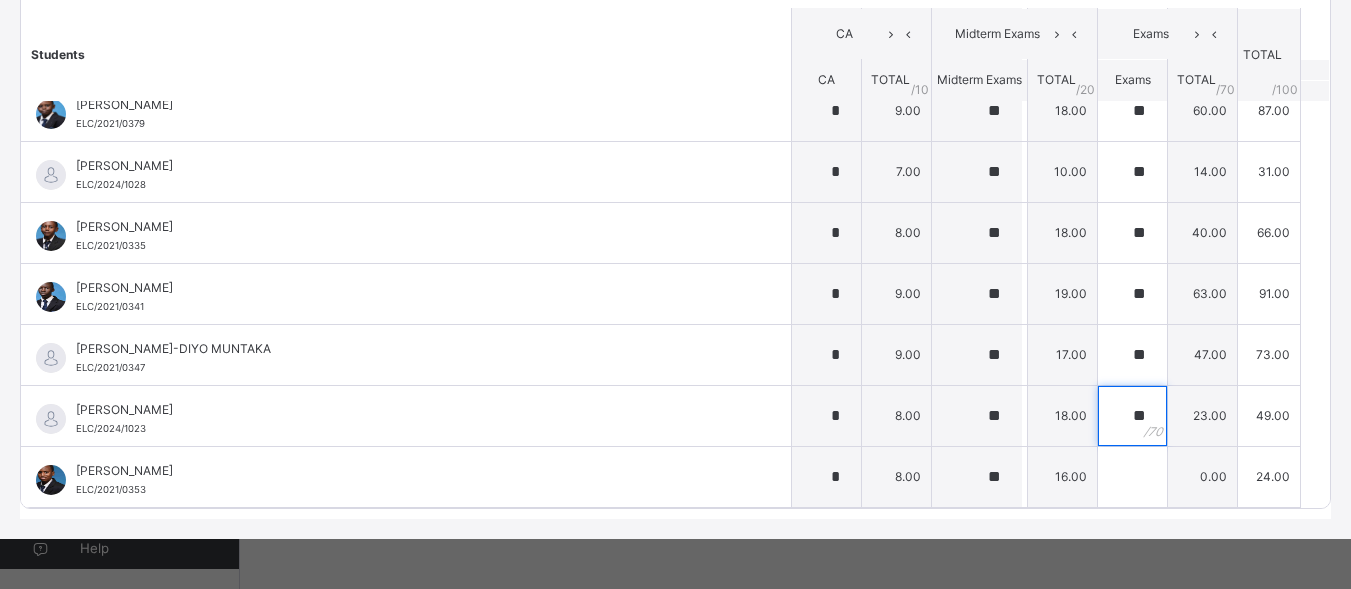 scroll, scrollTop: 3, scrollLeft: 0, axis: vertical 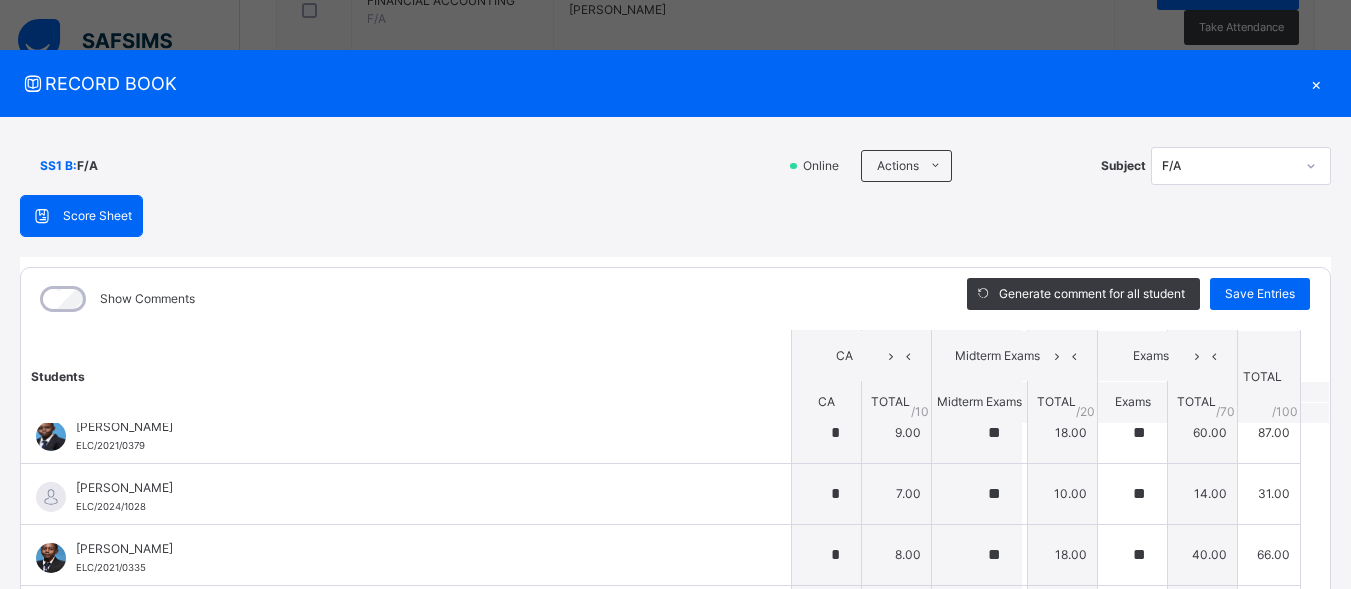 type on "**" 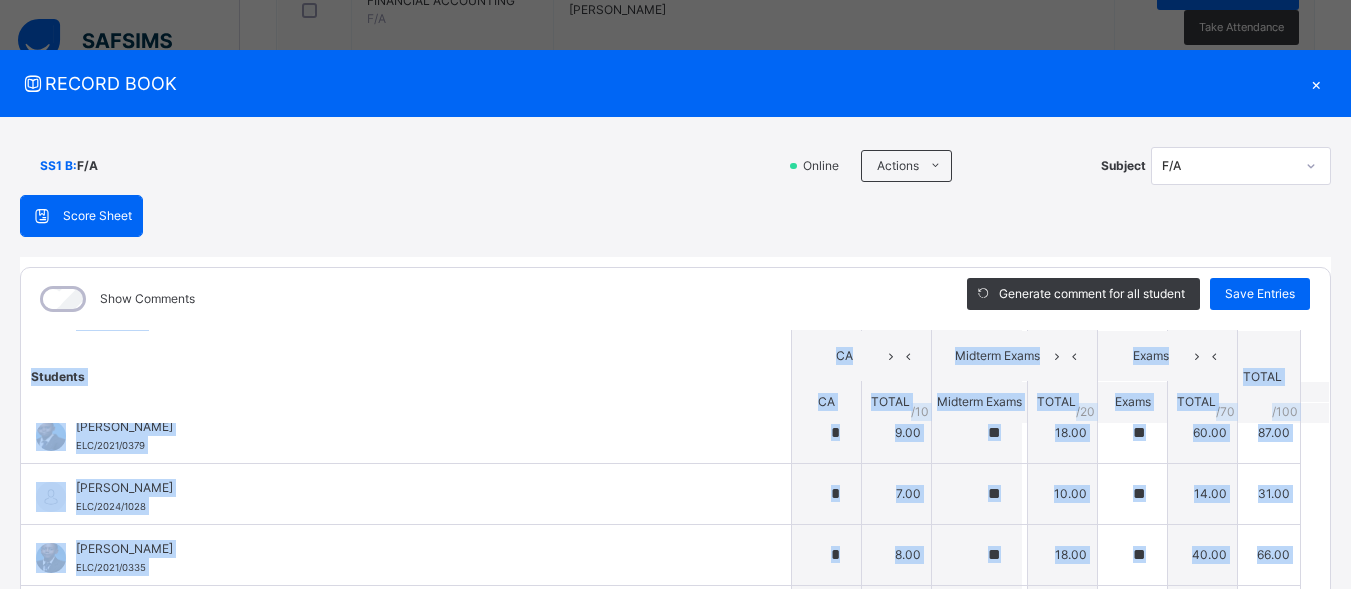 click on "SS1   B :   F/A Online Actions  Download Empty Score Sheet  Upload/map score sheet Subject  F/A ESTEEM LEARNING CENTER  Date: [DATE] 6:01:49 pm Score Sheet Score Sheet Show Comments   Generate comment for all student   Save Entries Class Level:  SS1   B Subject:  F/A Session:  2024/2025 Session Session:  Third Term Students CA Midterm Exams Exams TOTAL /100 Comment CA TOTAL / 10 Midterm Exams TOTAL / 20 Exams TOTAL / 70 ABBA ALIYU YABO ELC/2021/0358 ABBA ALIYU YABO ELC/2021/0358 * 8.00 ** 17.00 ** 58.00 83.00 Generate comment 0 / 250   ×   Subject Teacher’s Comment Generate and see in full the comment developed by the AI with an option to regenerate the comment JS ABBA ALIYU YABO   ELC/2021/0358   Total 83.00  / 100.00 [PERSON_NAME] Bot   Regenerate     Use this comment   [PERSON_NAME] [PERSON_NAME] ELC/2023/0715 [PERSON_NAME] [PERSON_NAME] ELC/2023/0715 * 8.00 ** 19.00 ** 60.00 87.00 Generate comment 0 / 250   ×   Subject Teacher’s Comment [PERSON_NAME] [PERSON_NAME]   ELC/2023/0715   Total 87.00  / 100.00 [PERSON_NAME] Bot" at bounding box center [675, 489] 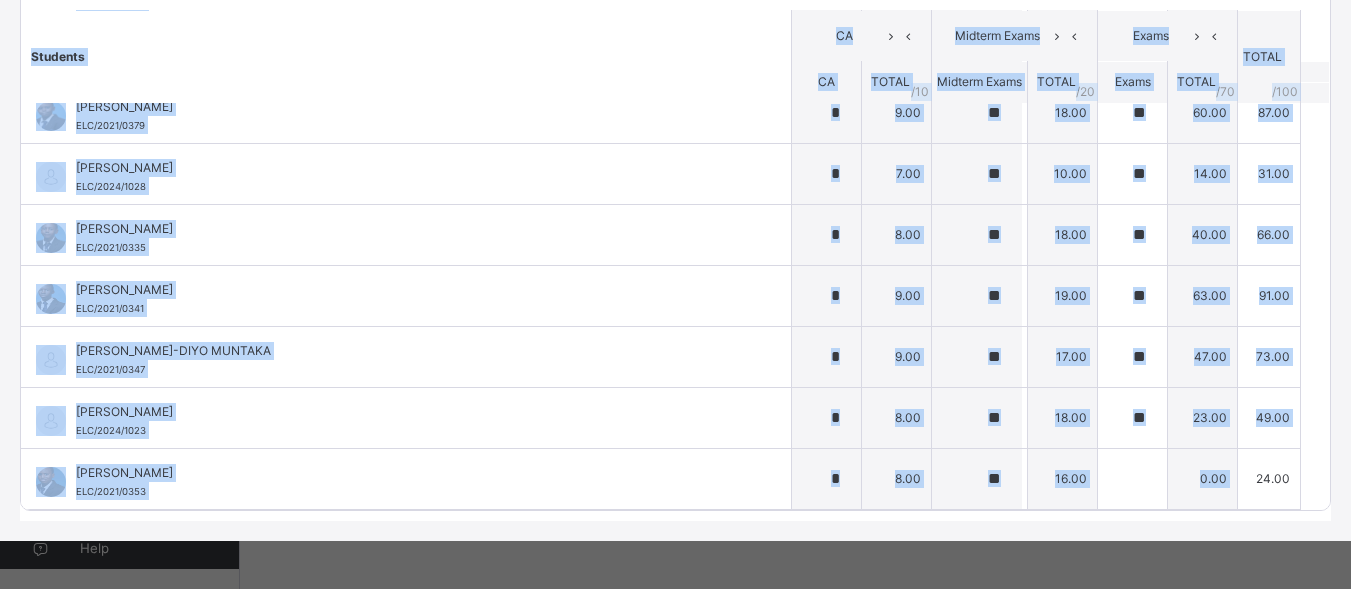 scroll, scrollTop: 322, scrollLeft: 0, axis: vertical 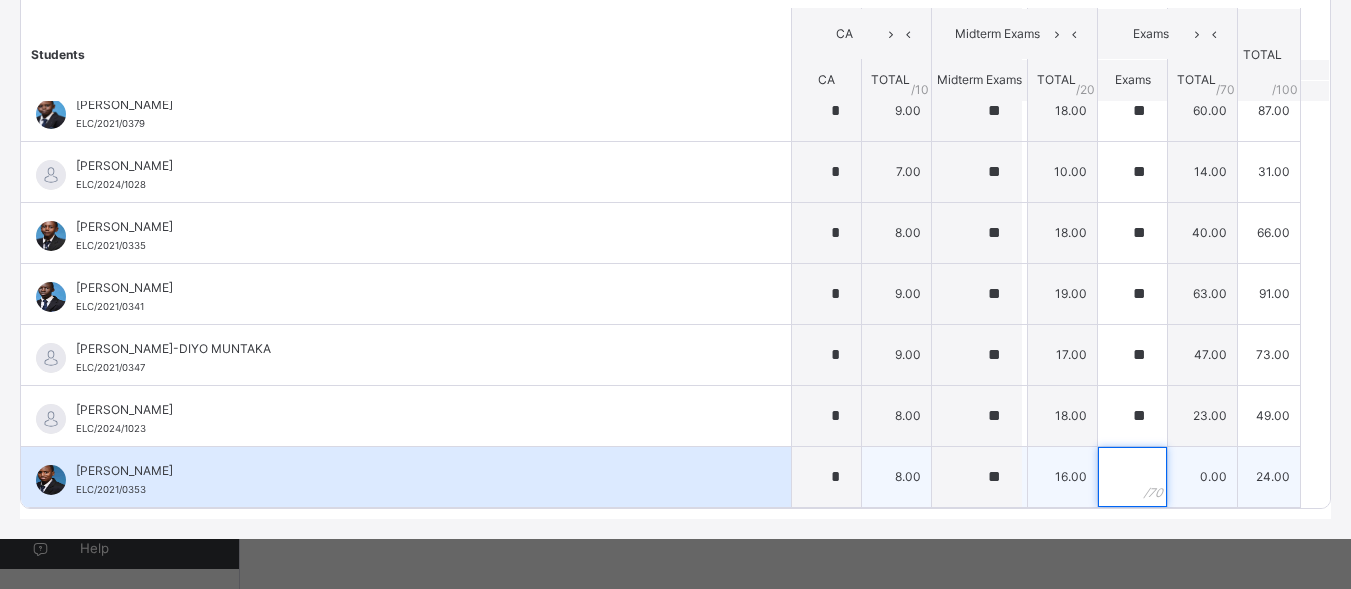 click at bounding box center (1132, 477) 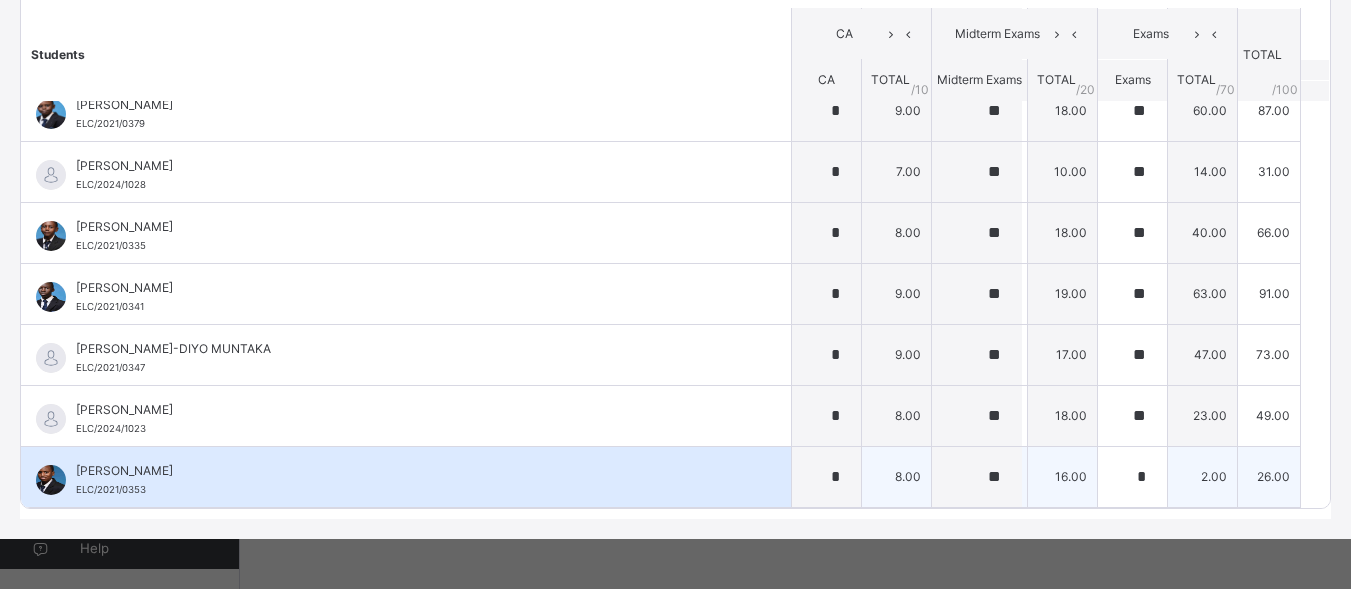 click on "*" at bounding box center [1132, 477] 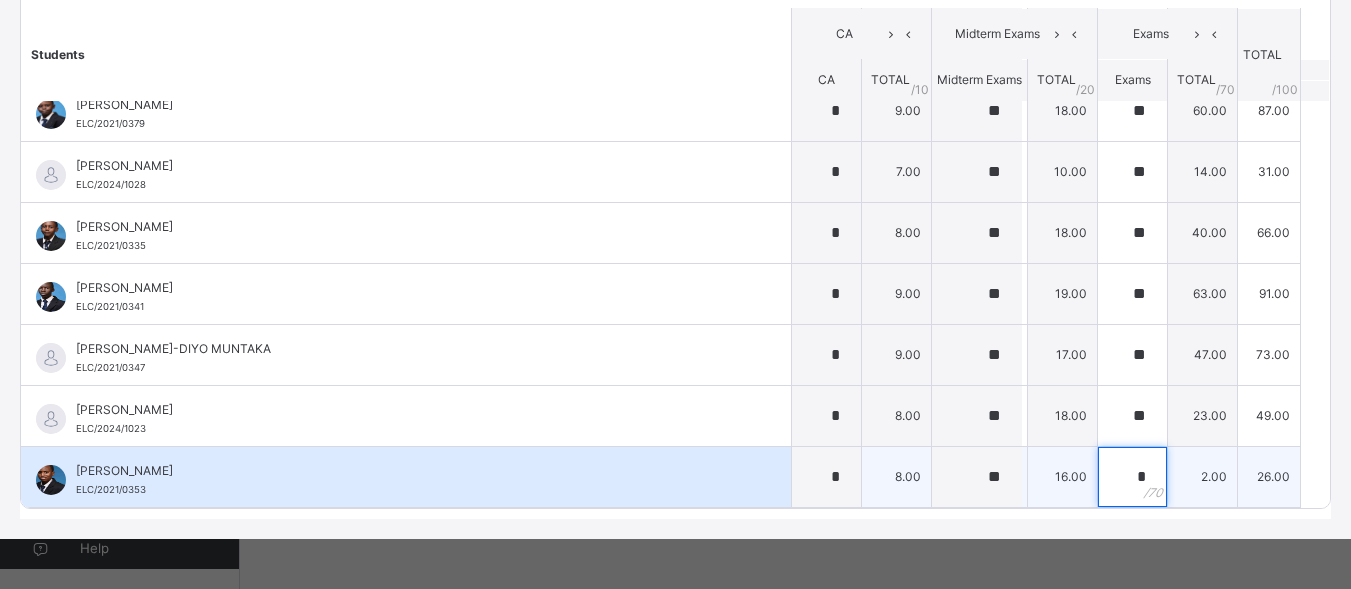 click on "*" at bounding box center [1132, 477] 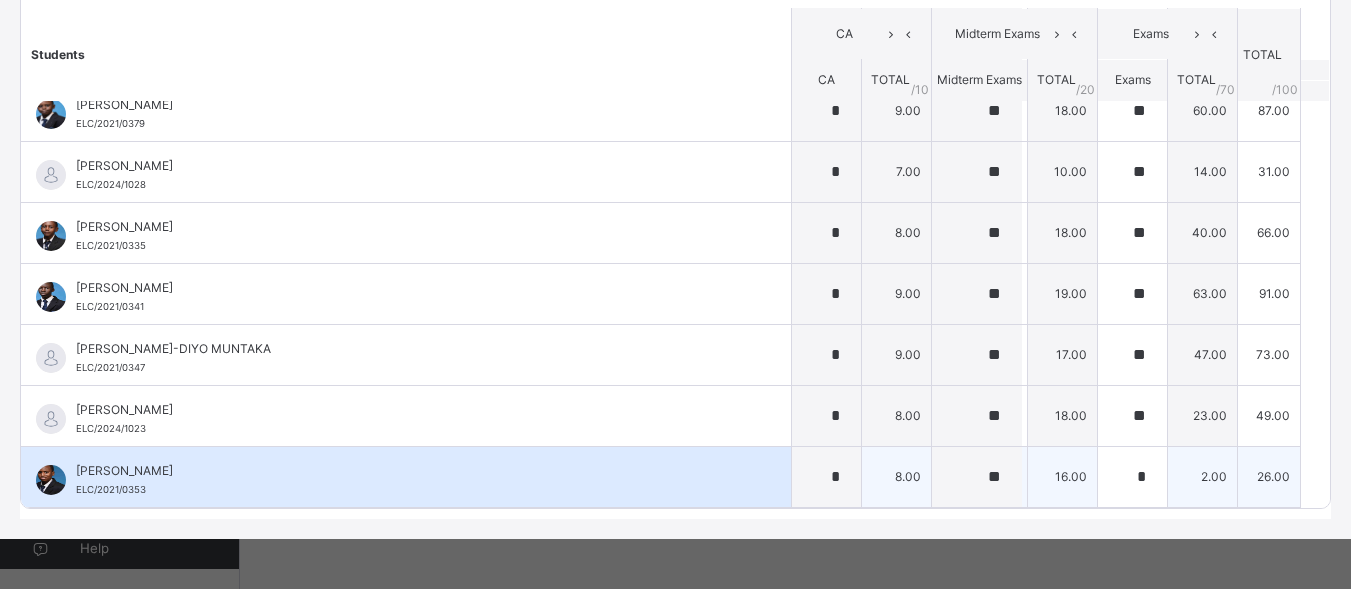 click on "*" at bounding box center (1132, 477) 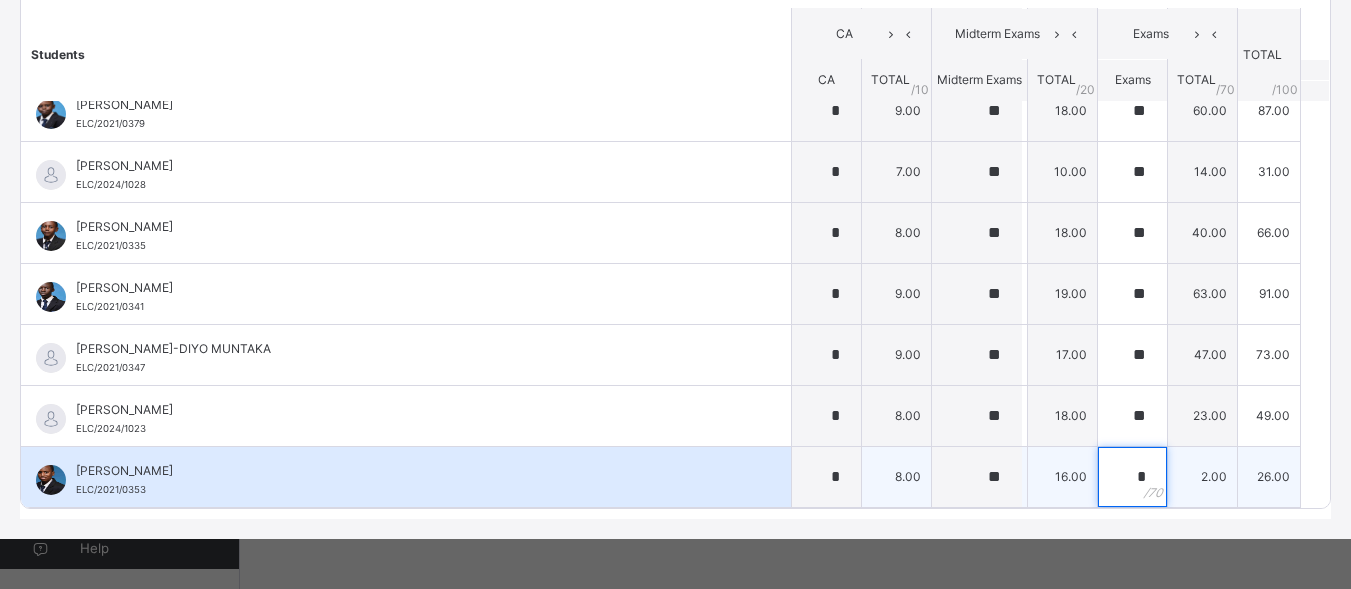 click on "*" at bounding box center [1132, 477] 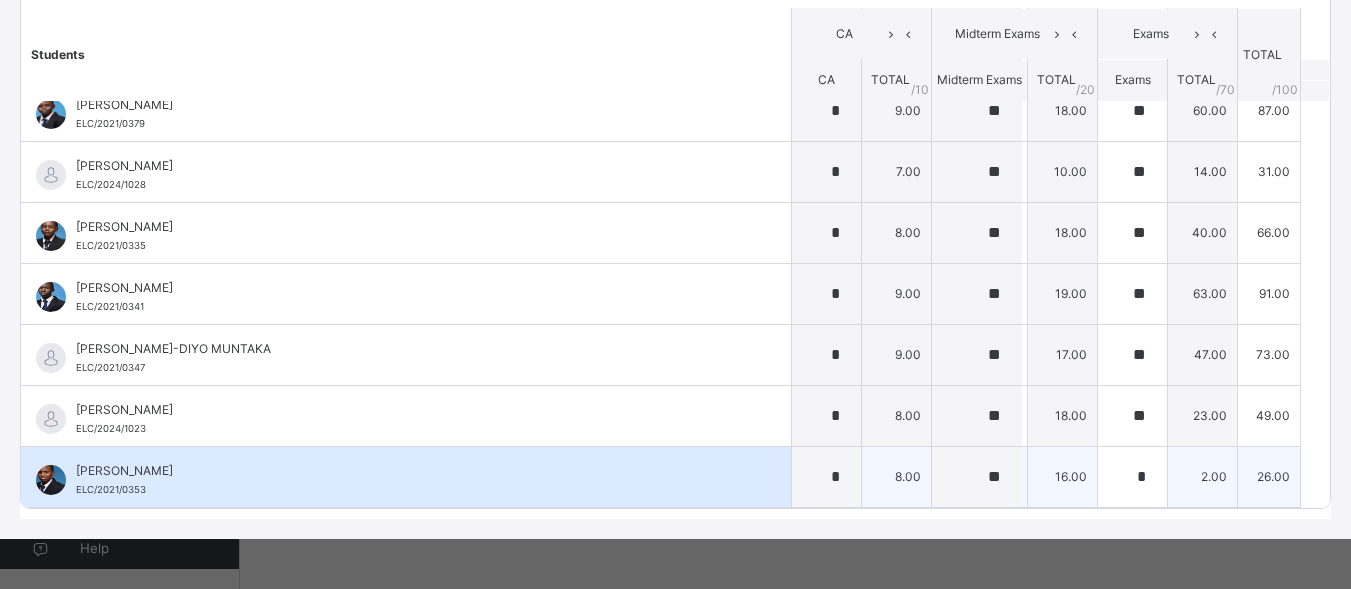 click on "*" at bounding box center [1132, 477] 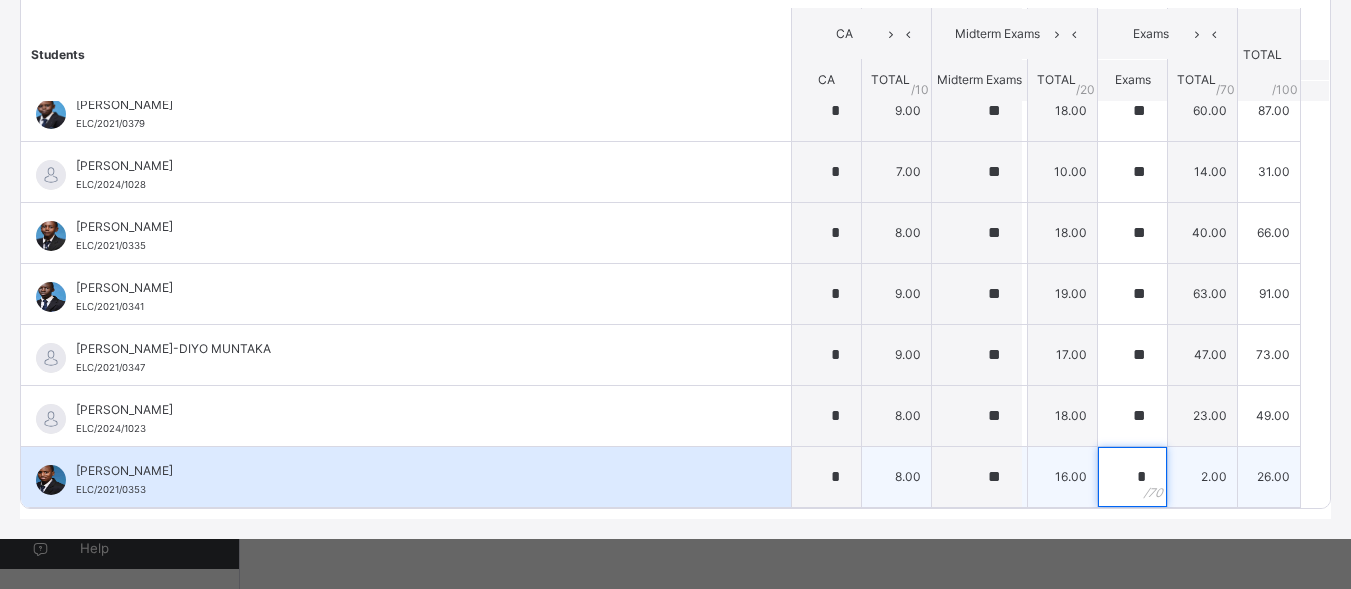 click on "*" at bounding box center (1132, 477) 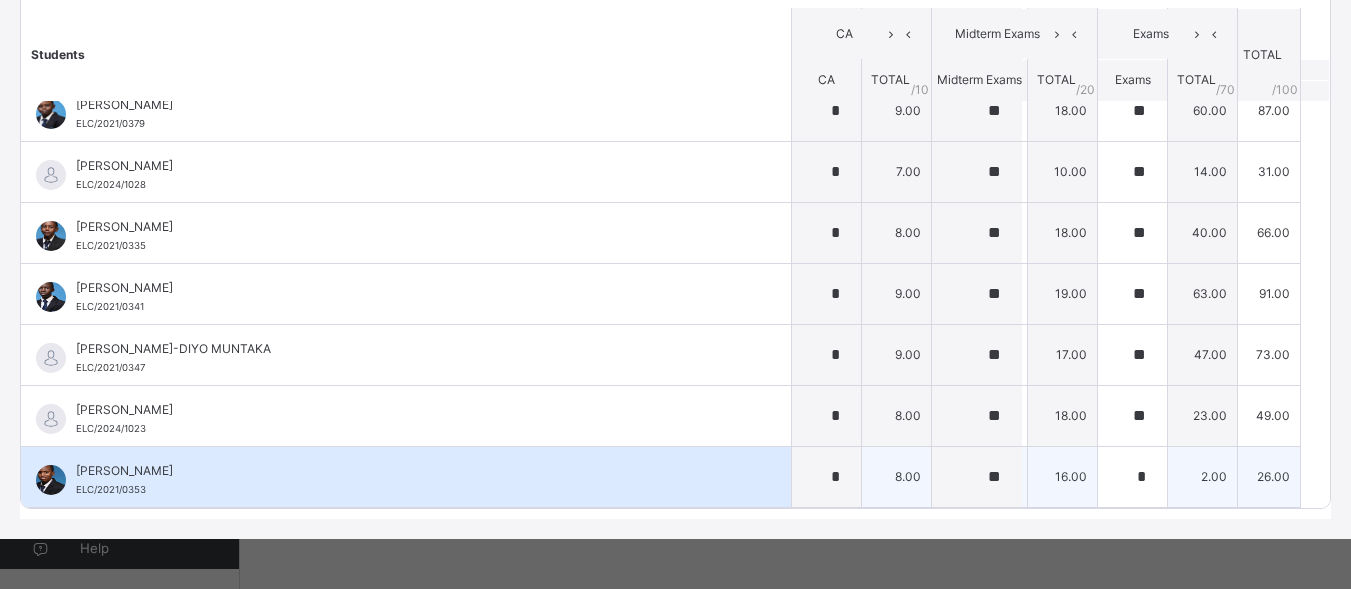 click on "*" at bounding box center (1132, 477) 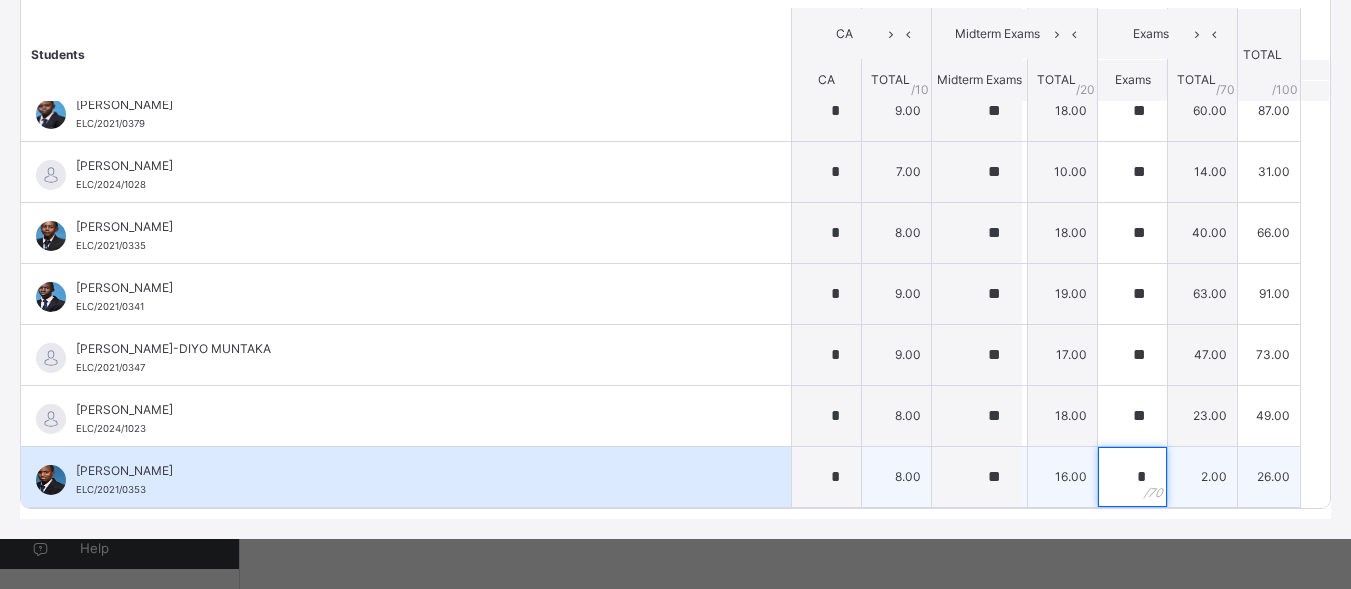 click on "*" at bounding box center (1132, 477) 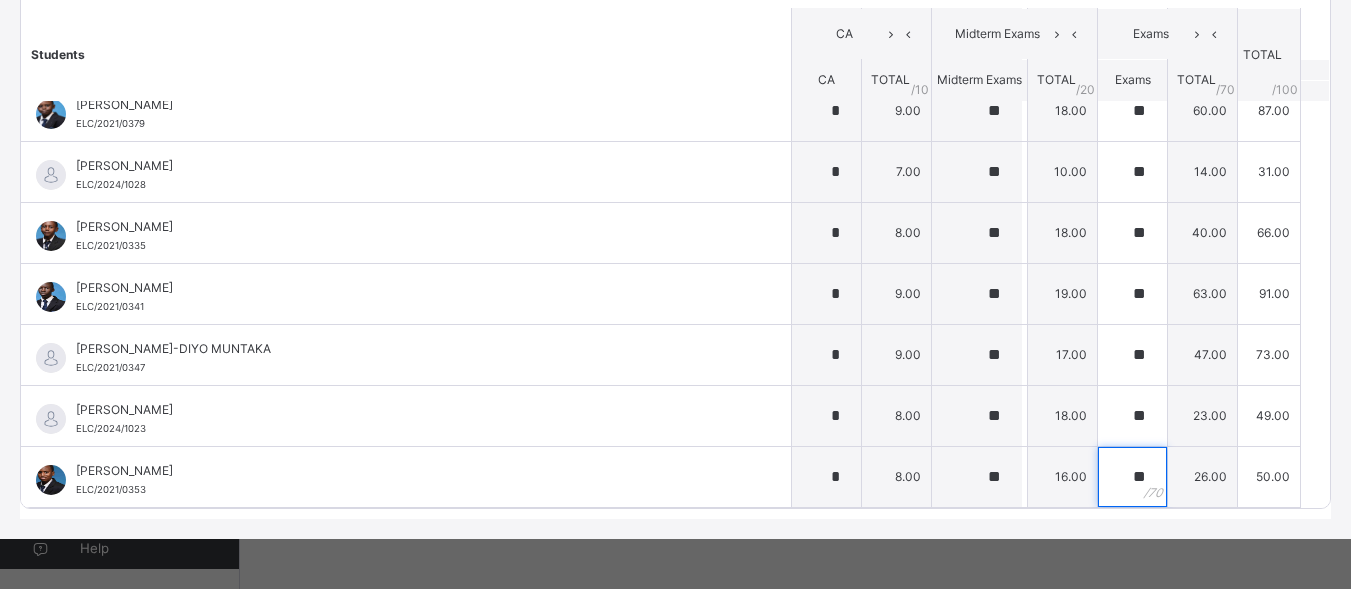 type on "**" 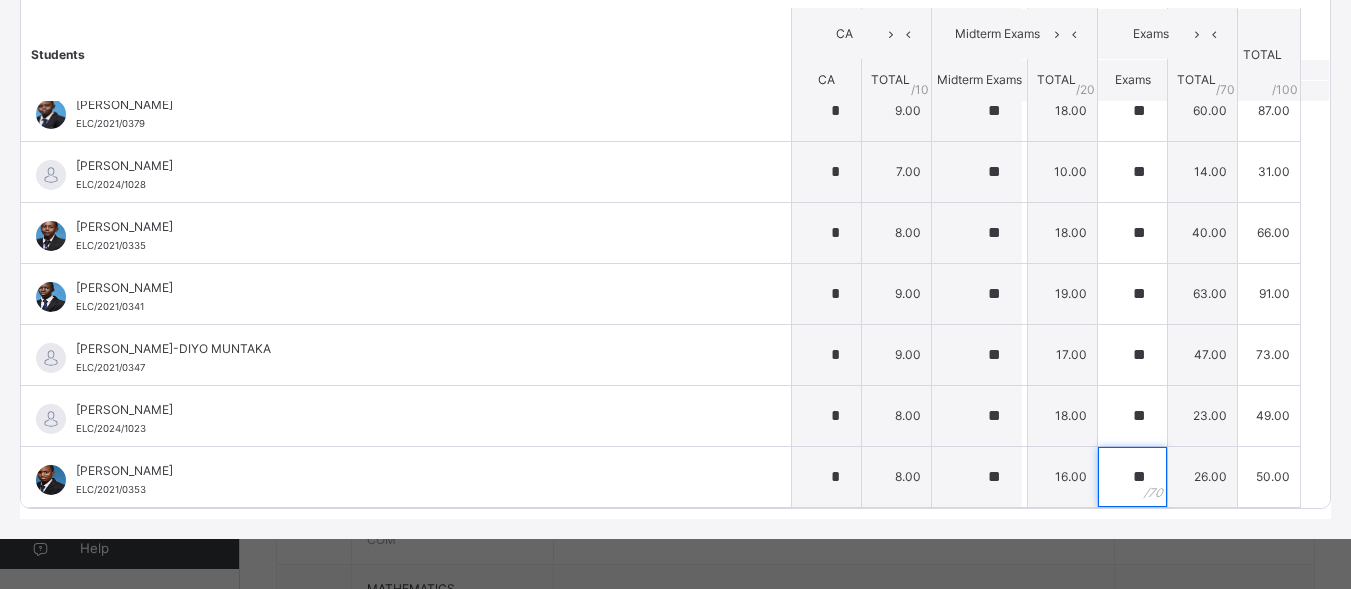 scroll, scrollTop: 1478, scrollLeft: 0, axis: vertical 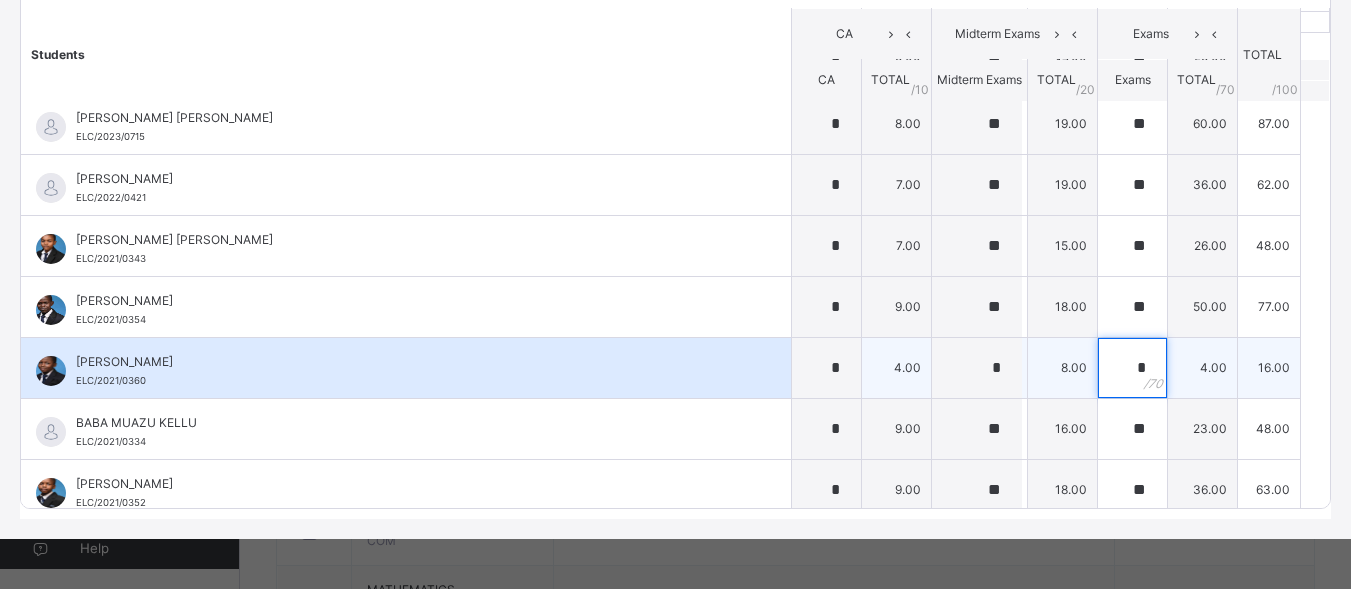 click on "*" at bounding box center (1132, 368) 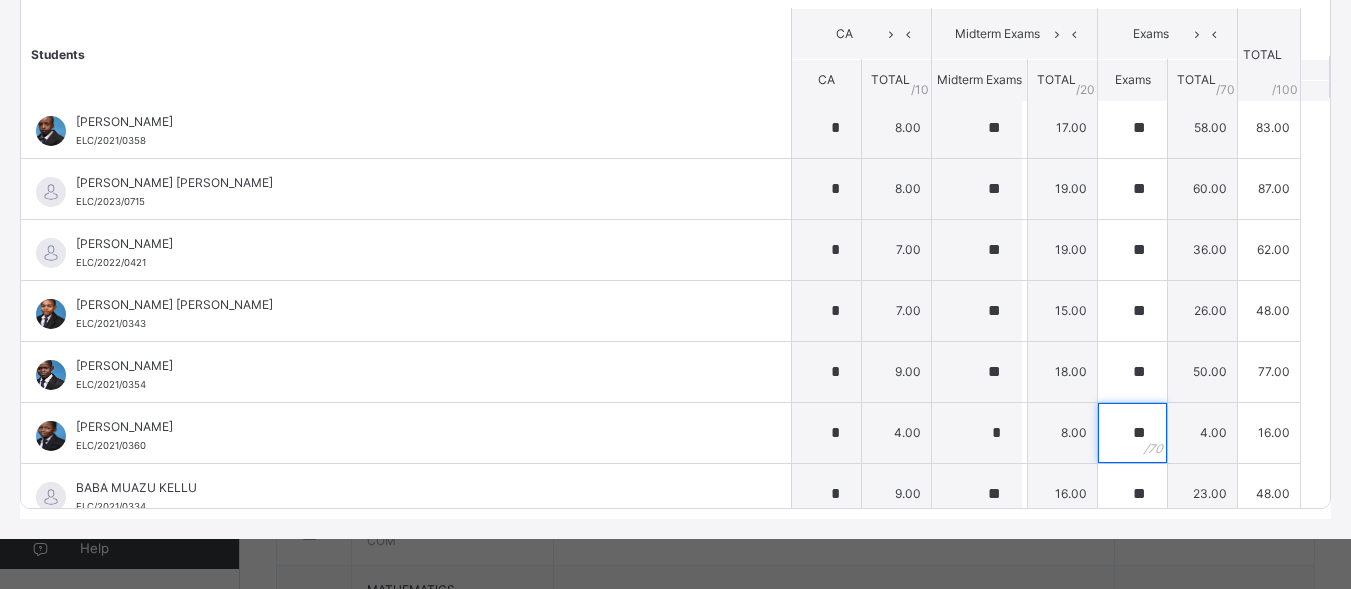 scroll, scrollTop: 0, scrollLeft: 0, axis: both 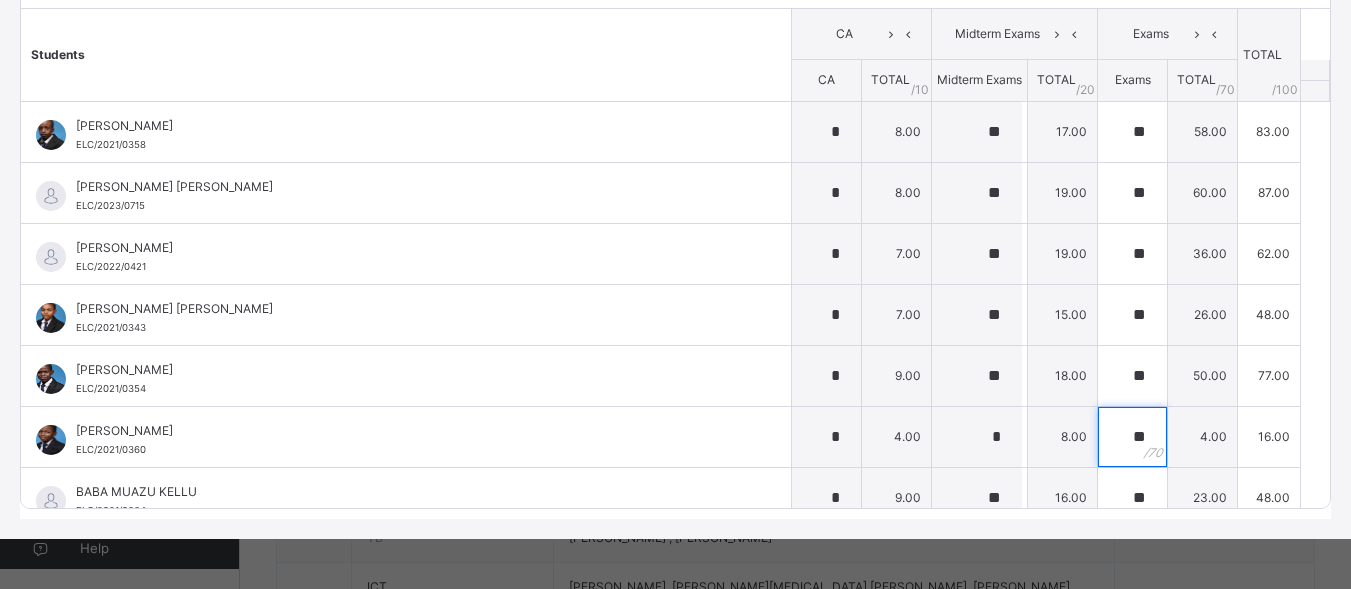 type on "**" 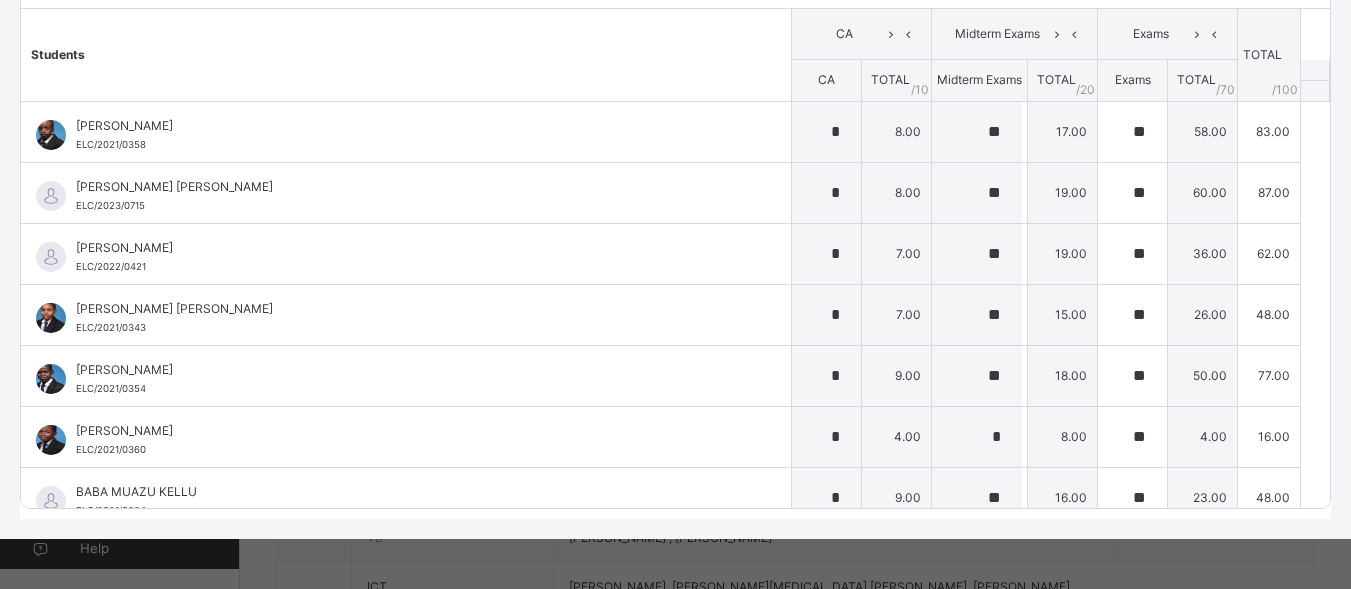click on "Generate comment for all student   Save Entries" at bounding box center [1138, -23] 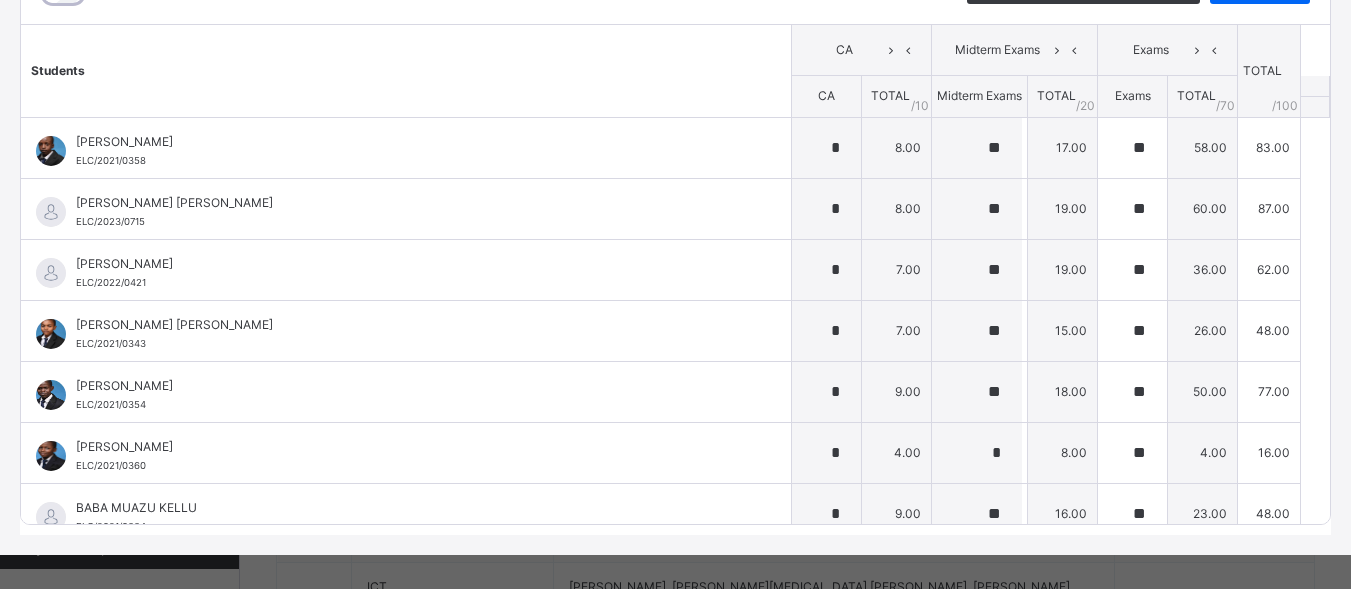 click on "Generate comment for all student   Save Entries" at bounding box center (1138, -7) 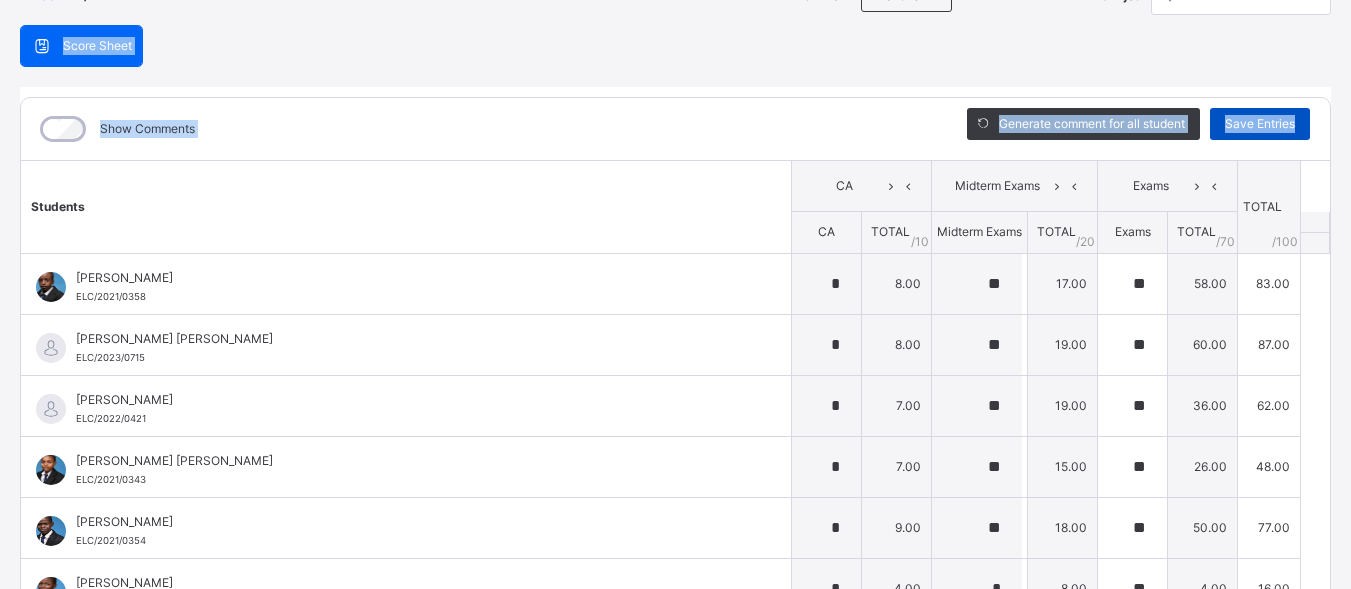 click on "Save Entries" at bounding box center [1260, 124] 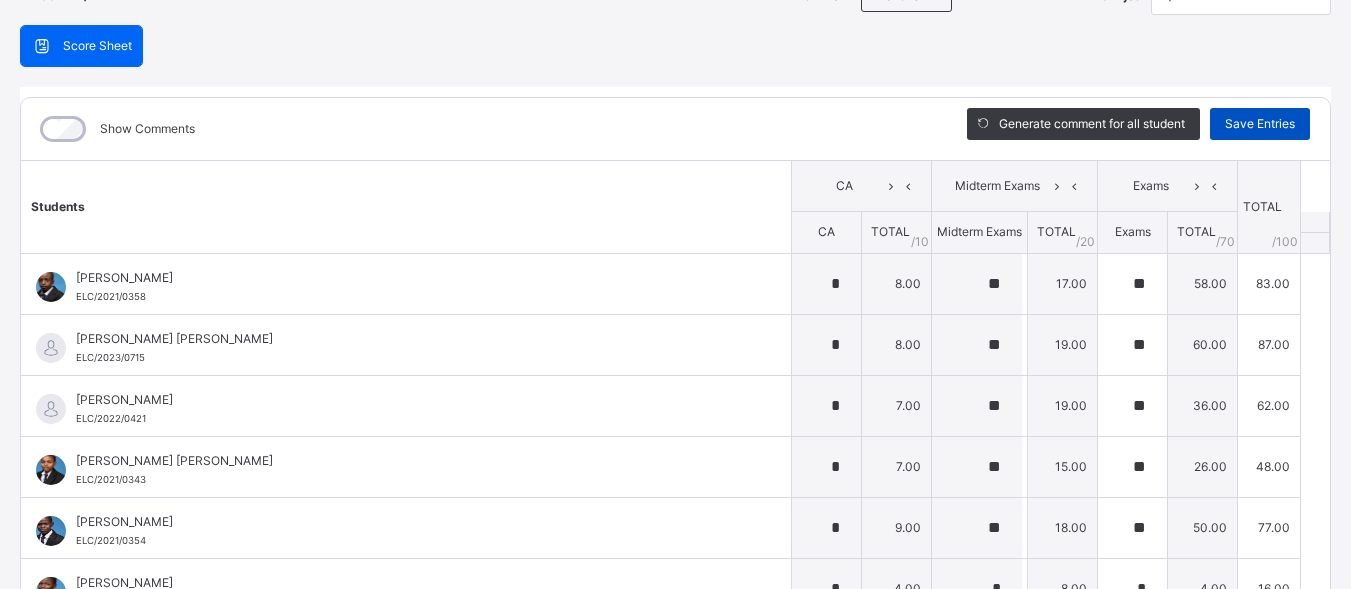 type on "*" 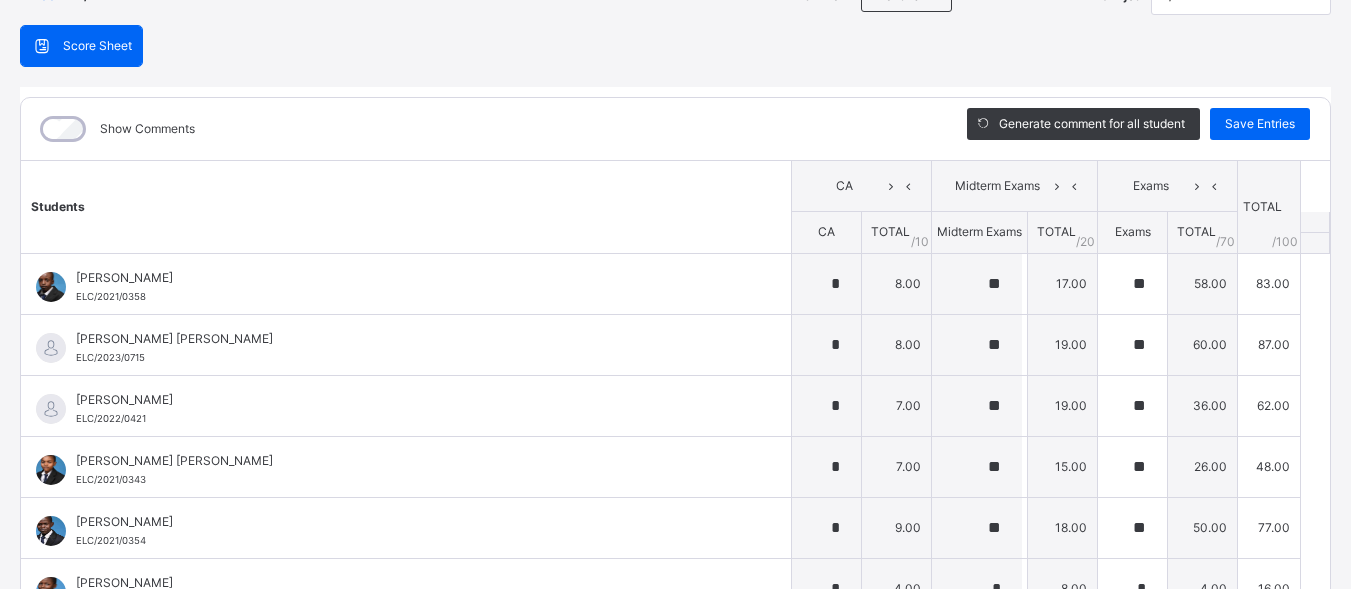 scroll, scrollTop: 1358, scrollLeft: 0, axis: vertical 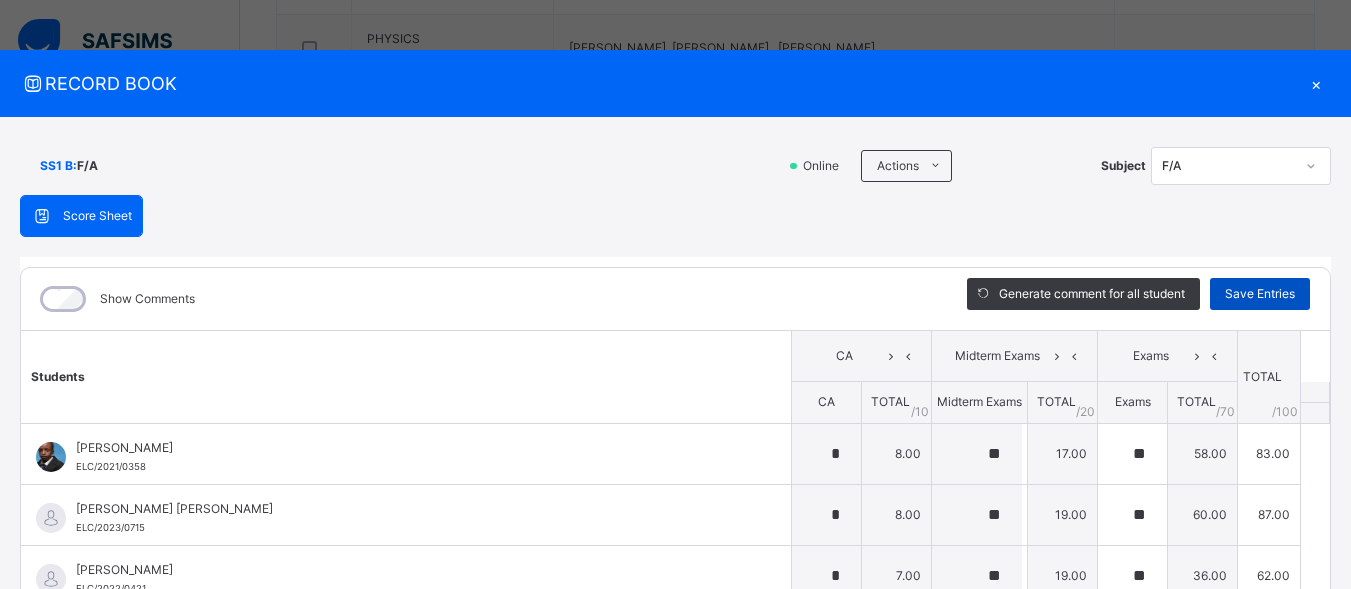 click on "Save Entries" at bounding box center [1260, 294] 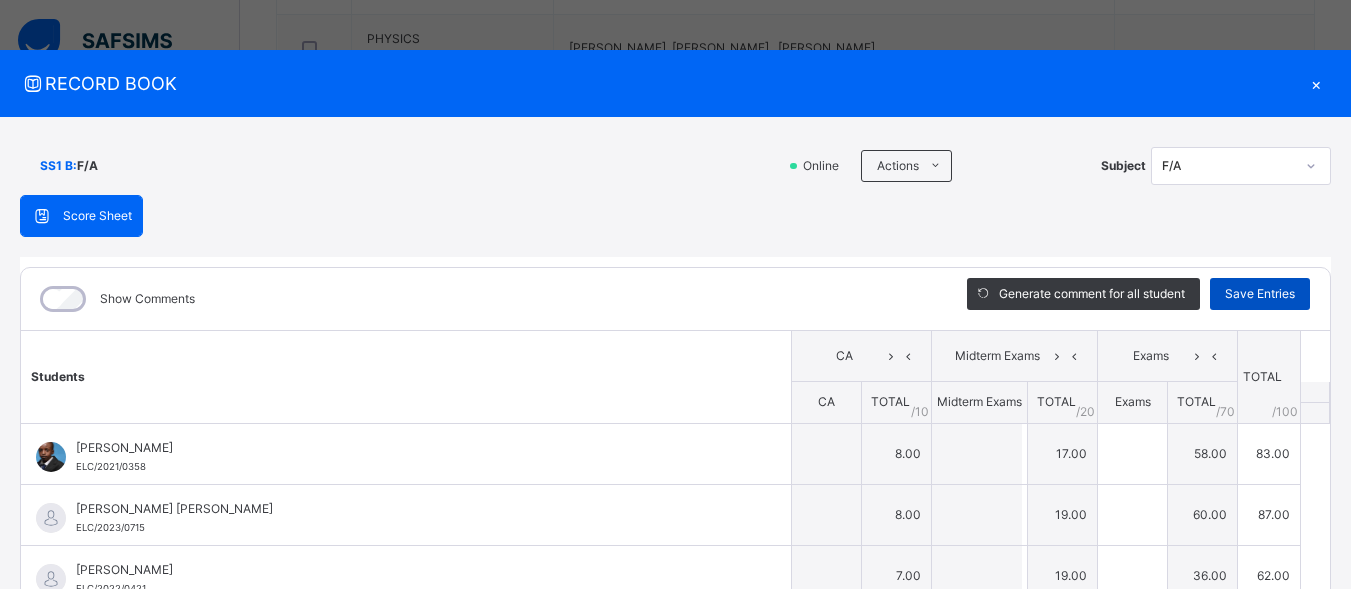 type on "*" 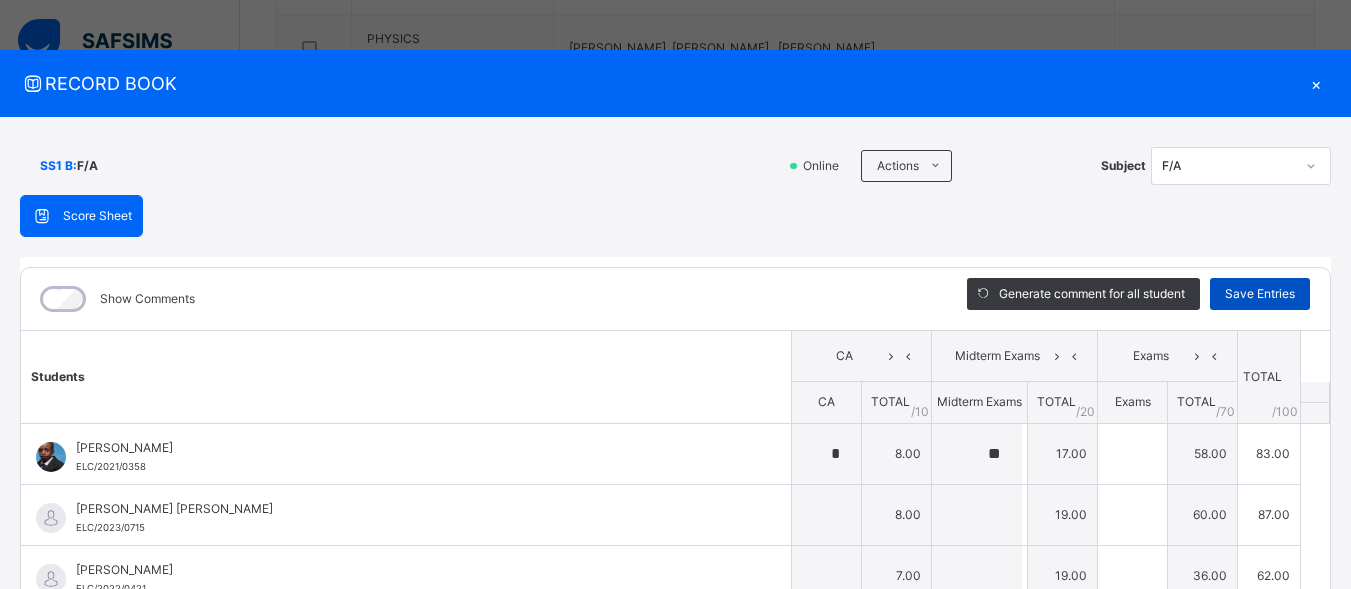 type on "**" 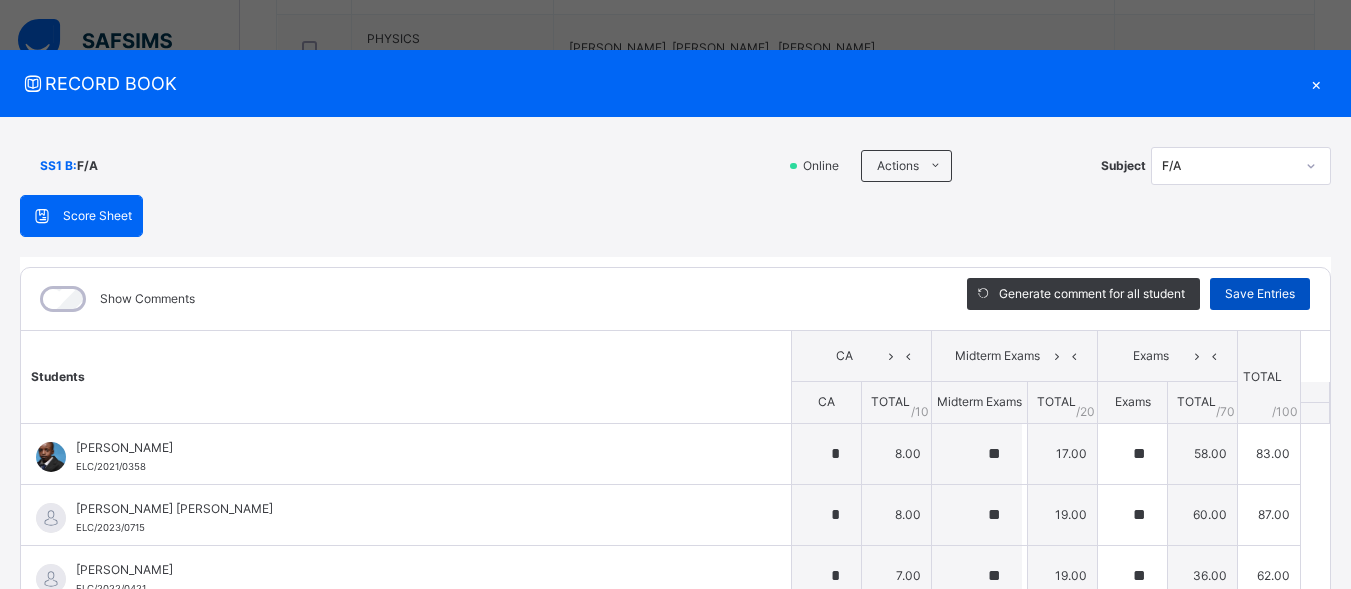 type on "*" 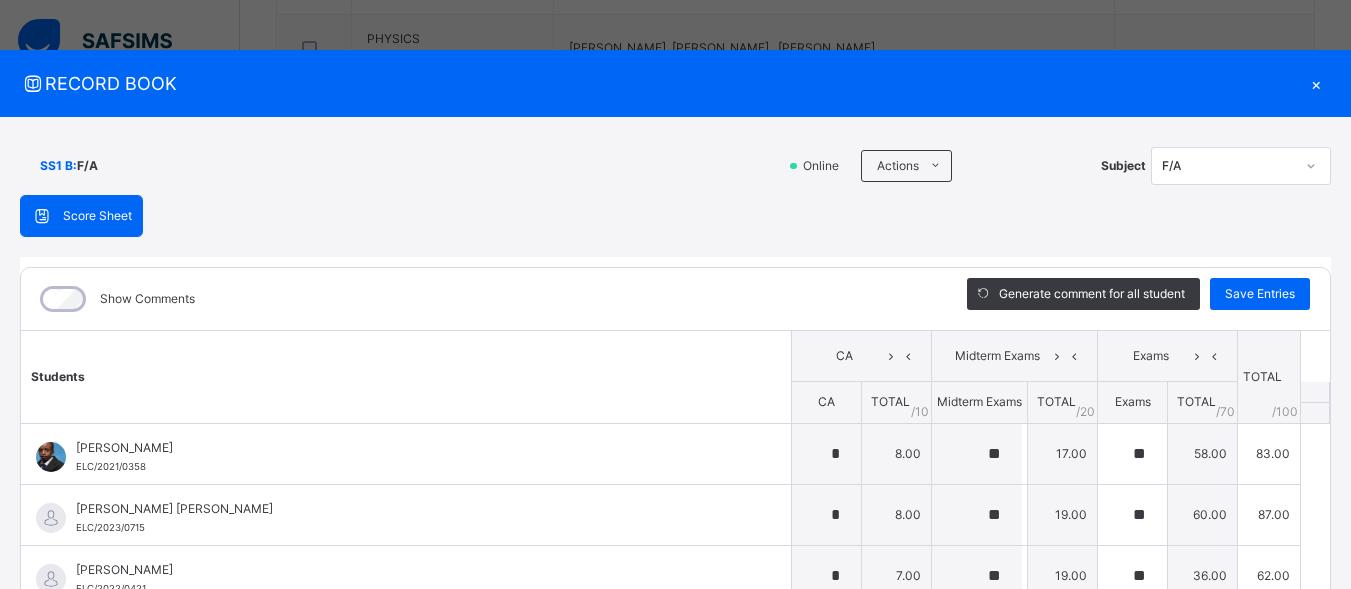 click on "×" at bounding box center [1316, 83] 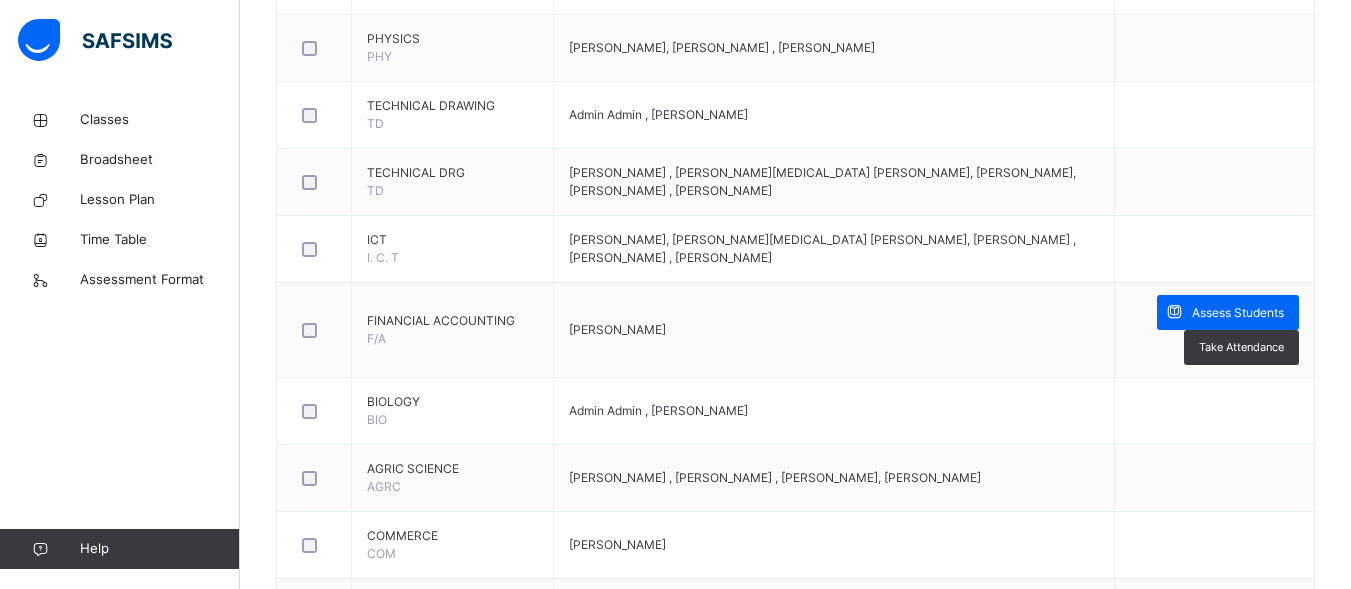 click on "Classes" at bounding box center [160, 120] 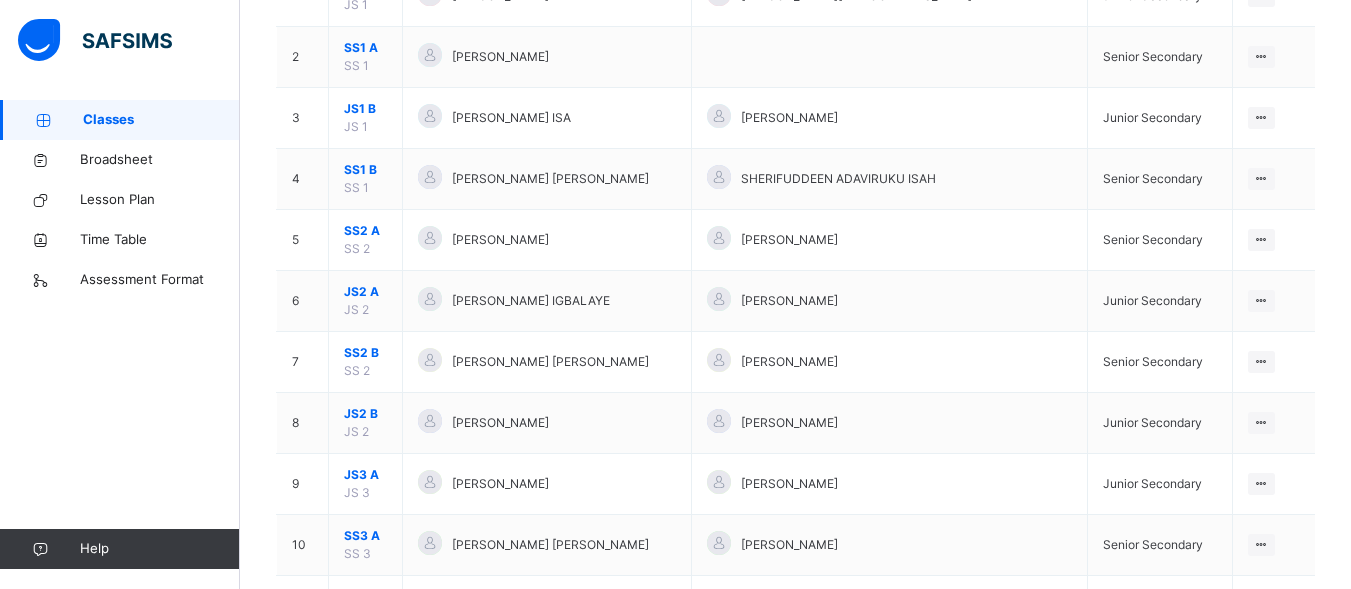 scroll, scrollTop: 280, scrollLeft: 0, axis: vertical 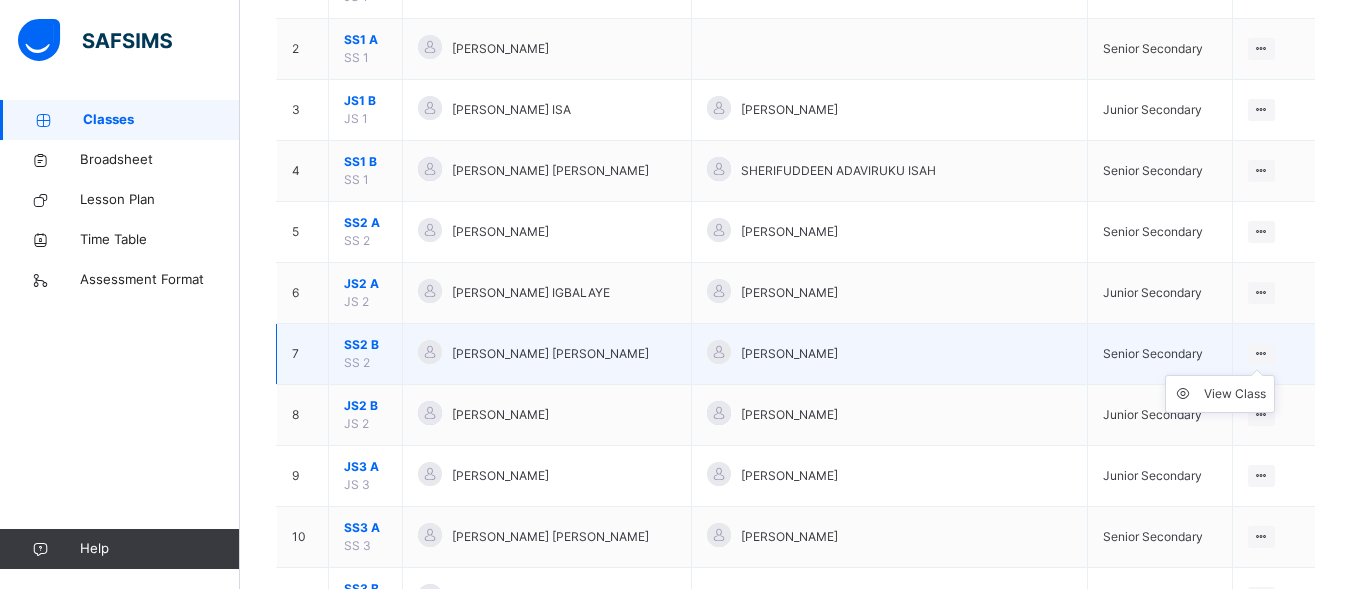 click on "View Class" at bounding box center [1220, 394] 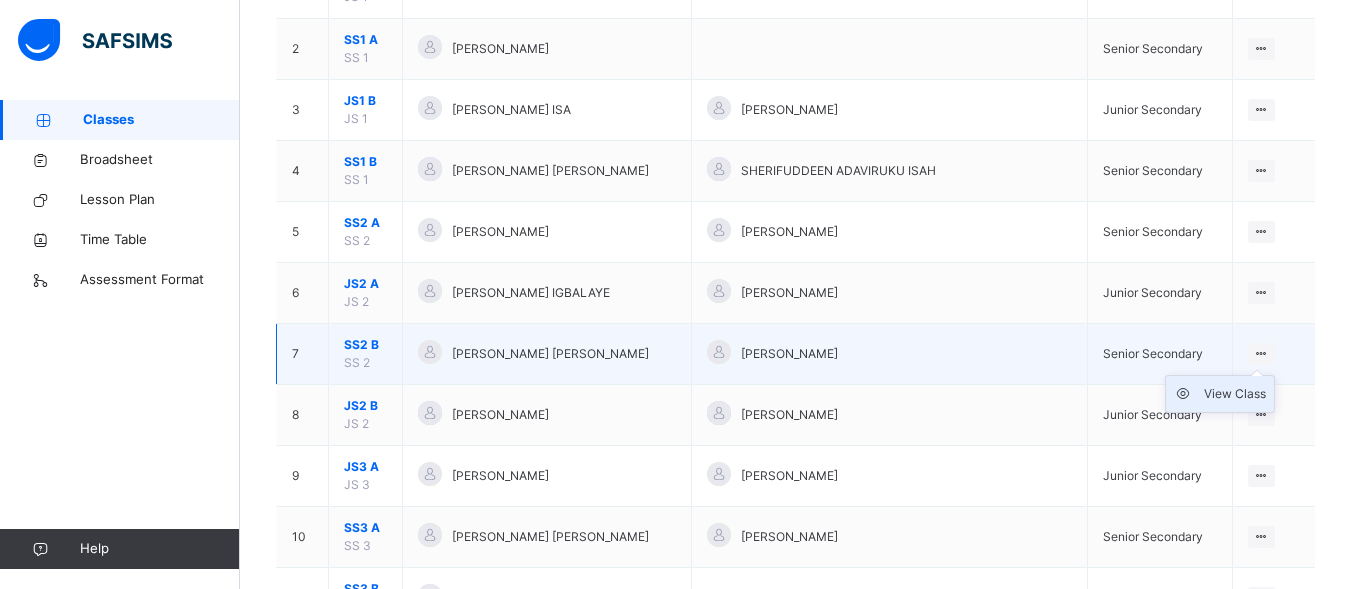 click on "View Class" at bounding box center (1235, 394) 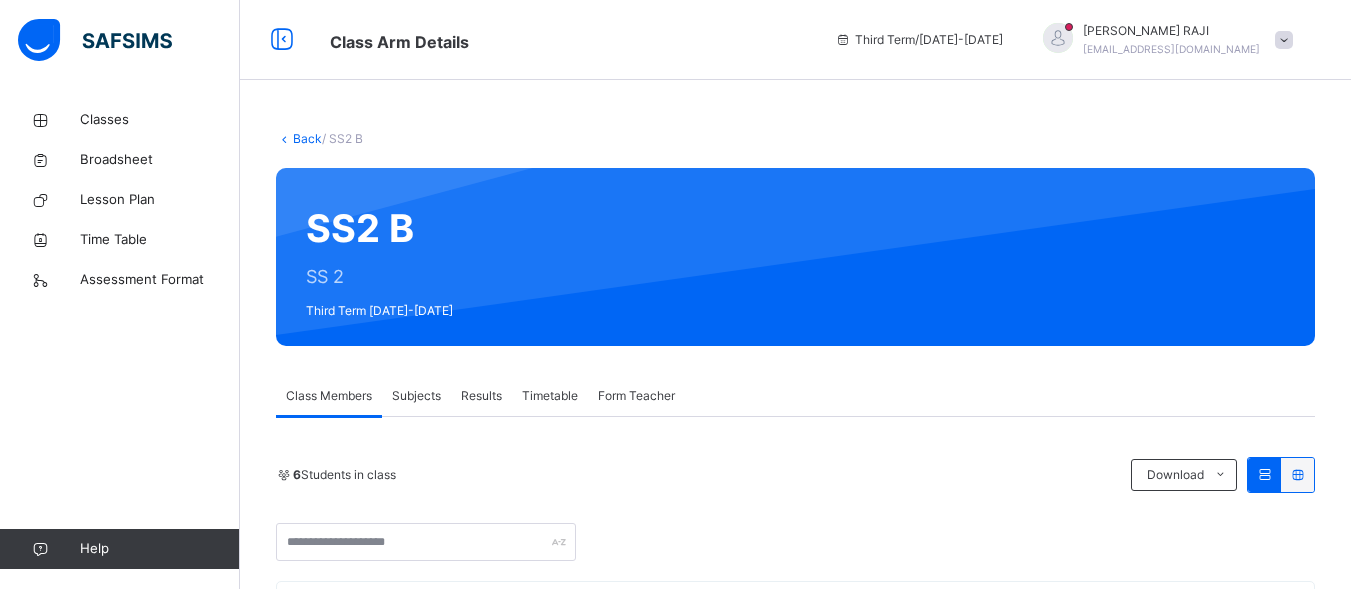 drag, startPoint x: 1241, startPoint y: 395, endPoint x: 1354, endPoint y: 574, distance: 211.68373 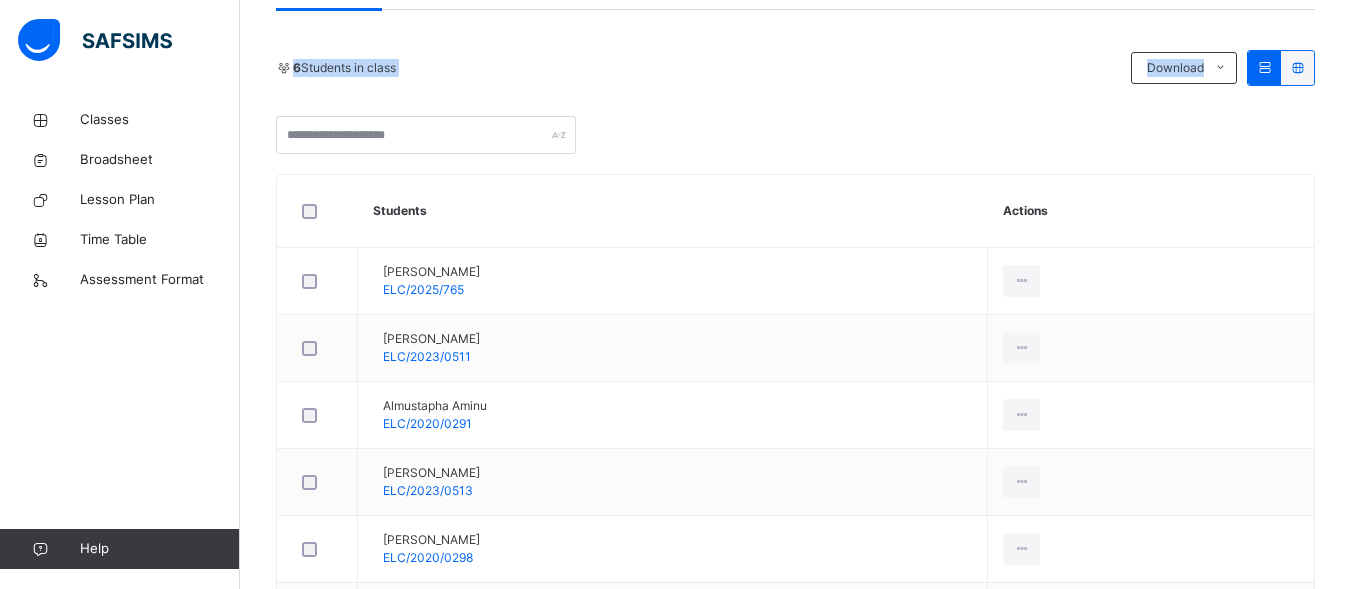 scroll, scrollTop: 423, scrollLeft: 0, axis: vertical 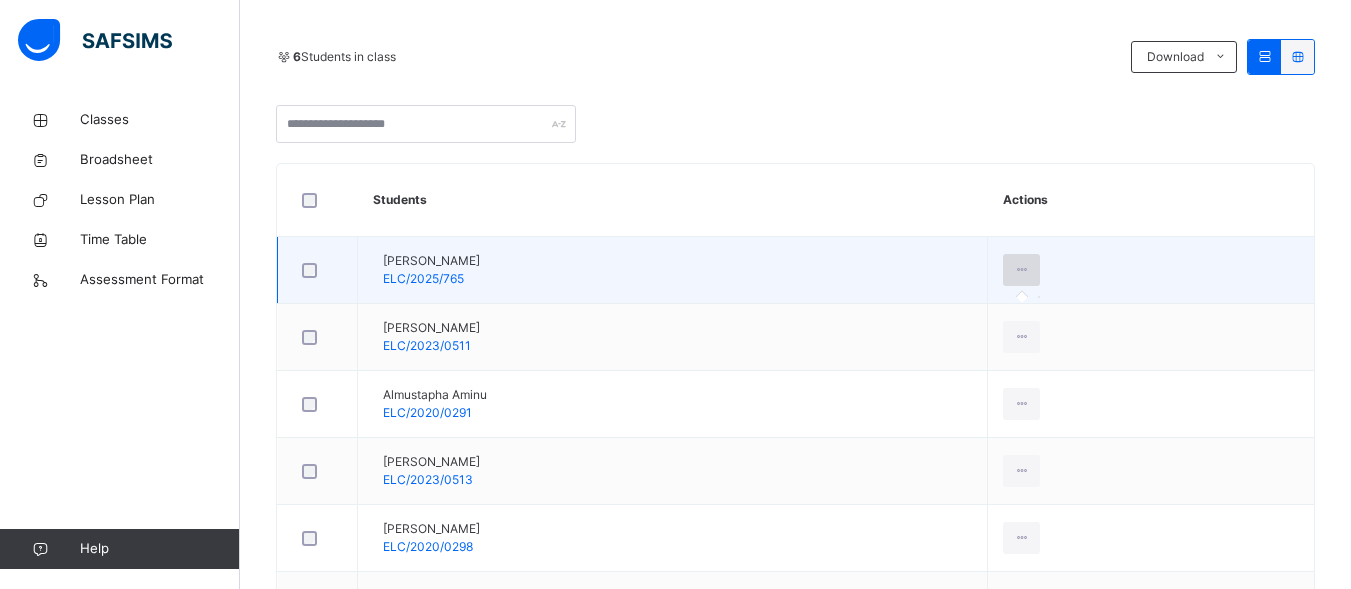 click at bounding box center [1021, 270] 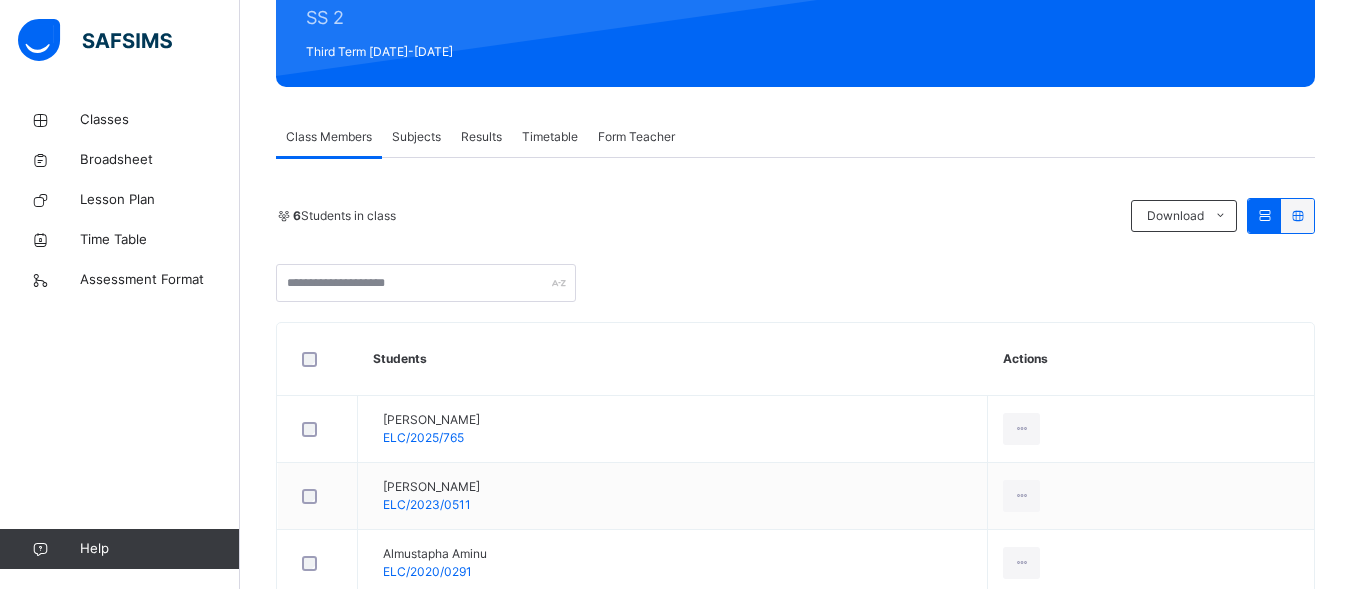 scroll, scrollTop: 258, scrollLeft: 0, axis: vertical 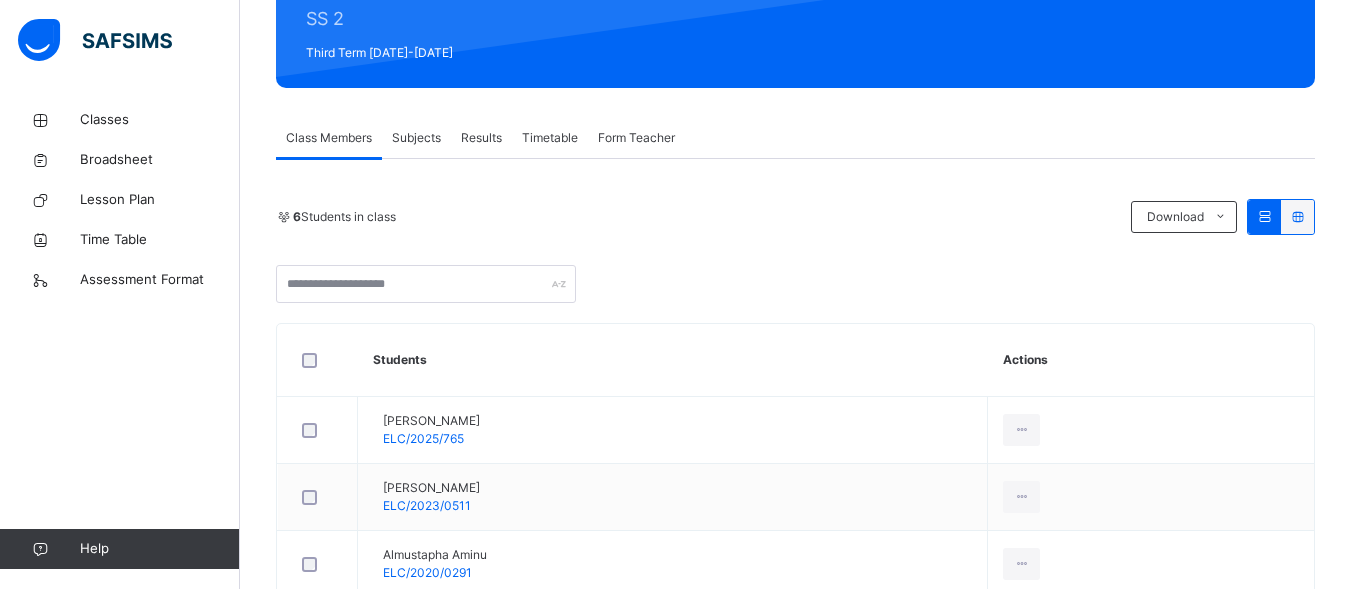 click on "Subjects" at bounding box center [416, 138] 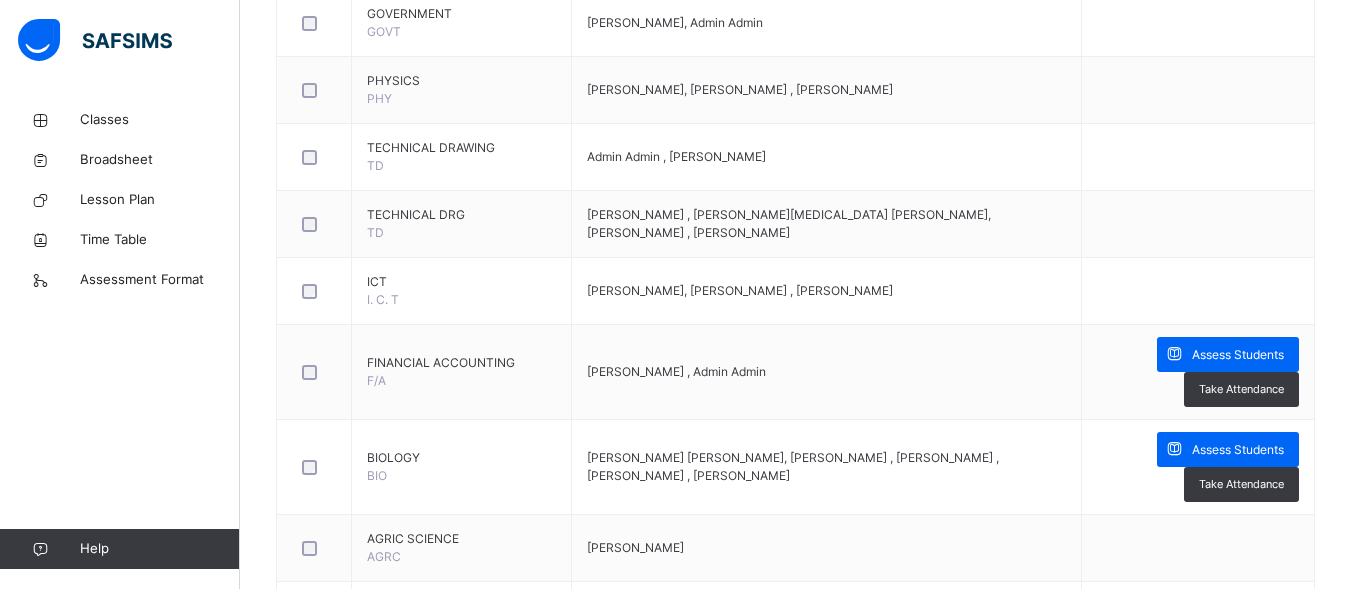 scroll, scrollTop: 1418, scrollLeft: 0, axis: vertical 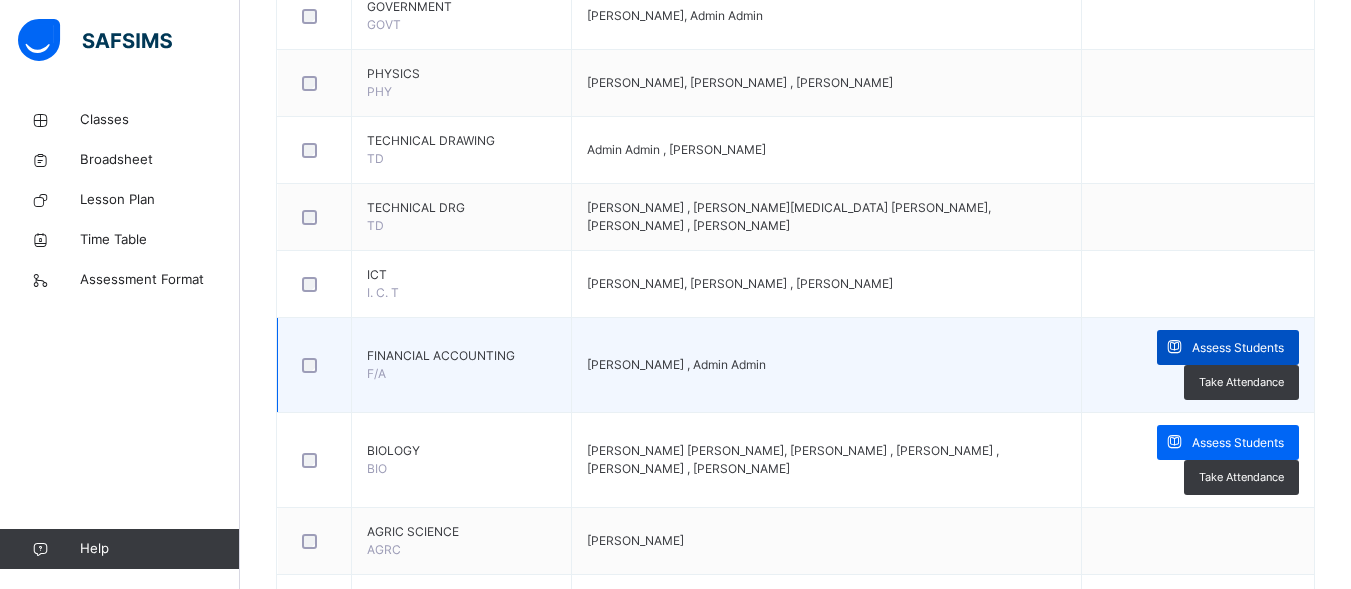 click on "Assess Students" at bounding box center [1238, 348] 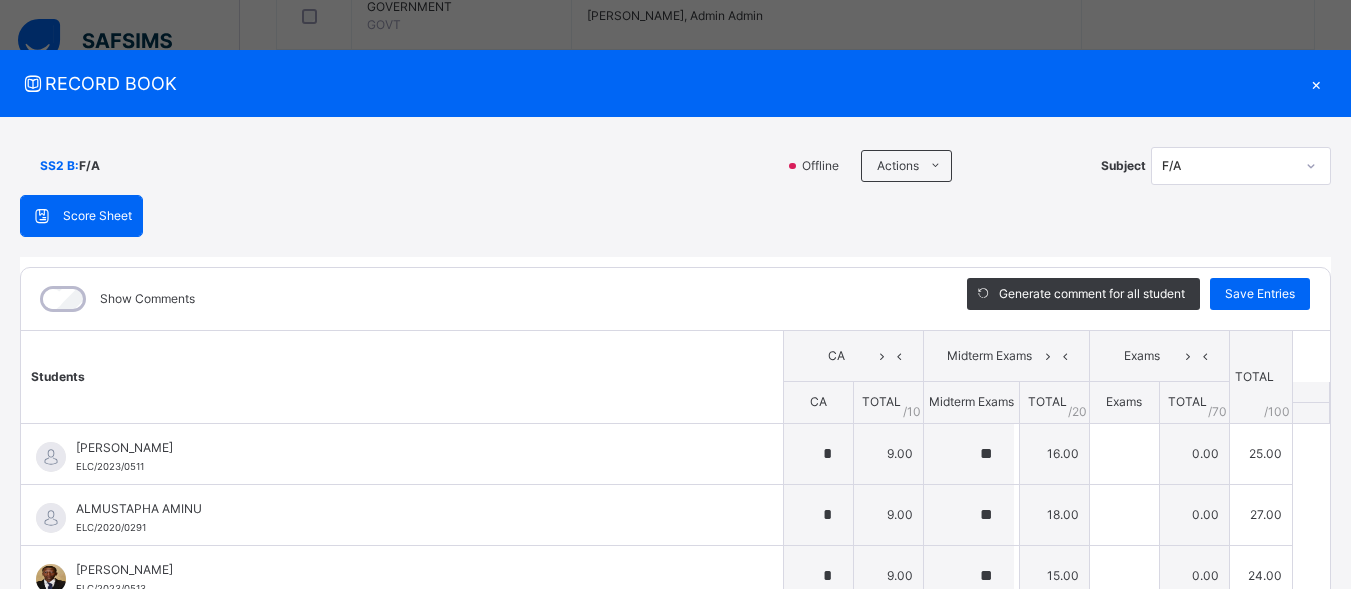 type on "*" 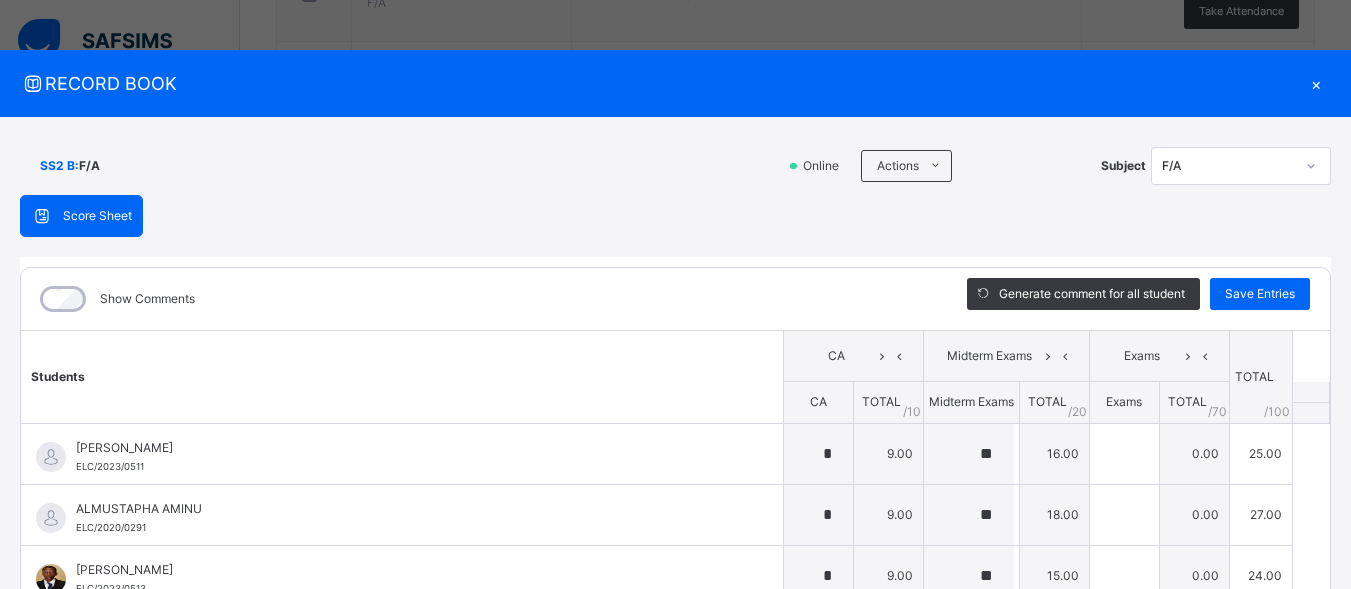 scroll, scrollTop: 1813, scrollLeft: 0, axis: vertical 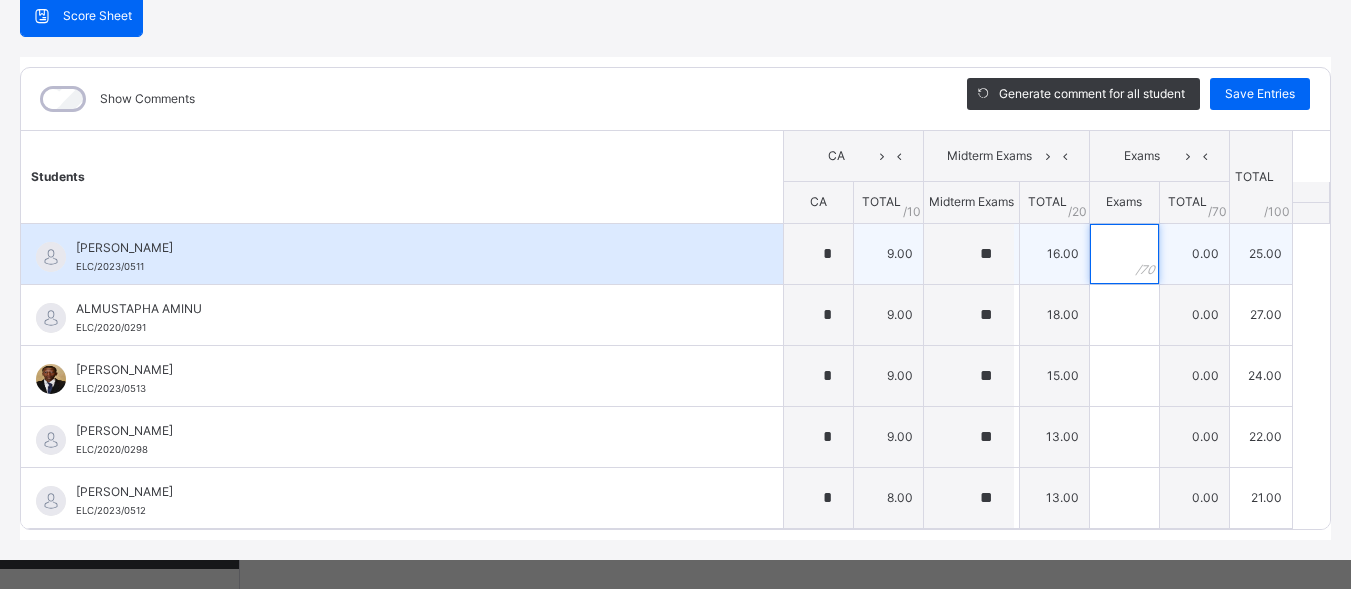 click at bounding box center [1124, 254] 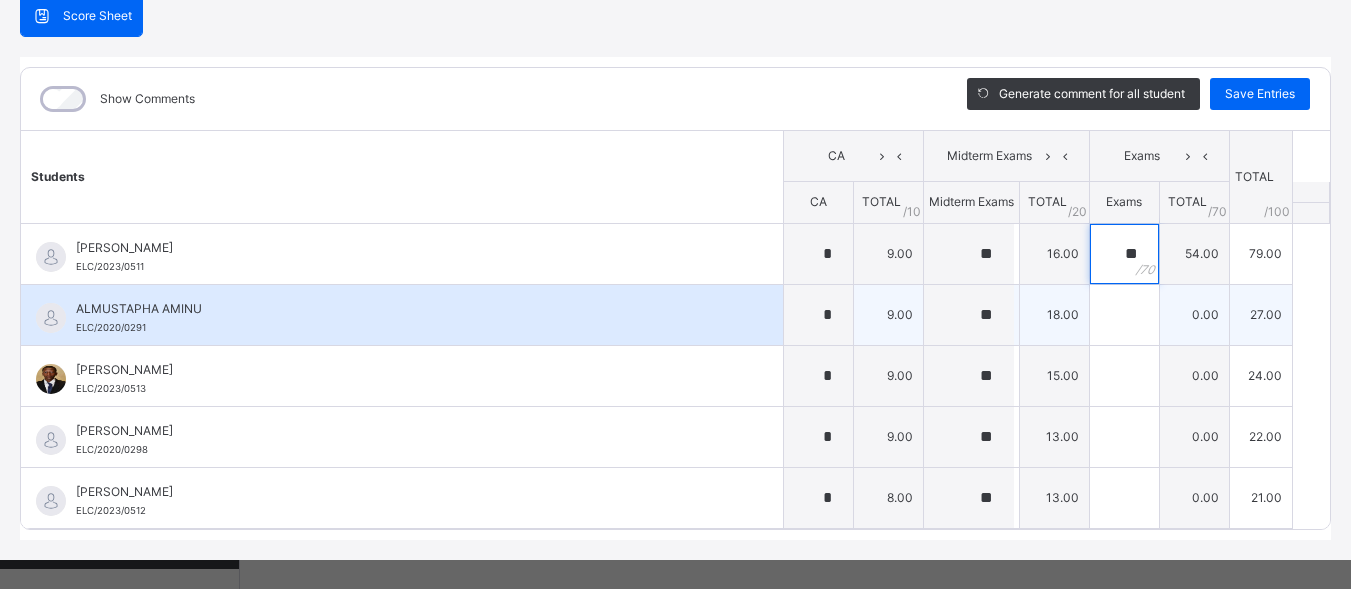 type on "**" 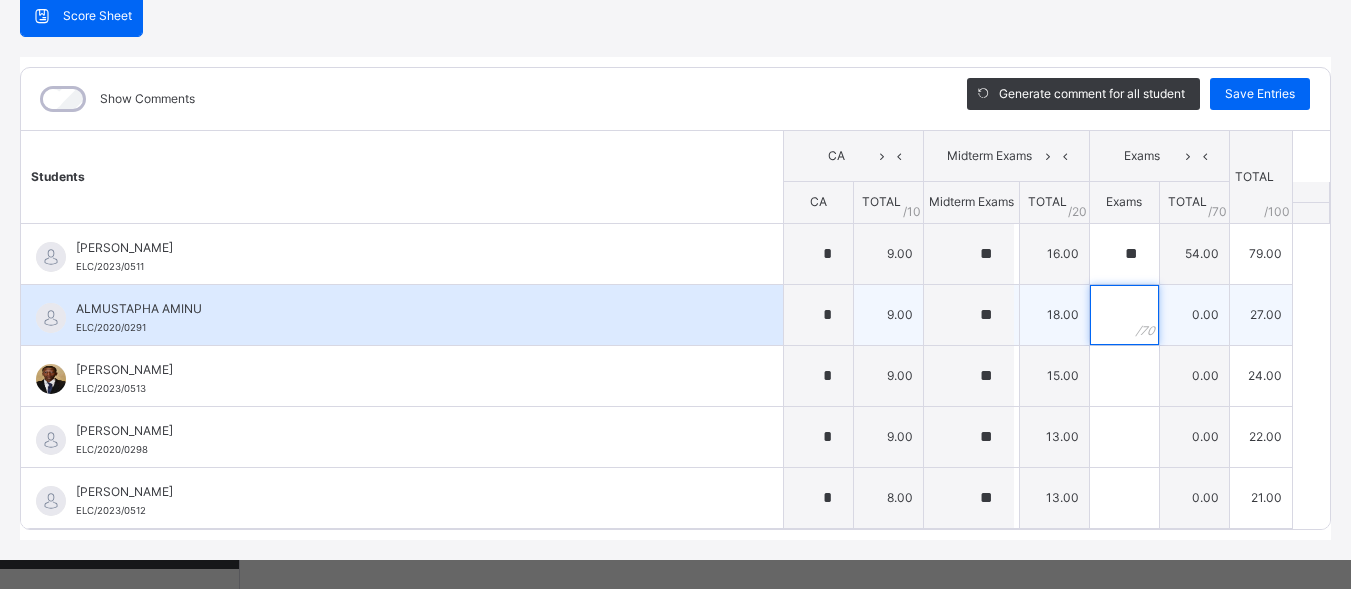 click at bounding box center (1124, 315) 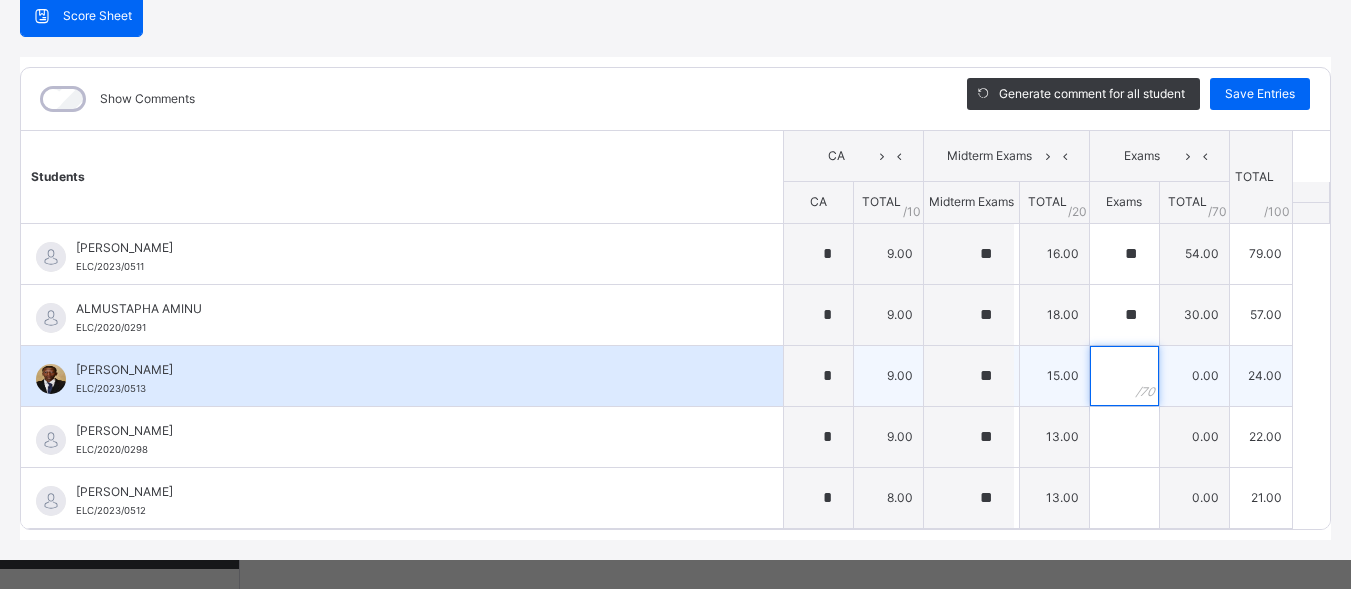 click at bounding box center [1124, 376] 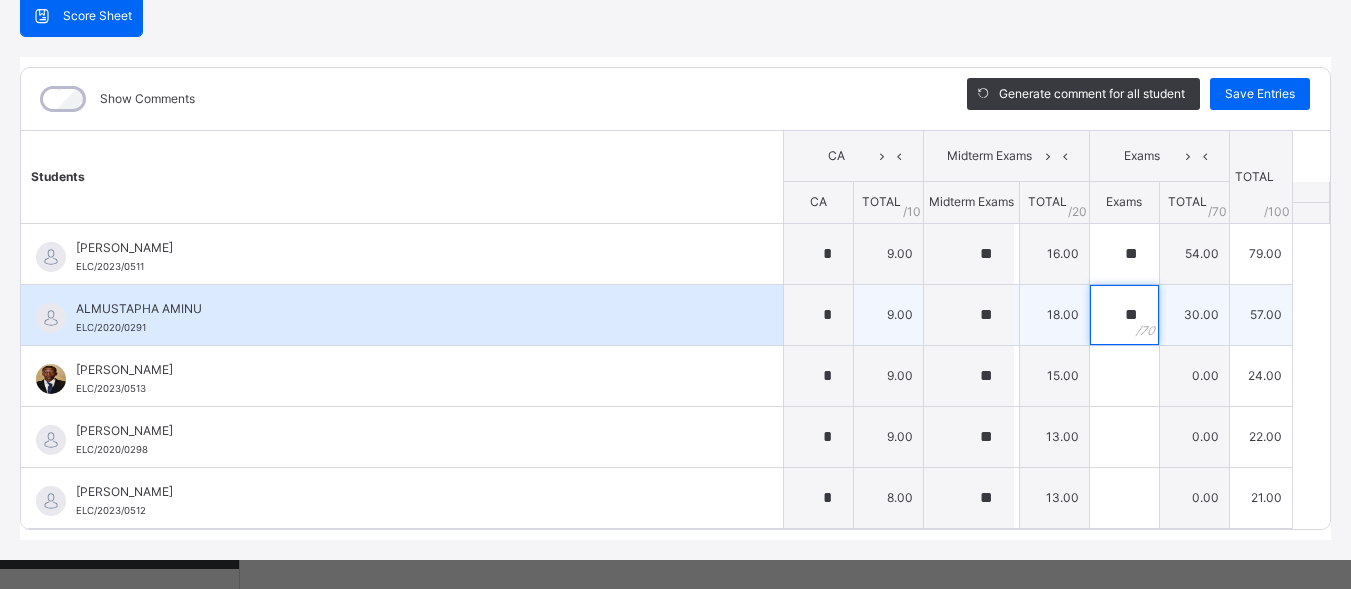 click on "**" at bounding box center [1124, 315] 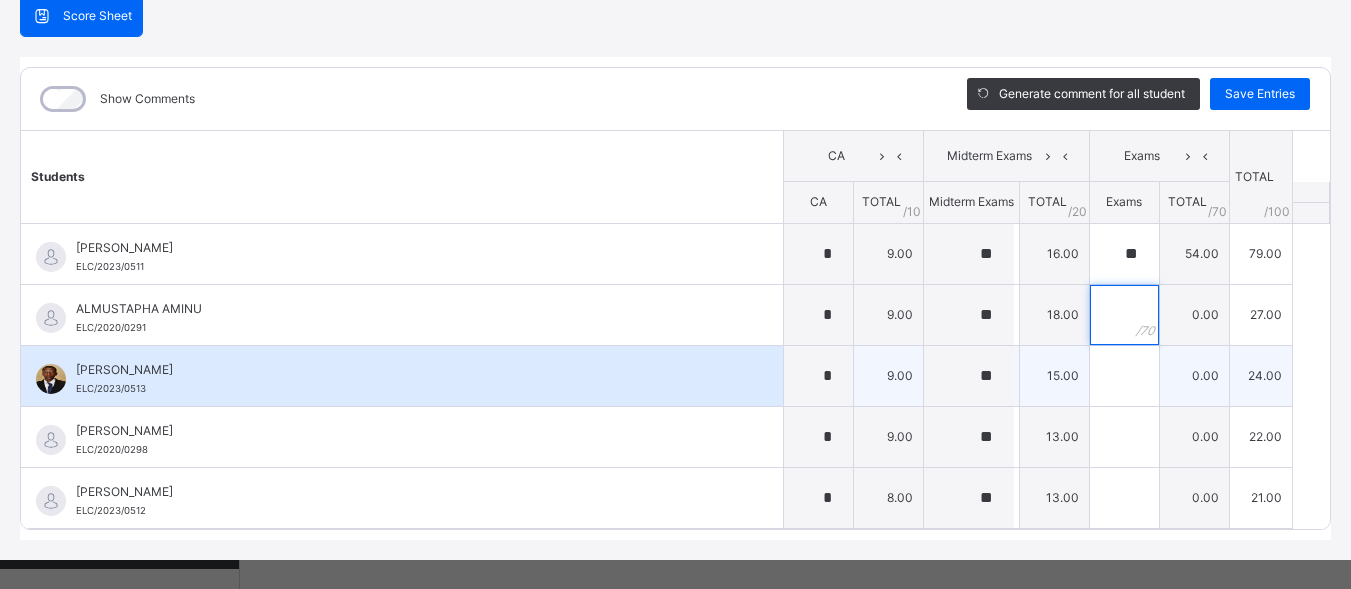type 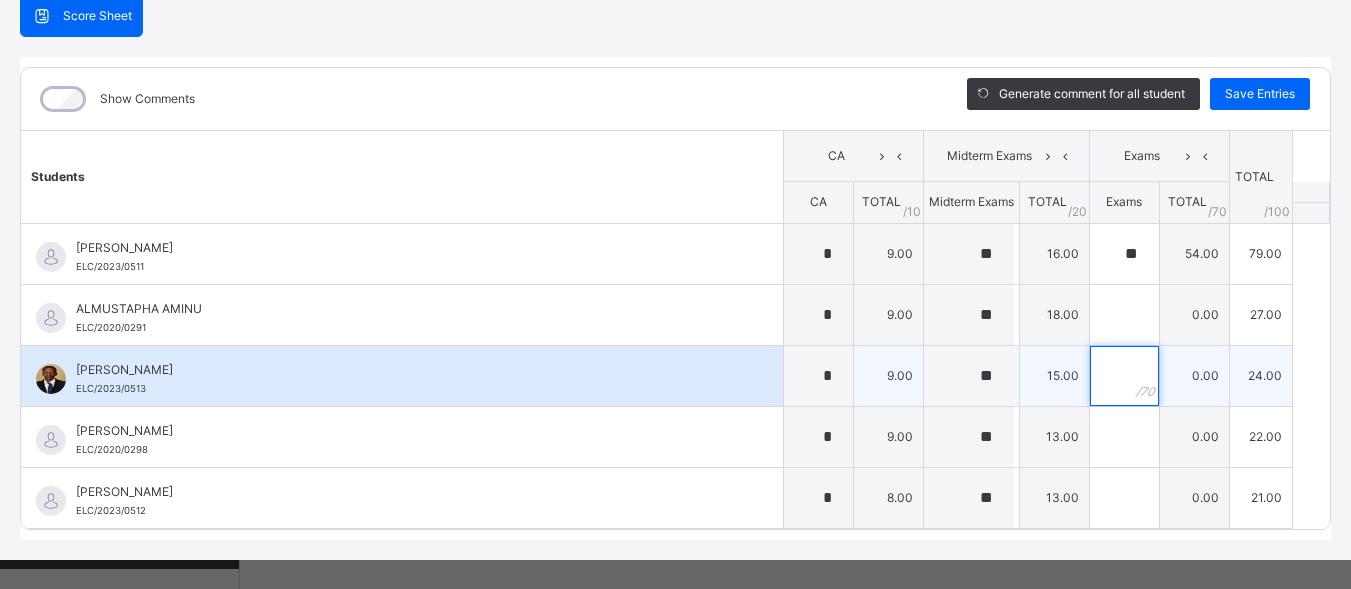 click at bounding box center [1124, 376] 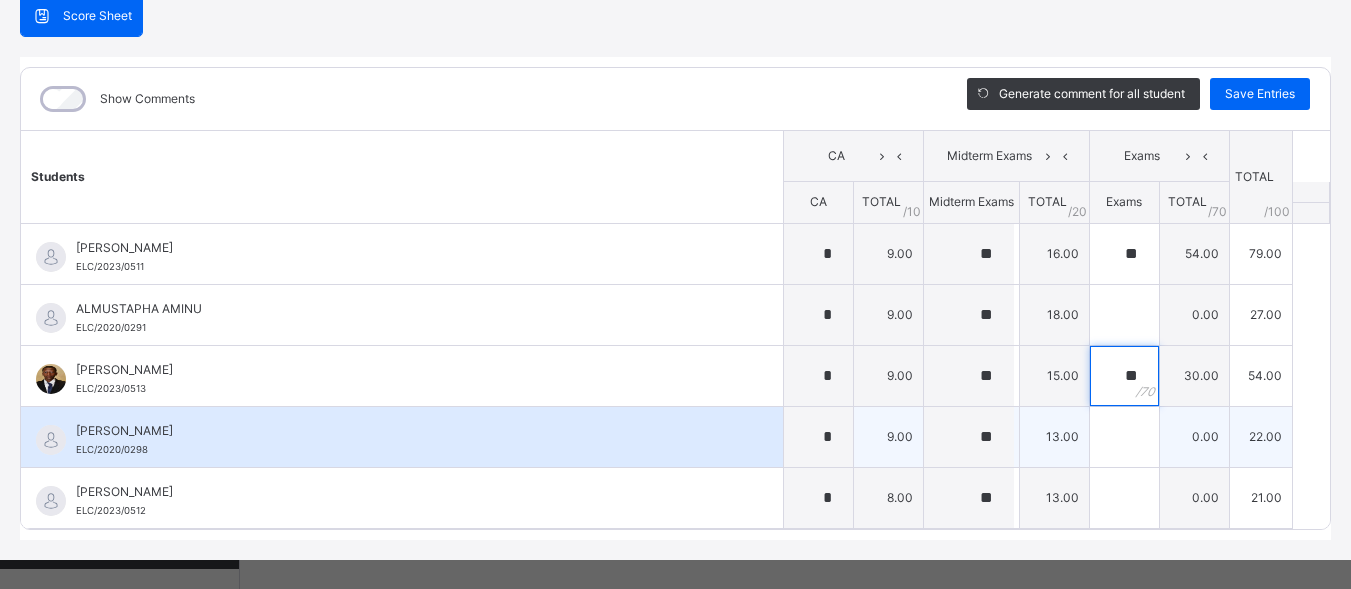 type on "**" 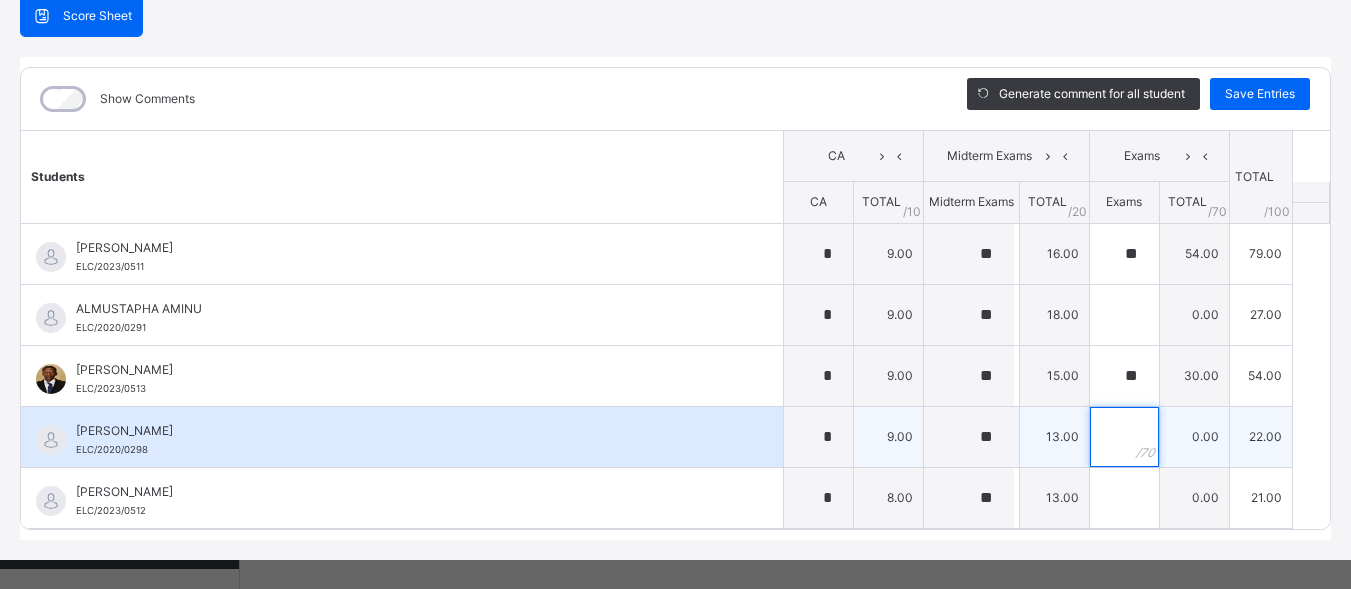 click at bounding box center (1124, 437) 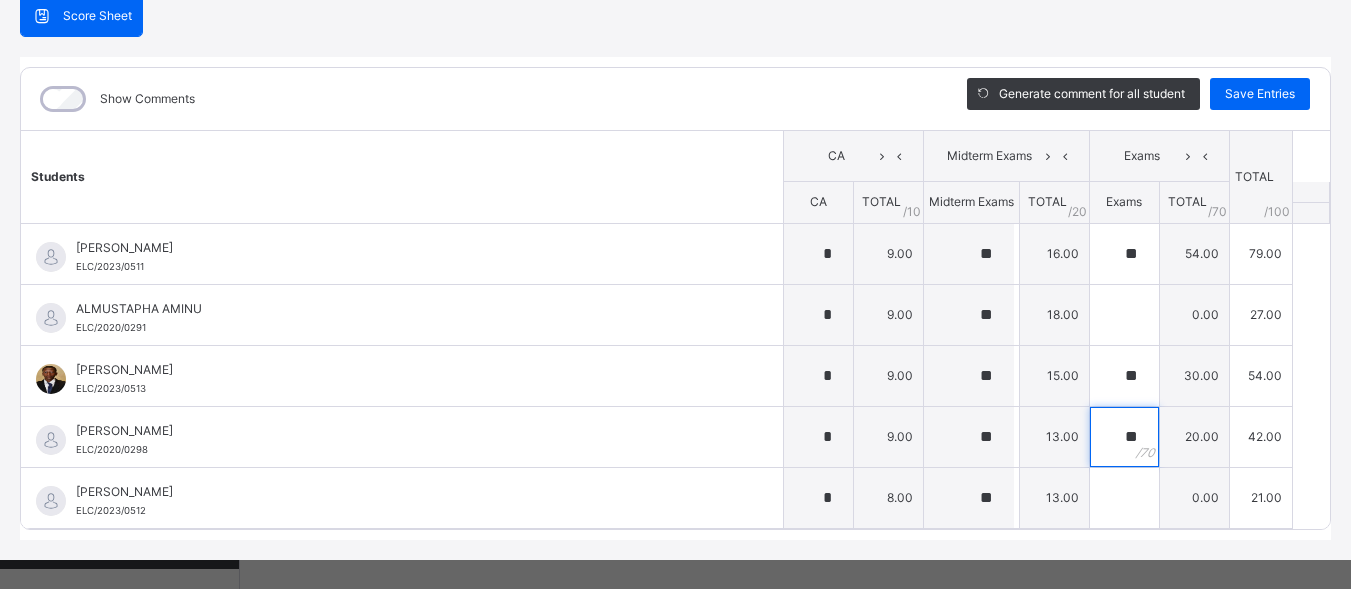 type on "**" 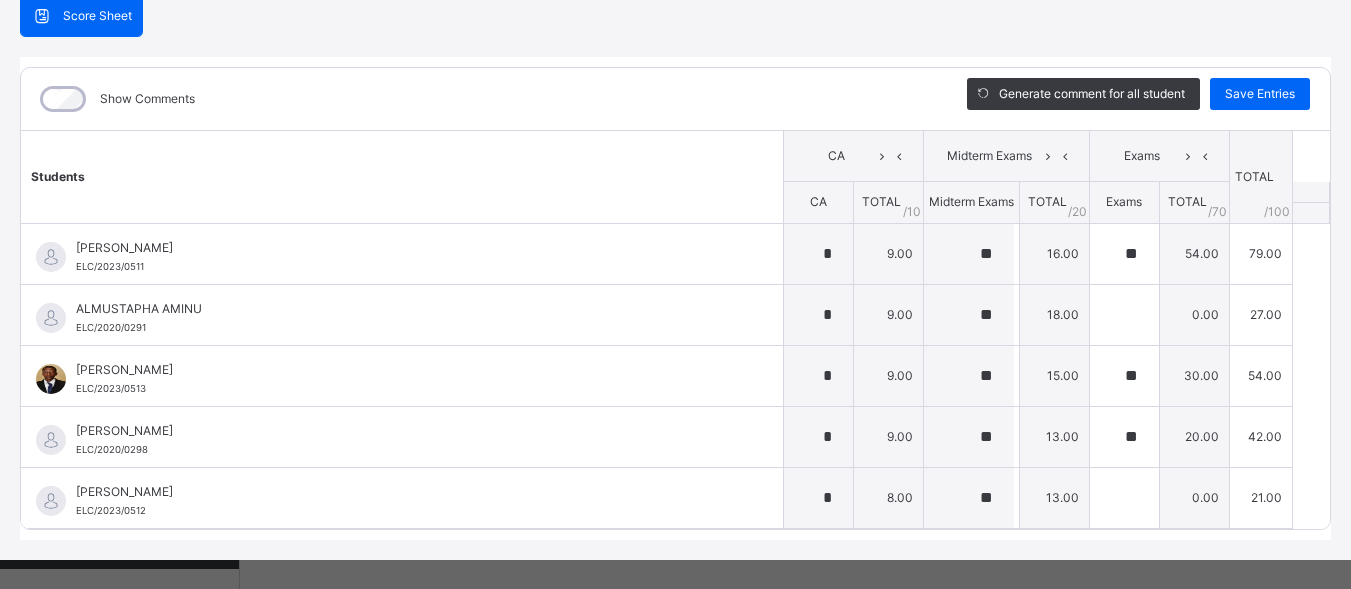 click on "SS2   B :   F/A Online Actions  Download Empty Score Sheet  Upload/map score sheet Subject  F/A ESTEEM LEARNING CENTER  Date: [DATE] 6:22:23 pm Score Sheet Score Sheet Show Comments   Generate comment for all student   Save Entries Class Level:  SS2   B Subject:  F/A Session:  2024/2025 Session Session:  Third Term Students CA Midterm Exams Exams TOTAL /100 Comment CA TOTAL / 10 Midterm Exams TOTAL / 20 Exams TOTAL / 70 [PERSON_NAME]  ELC/2023/0511 [PERSON_NAME]  ELC/2023/0511 * 9.00 ** 16.00 ** 54.00 79.00 Generate comment 0 / 250   ×   Subject Teacher’s Comment Generate and see in full the comment developed by the AI with an option to regenerate the comment [PERSON_NAME] Adamu    ELC/2023/0511   Total 79.00  / 100.00 [PERSON_NAME] Bot   Regenerate     Use this comment   ALMUSTAPHA AMINU  ELC/2020/0291 ALMUSTAPHA AMINU  ELC/2020/0291 * 9.00 ** 18.00 0.00 27.00 Generate comment 0 / 250   ×   Subject Teacher’s Comment Generate and see in full the comment developed by the AI with an option to regenerate the comment" at bounding box center (675, 238) 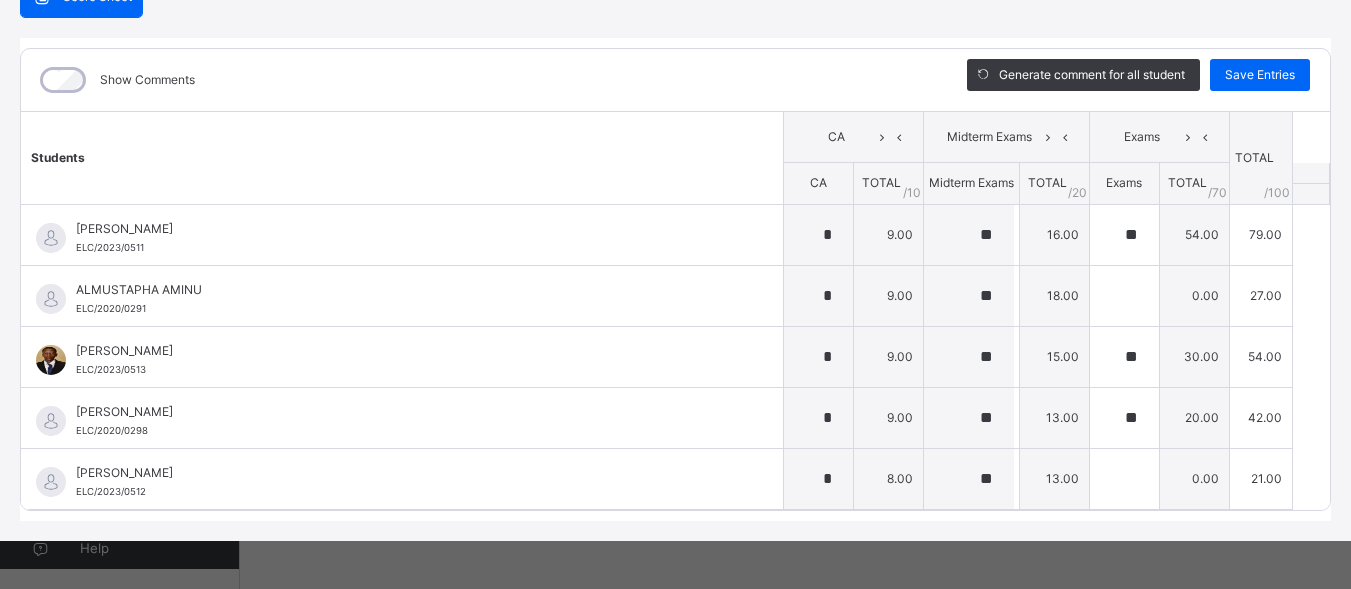 scroll, scrollTop: 221, scrollLeft: 0, axis: vertical 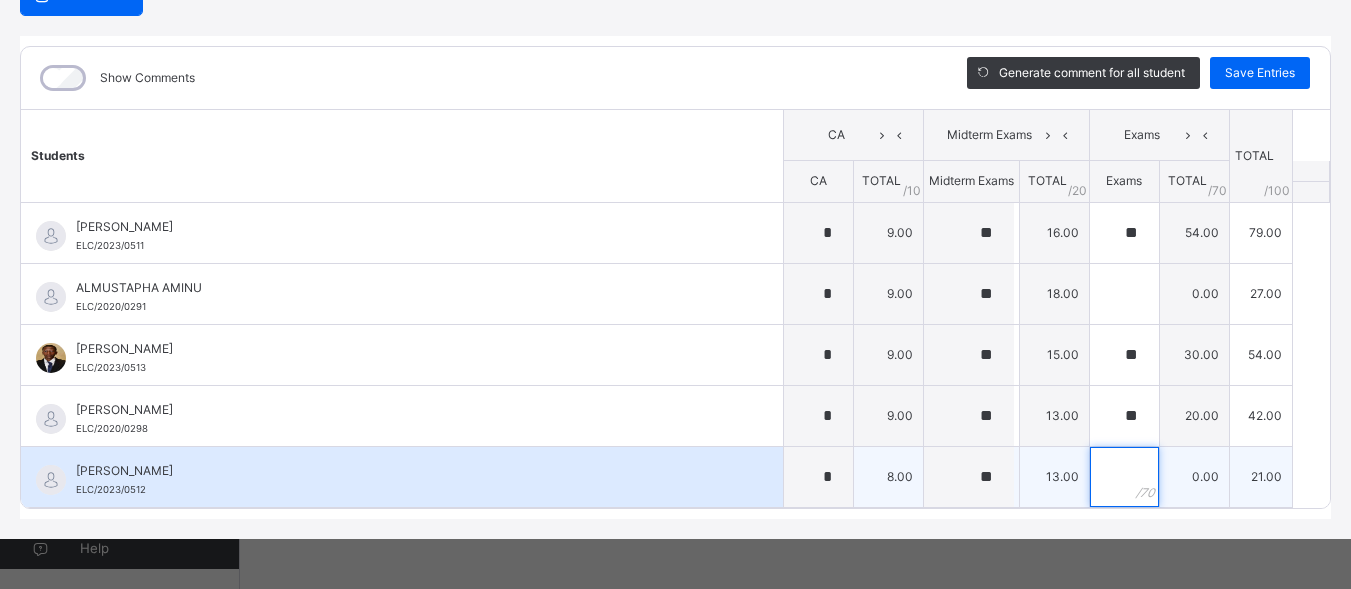 click at bounding box center (1124, 477) 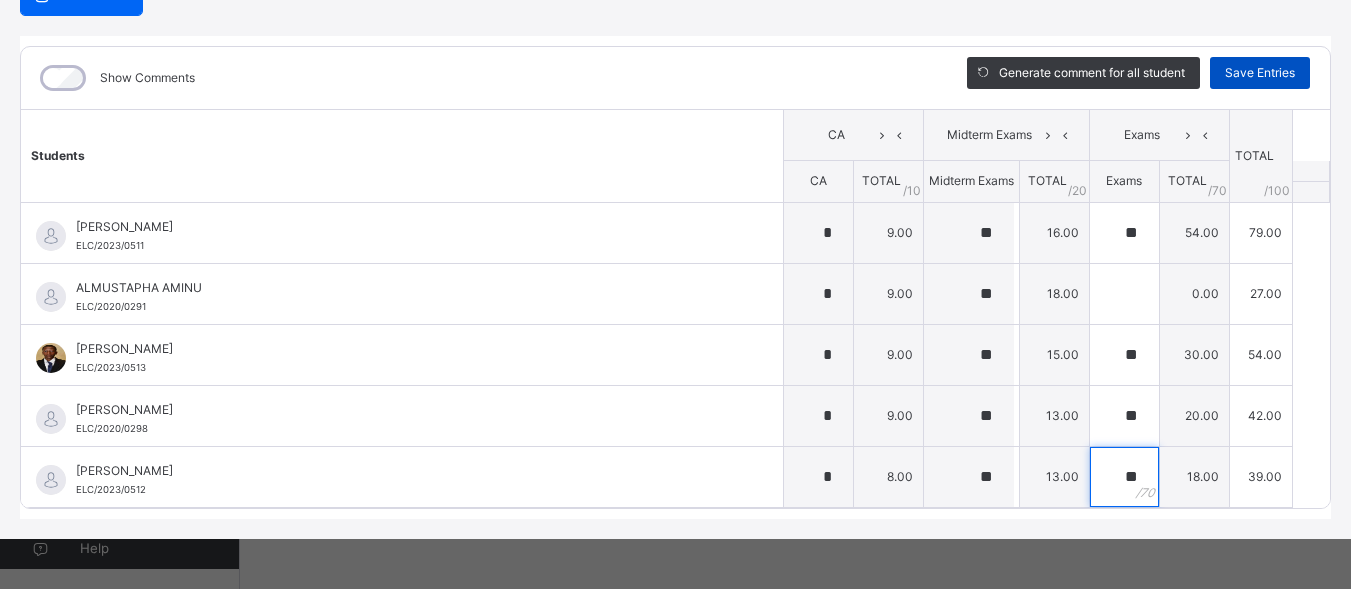 type on "**" 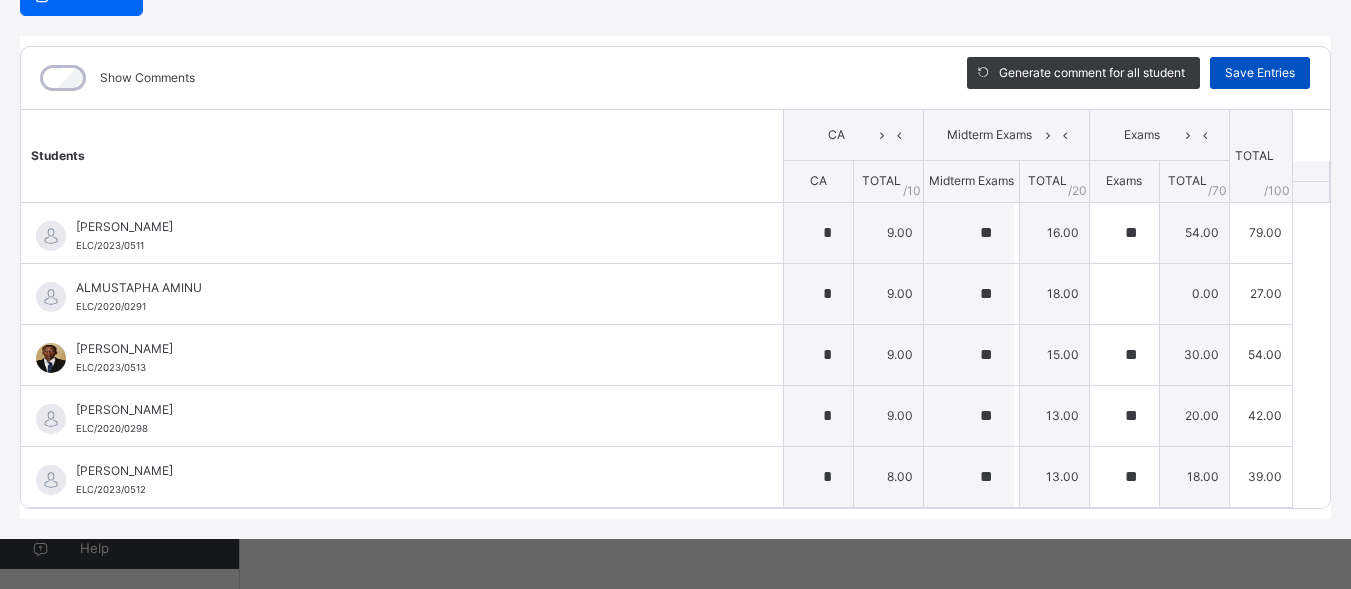 click on "Save Entries" at bounding box center [1260, 73] 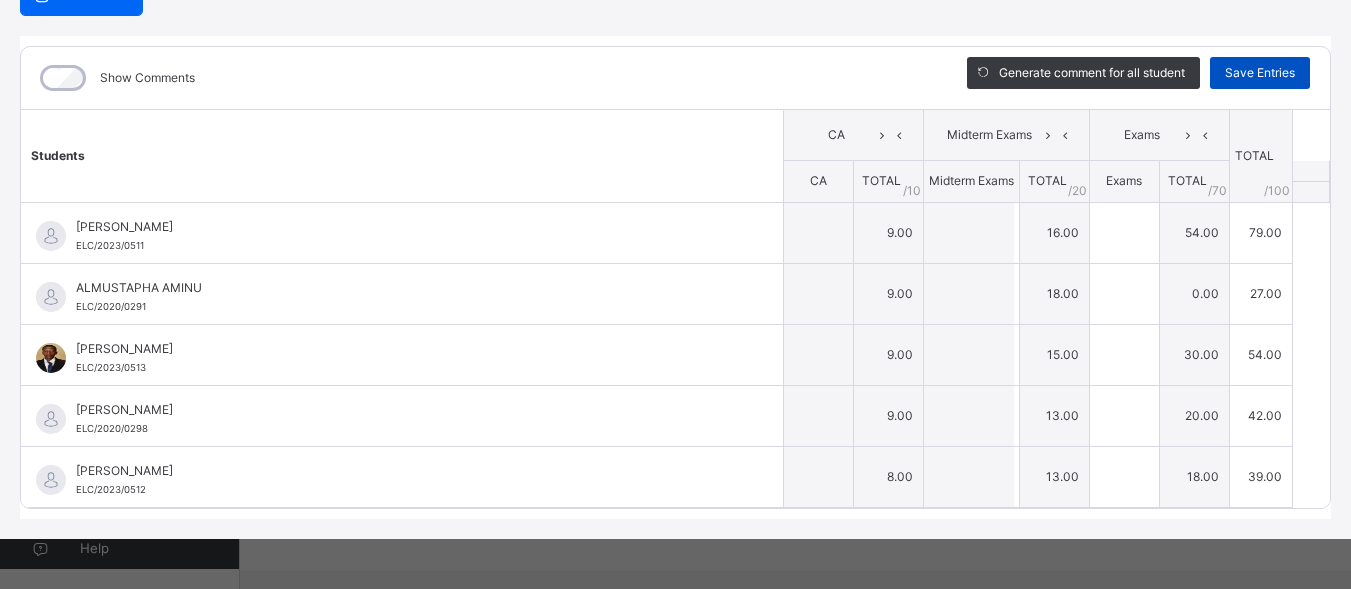 type on "*" 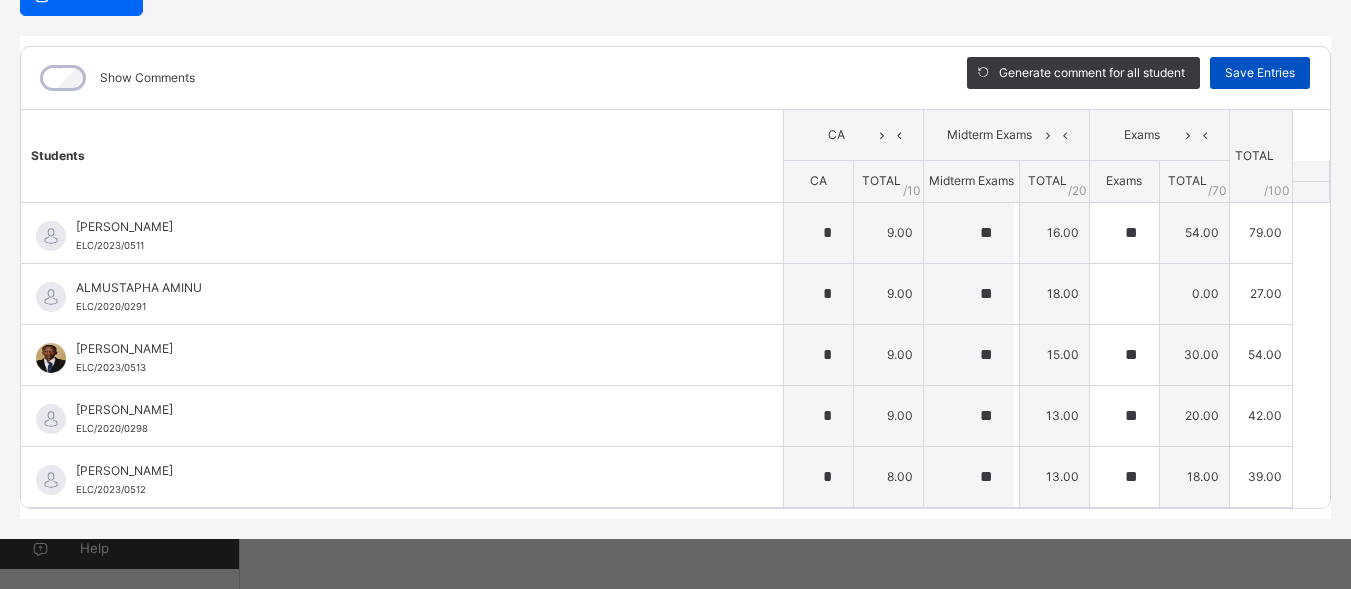 click on "Save Entries" at bounding box center (1260, 73) 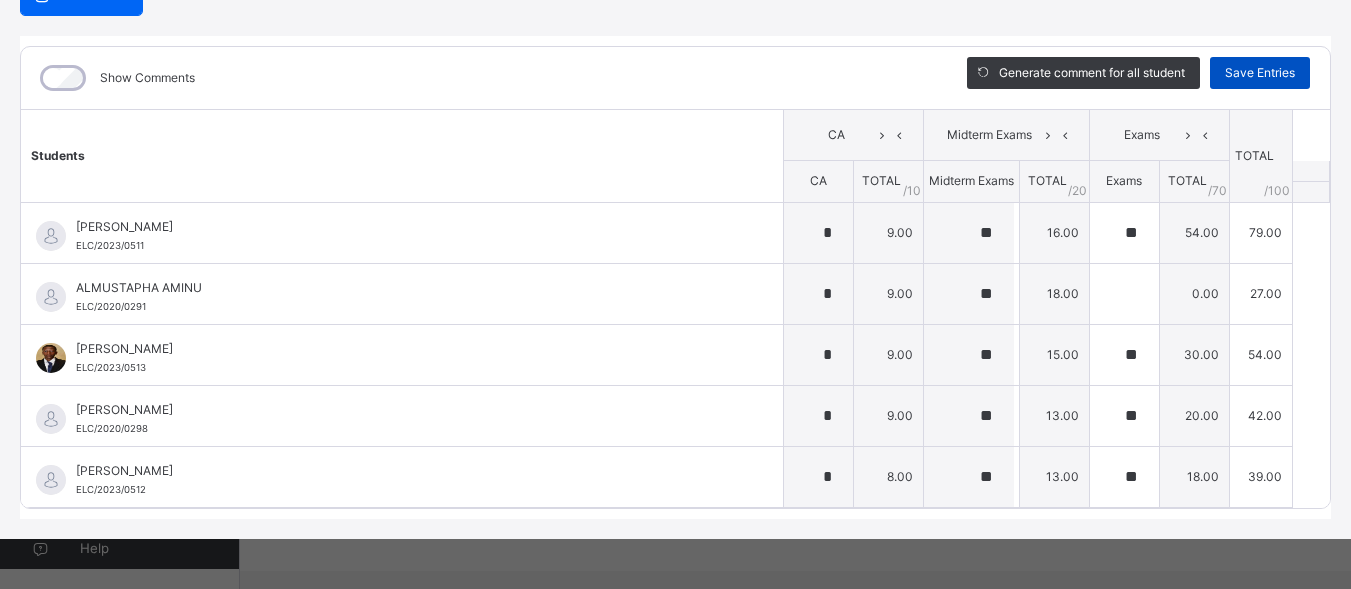type on "*" 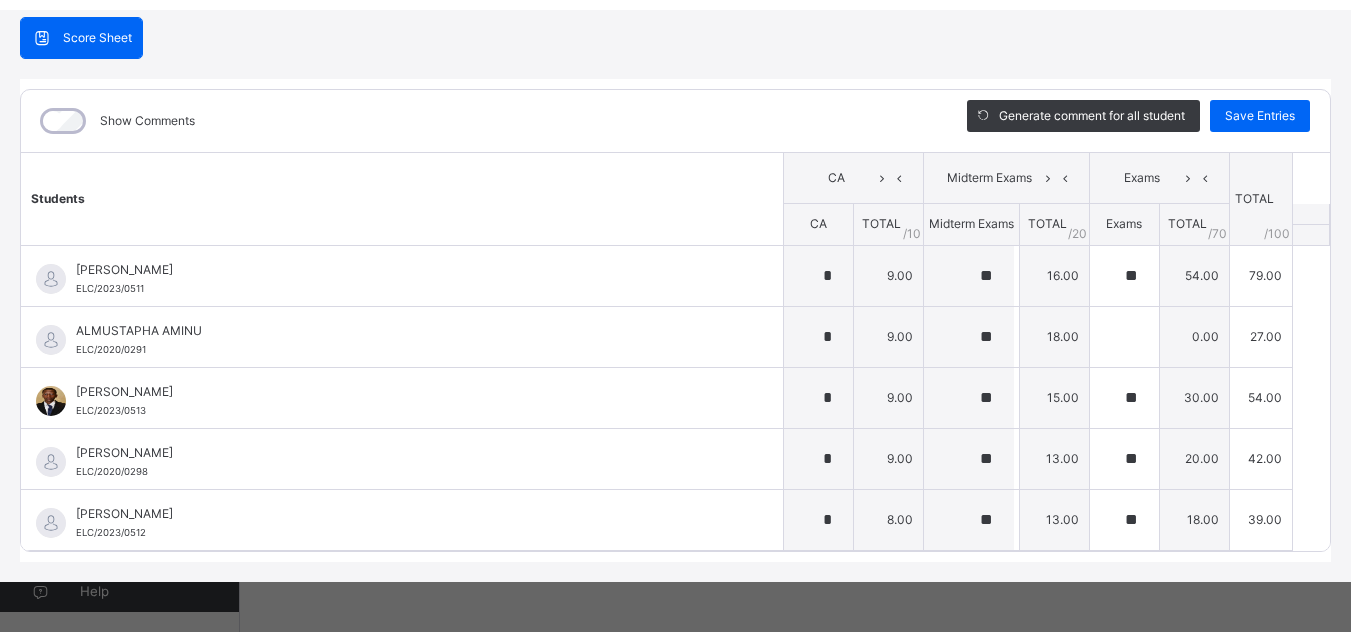 scroll, scrollTop: 1761, scrollLeft: 0, axis: vertical 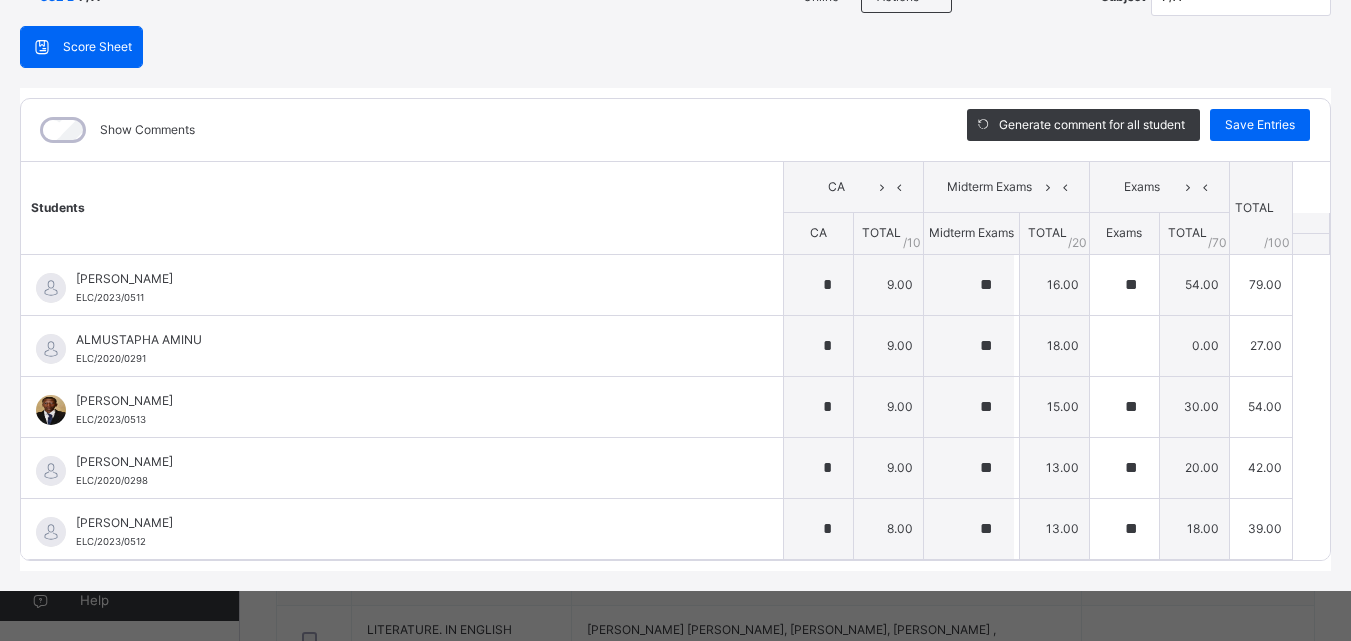click on "SS2   B :   F/A Online Actions  Download Empty Score Sheet  Upload/map score sheet Subject  F/A ESTEEM LEARNING CENTER  Date: [DATE] 6:24:26 pm Score Sheet Score Sheet Show Comments   Generate comment for all student   Save Entries Class Level:  SS2   B Subject:  F/A Session:  2024/2025 Session Session:  Third Term Students CA Midterm Exams Exams TOTAL /100 Comment CA TOTAL / 10 Midterm Exams TOTAL / 20 Exams TOTAL / 70 [PERSON_NAME]  ELC/2023/0511 [PERSON_NAME]  ELC/2023/0511 * 9.00 ** 16.00 ** 54.00 79.00 Generate comment 0 / 250   ×   Subject Teacher’s Comment Generate and see in full the comment developed by the AI with an option to regenerate the comment [PERSON_NAME] Adamu    ELC/2023/0511   Total 79.00  / 100.00 [PERSON_NAME] Bot   Regenerate     Use this comment   ALMUSTAPHA AMINU  ELC/2020/0291 ALMUSTAPHA AMINU  ELC/2020/0291 * 9.00 ** 18.00 0.00 27.00 Generate comment 0 / 250   ×   Subject Teacher’s Comment Generate and see in full the comment developed by the AI with an option to regenerate the comment" at bounding box center [675, 269] 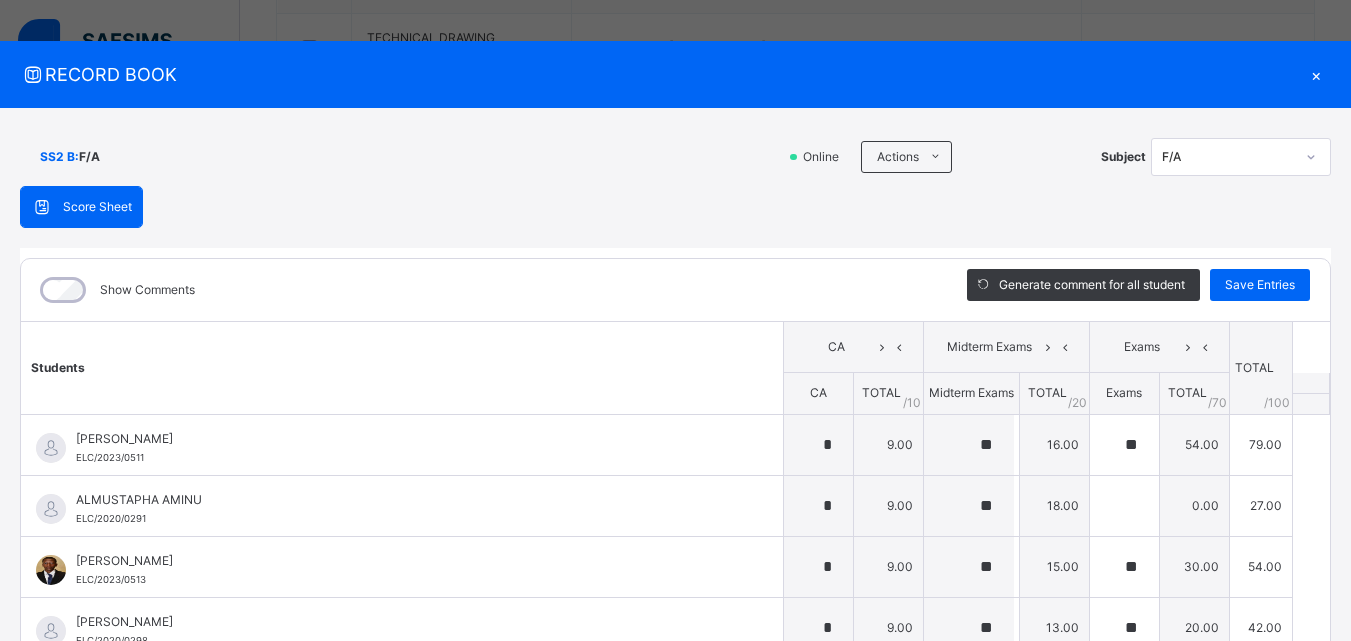 scroll, scrollTop: 0, scrollLeft: 0, axis: both 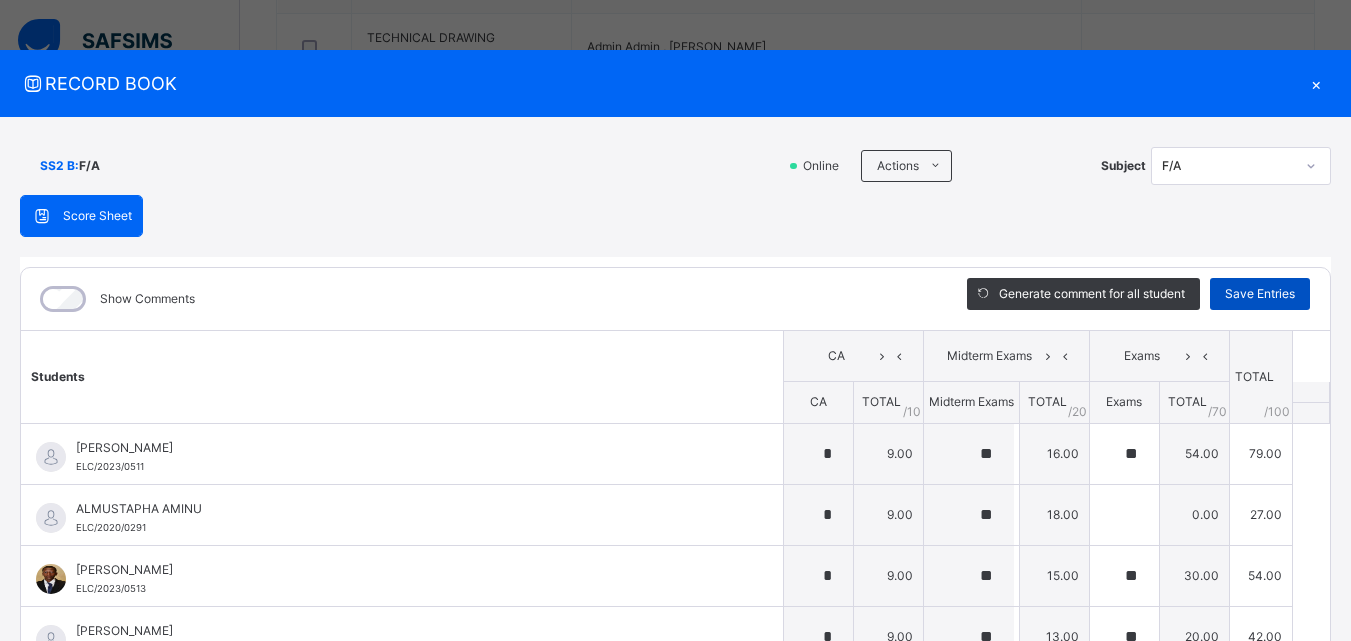 click on "Save Entries" at bounding box center [1260, 294] 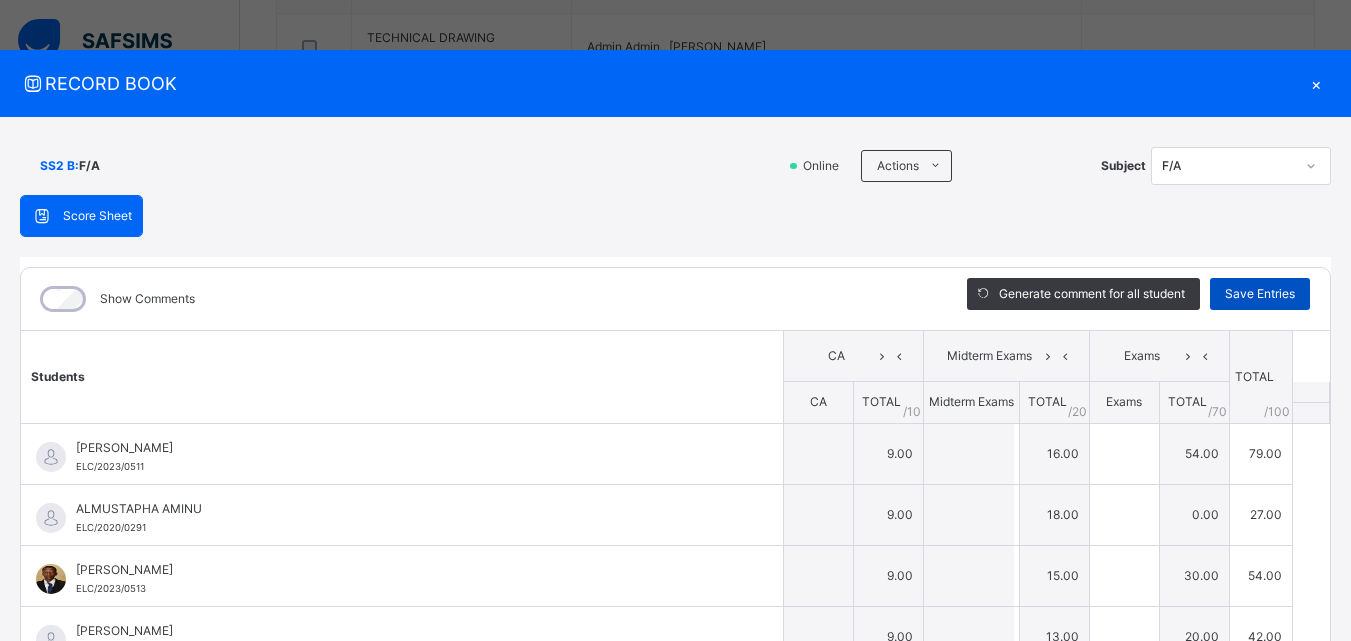 type on "*" 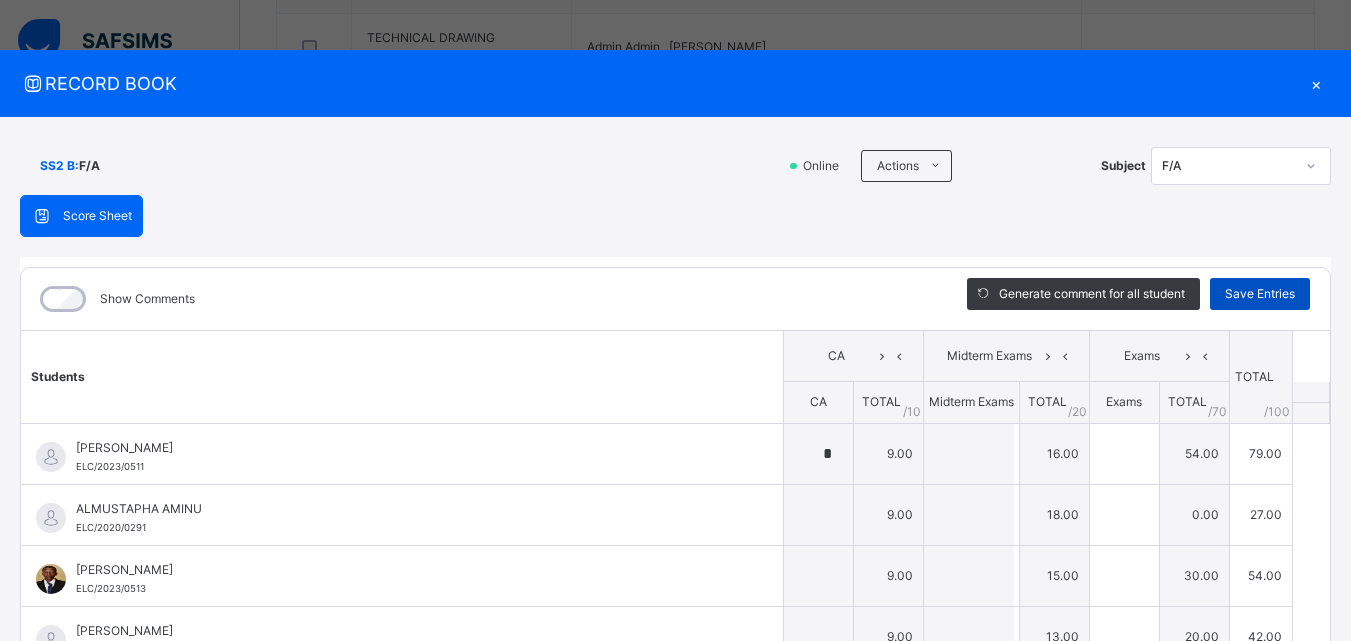 type on "**" 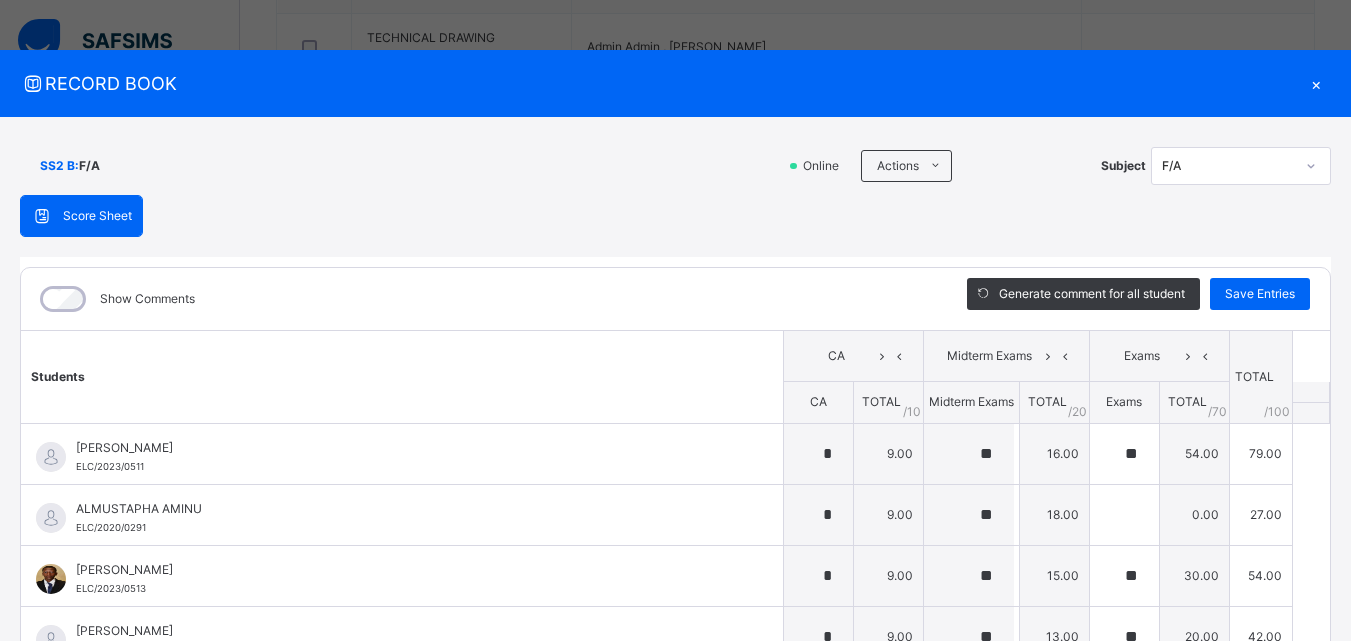 click on "×" at bounding box center [1316, 83] 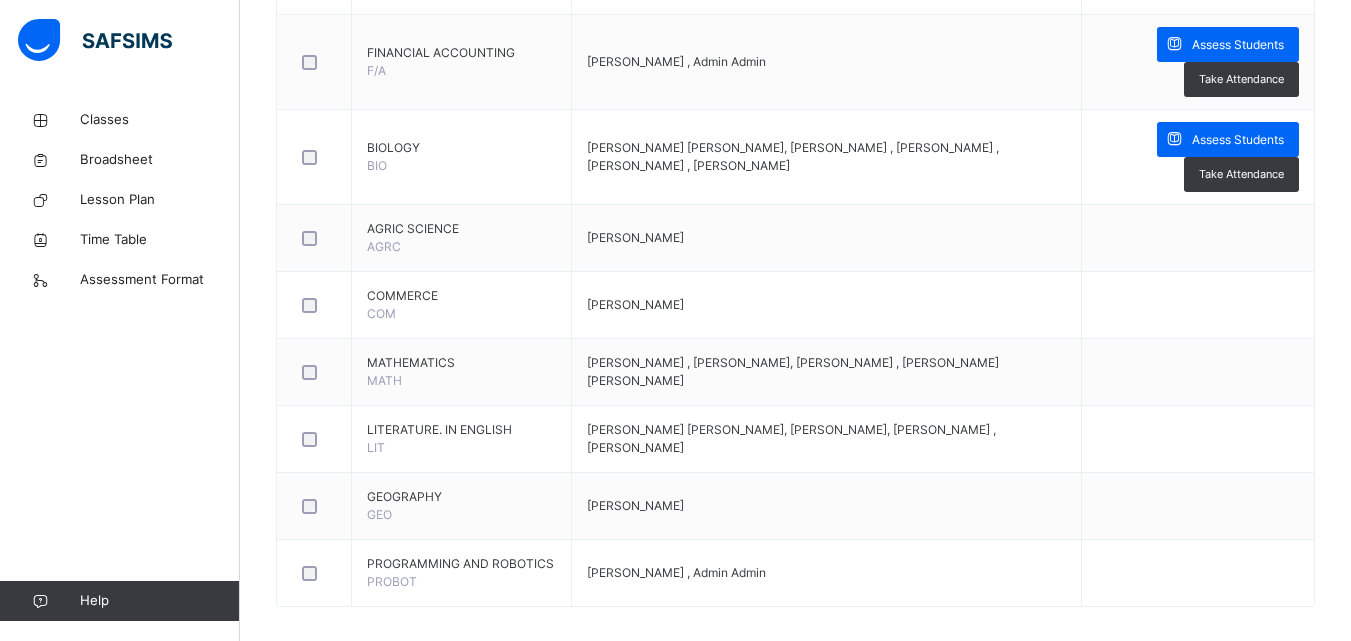 scroll, scrollTop: 1761, scrollLeft: 0, axis: vertical 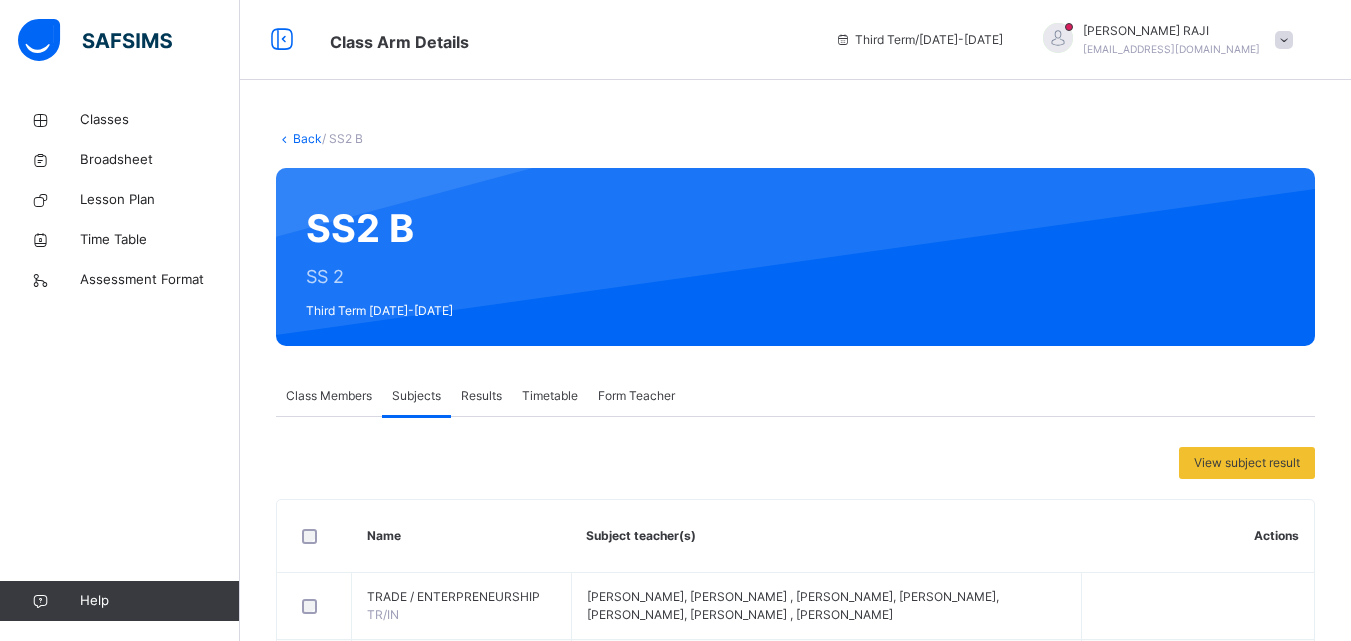 click at bounding box center [1284, 40] 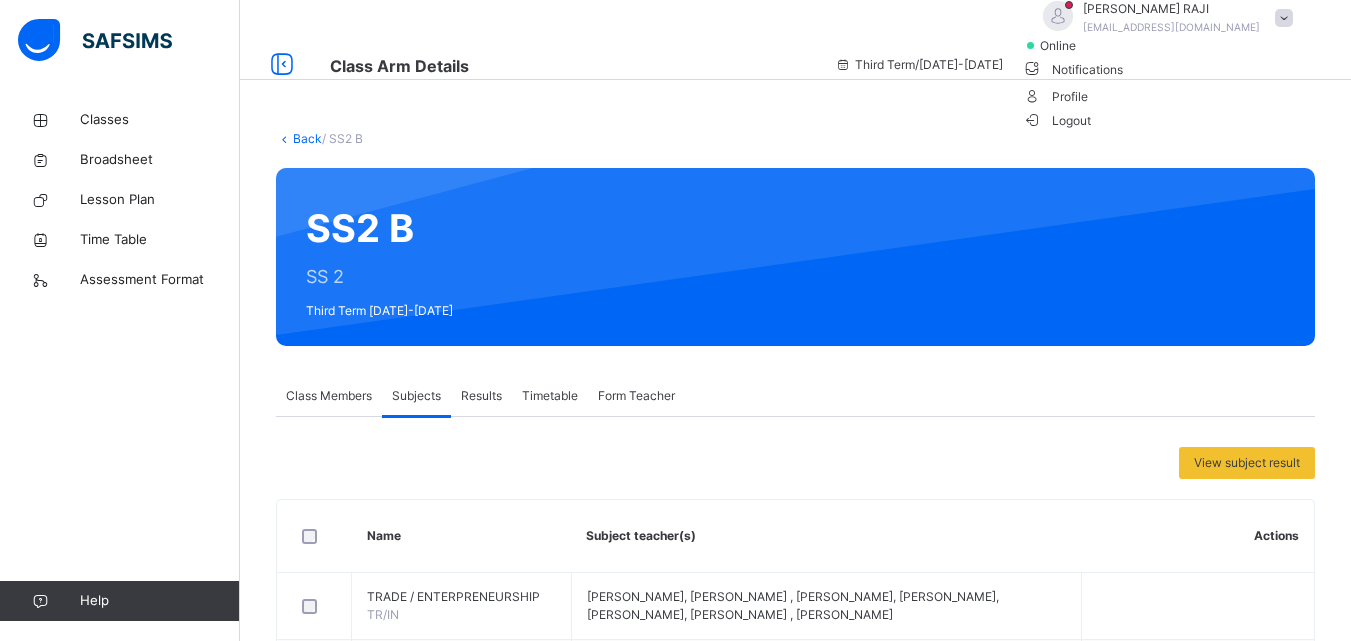 click on "Logout" at bounding box center [1057, 120] 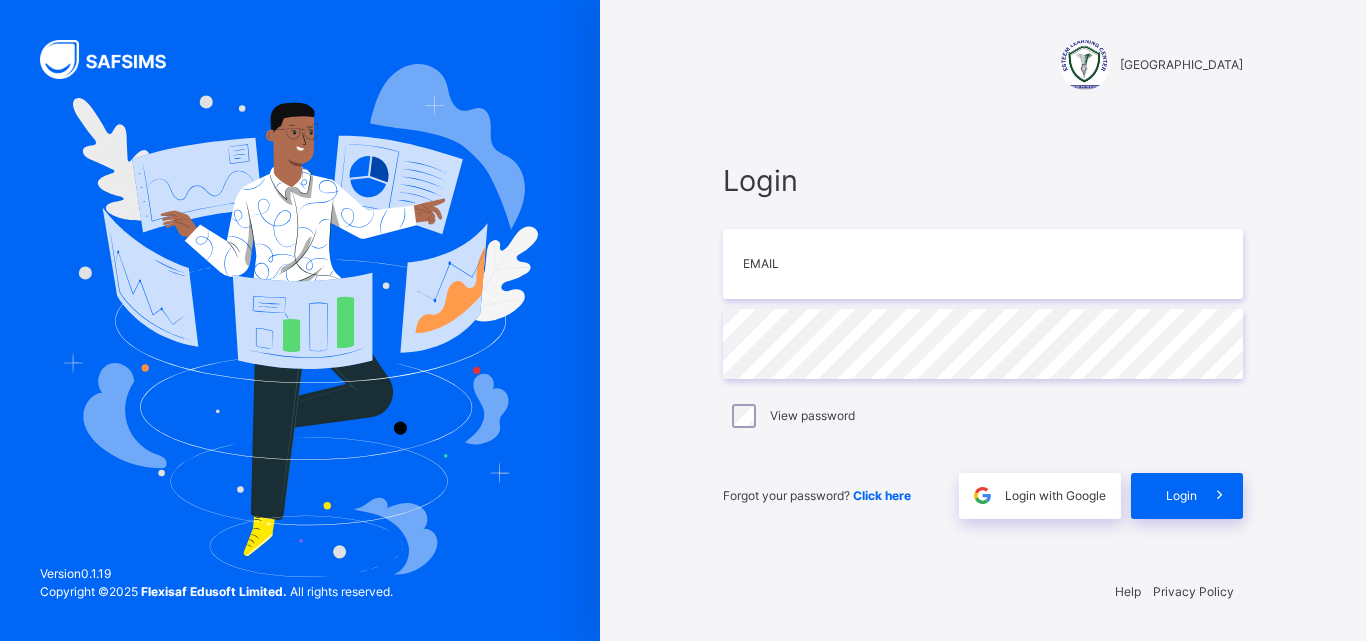 click on "Login Email Password View password Forgot your password?   Click here Login with Google Login" at bounding box center (983, 339) 